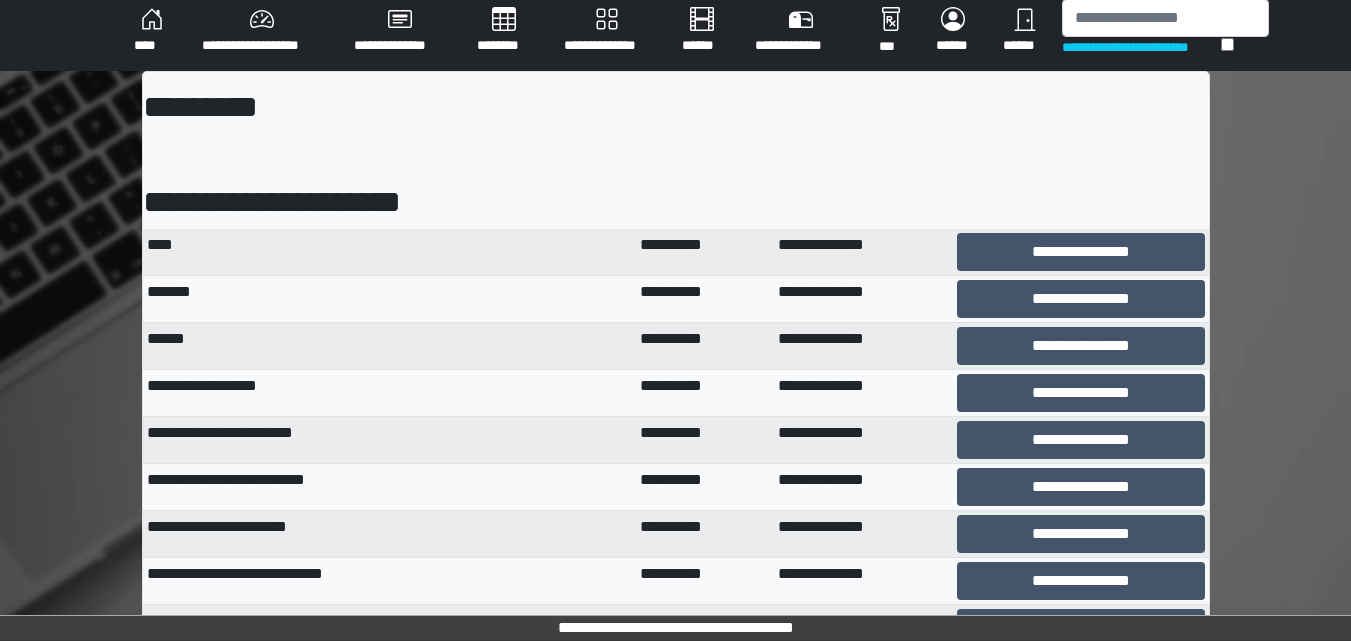 scroll, scrollTop: 0, scrollLeft: 0, axis: both 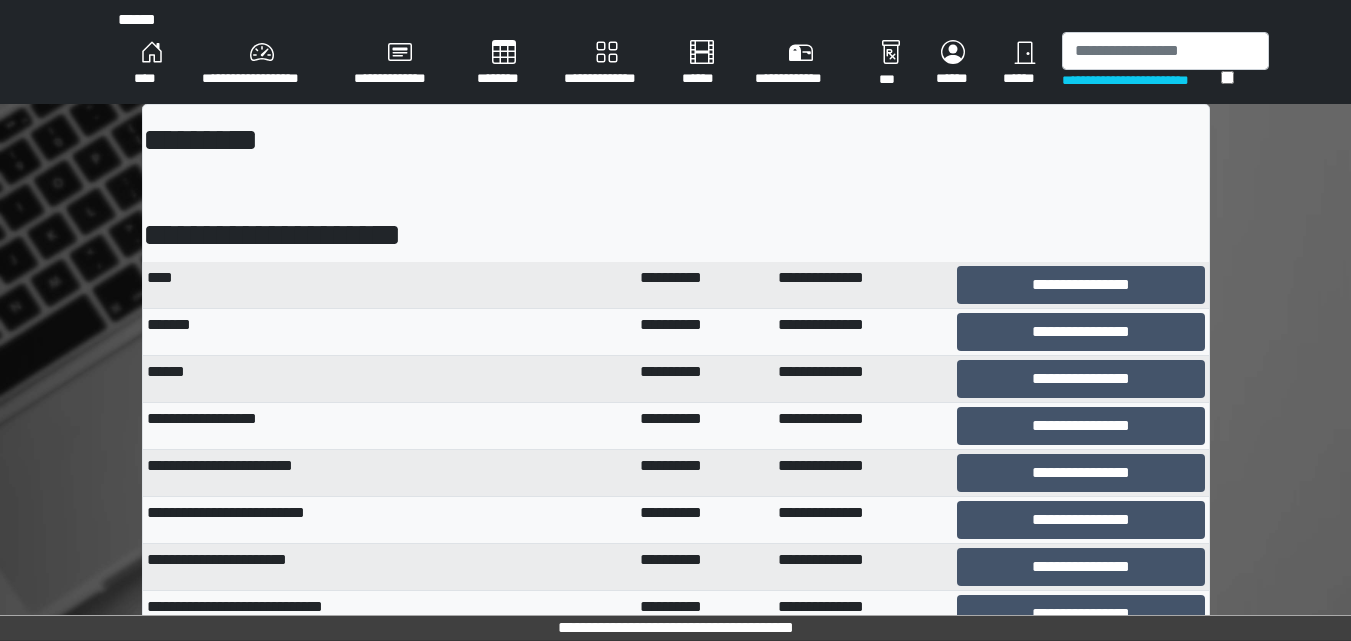 click on "****" at bounding box center (152, 64) 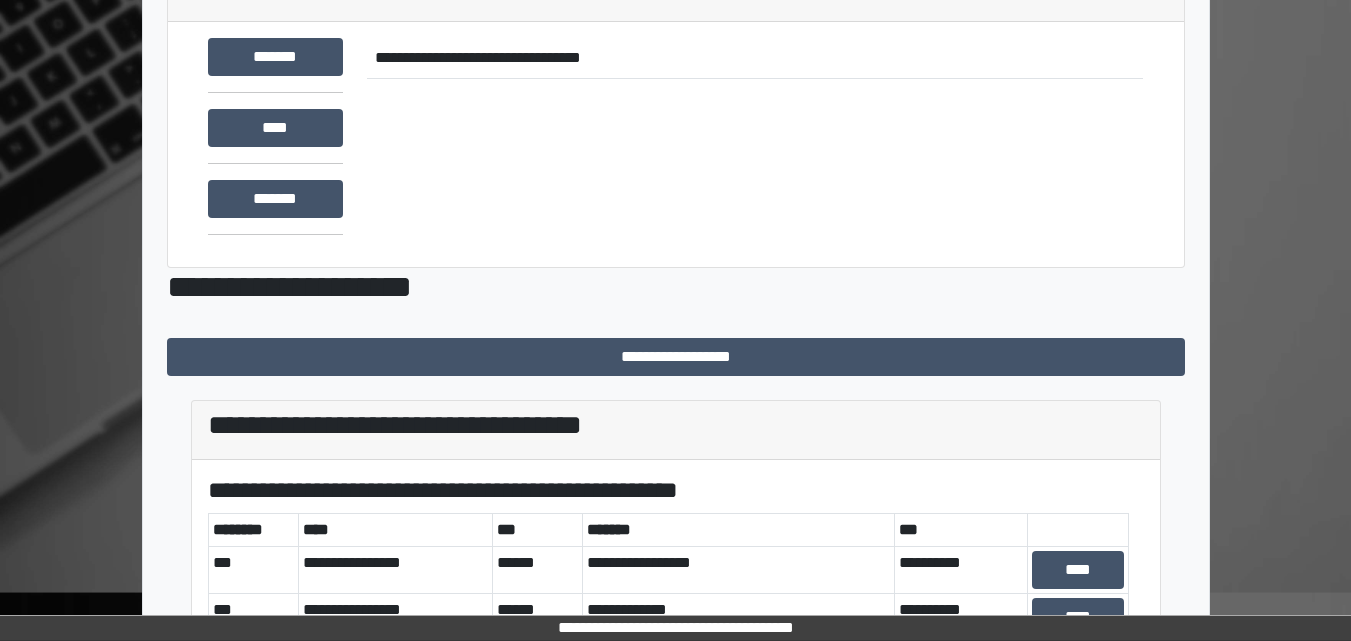 scroll, scrollTop: 300, scrollLeft: 0, axis: vertical 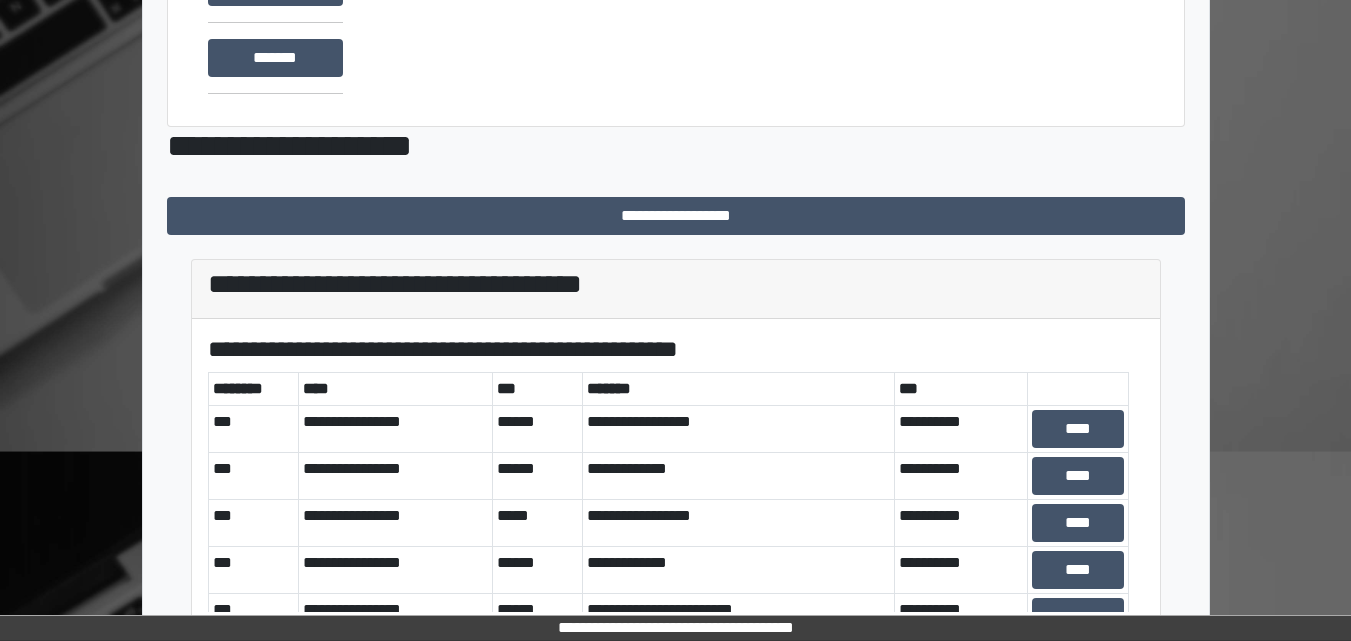 drag, startPoint x: 646, startPoint y: 357, endPoint x: 280, endPoint y: 107, distance: 443.23358 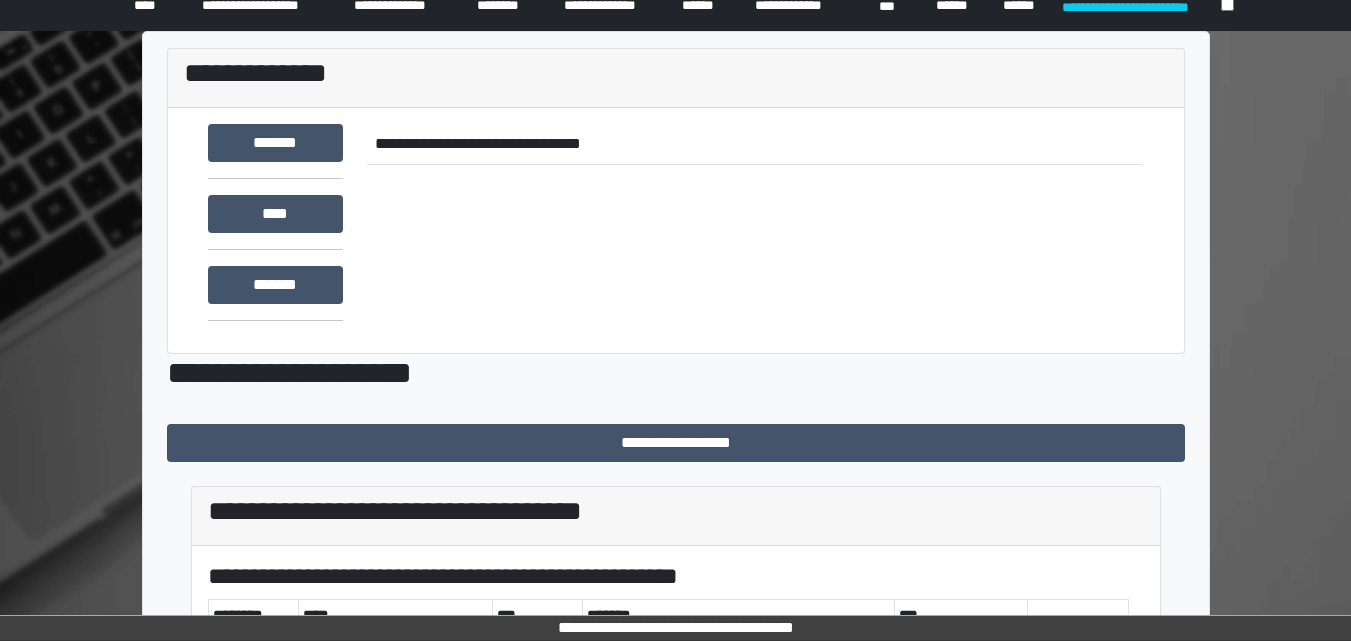 scroll, scrollTop: 0, scrollLeft: 0, axis: both 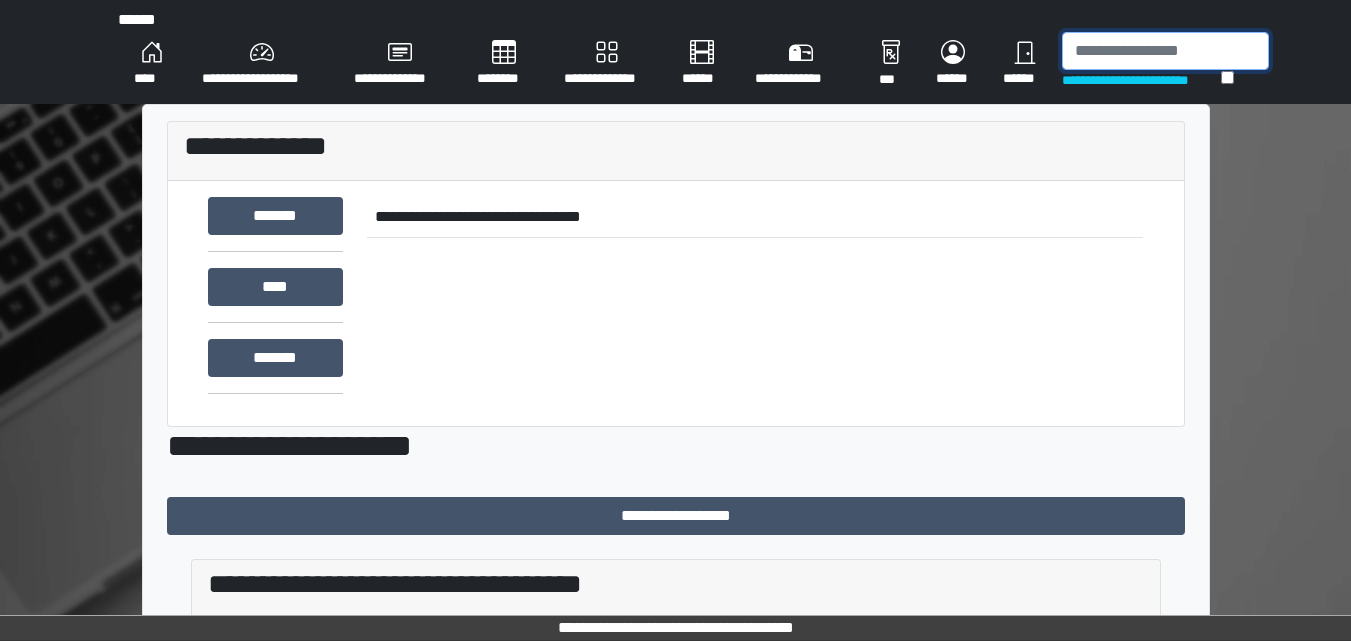 click at bounding box center [1165, 51] 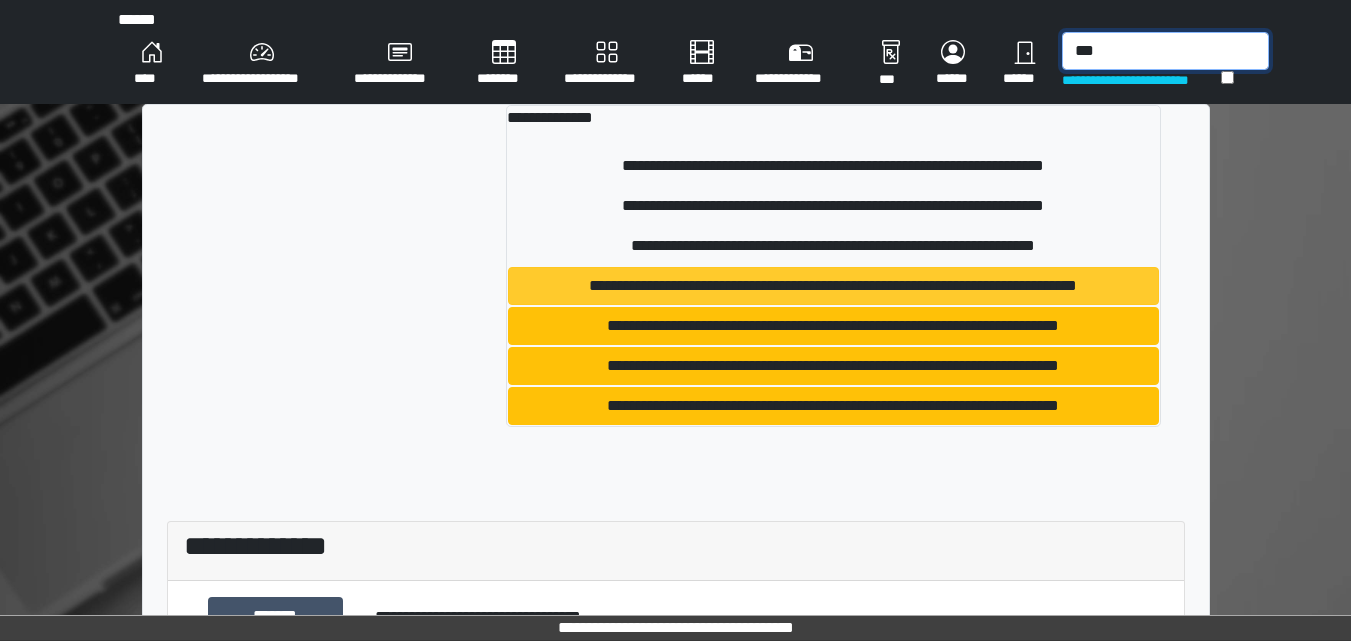 type on "***" 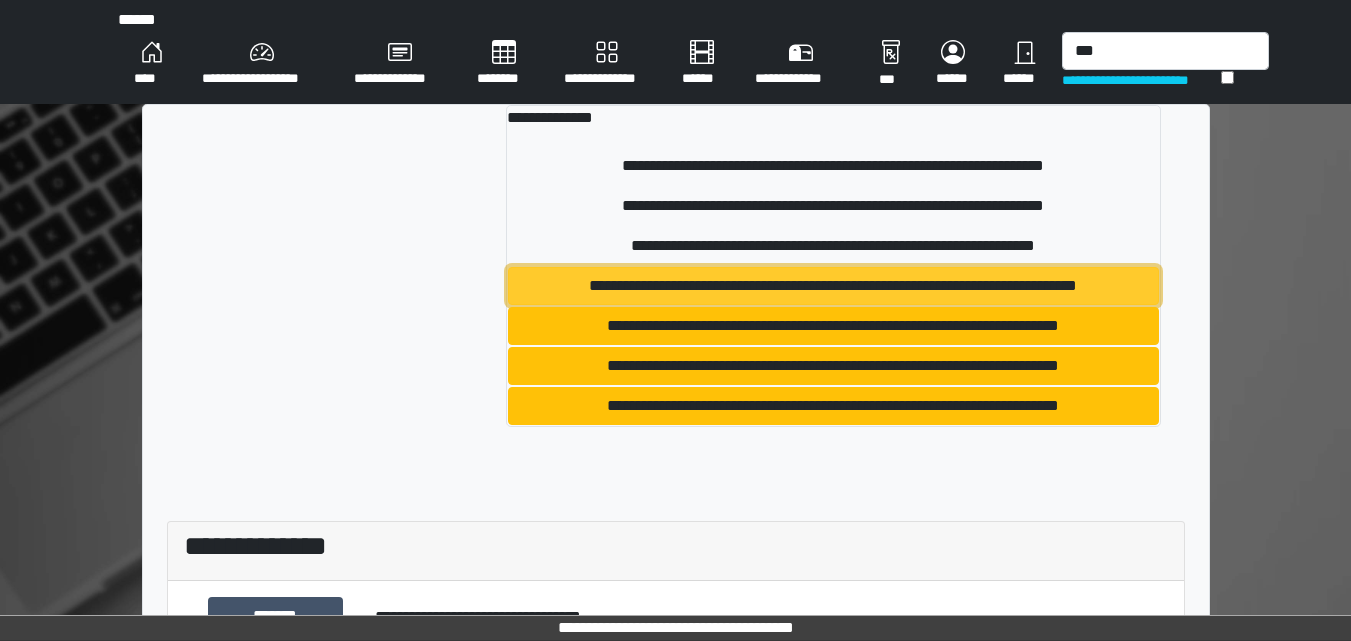 click on "**********" at bounding box center [833, 286] 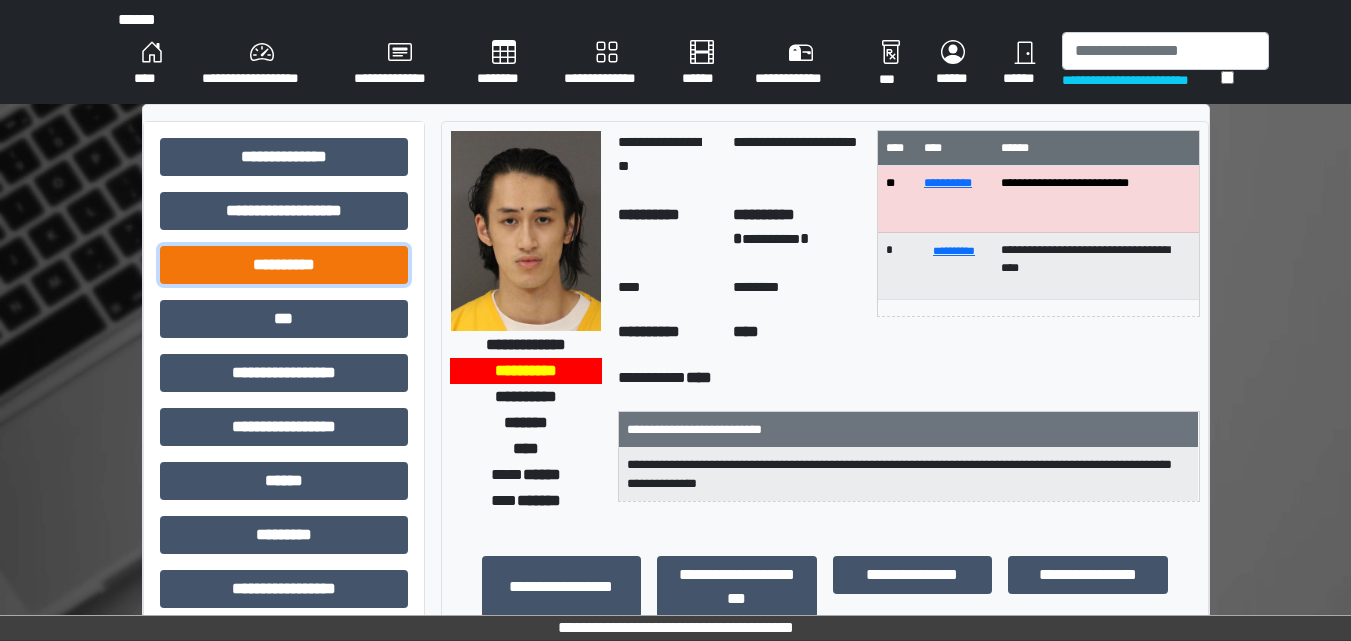 click on "**********" at bounding box center [284, 265] 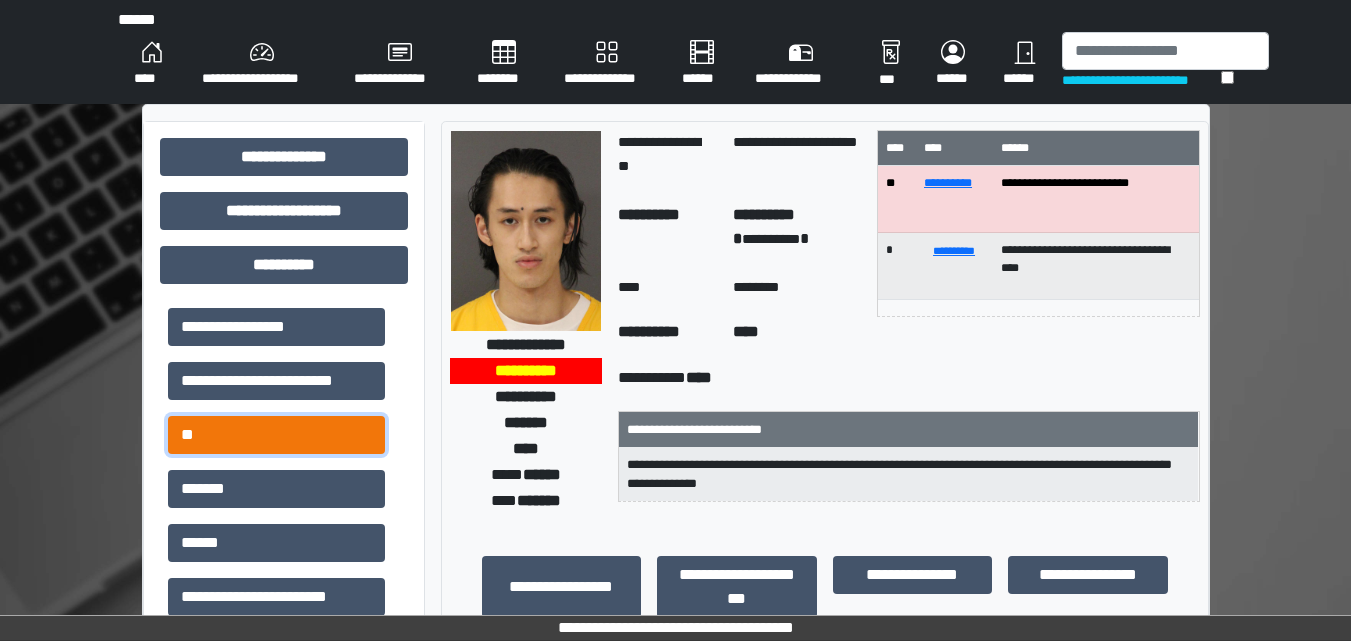 click on "**" at bounding box center [276, 435] 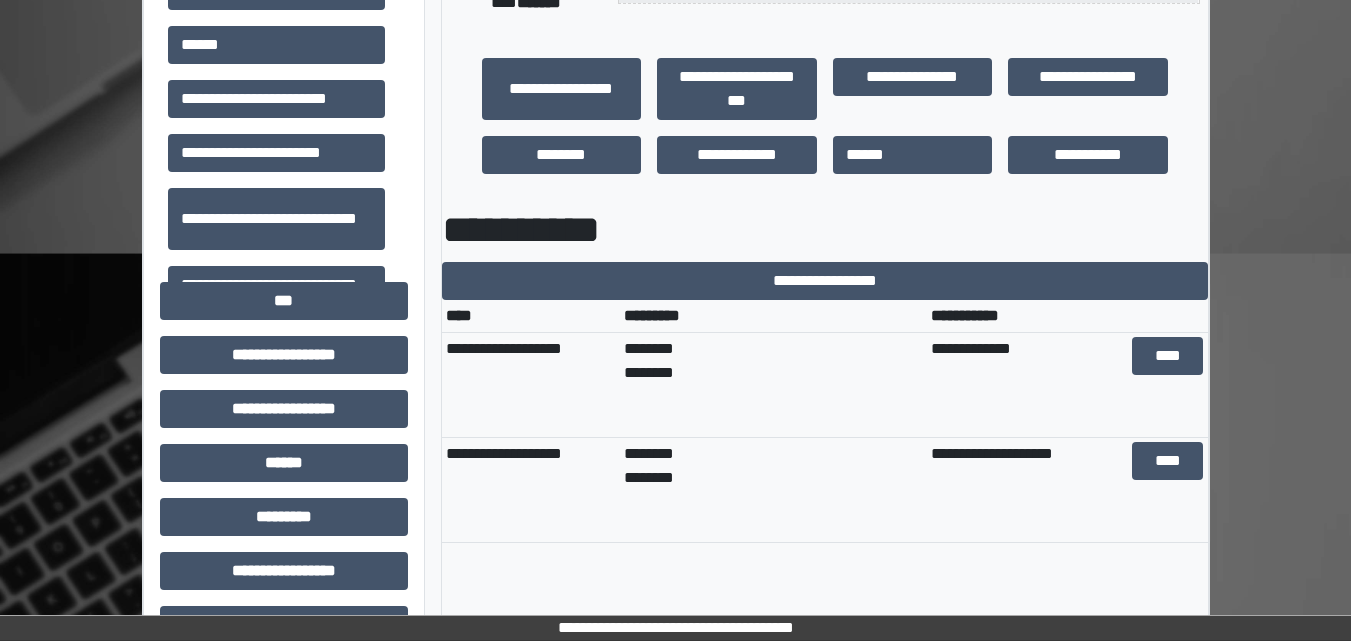 scroll, scrollTop: 500, scrollLeft: 0, axis: vertical 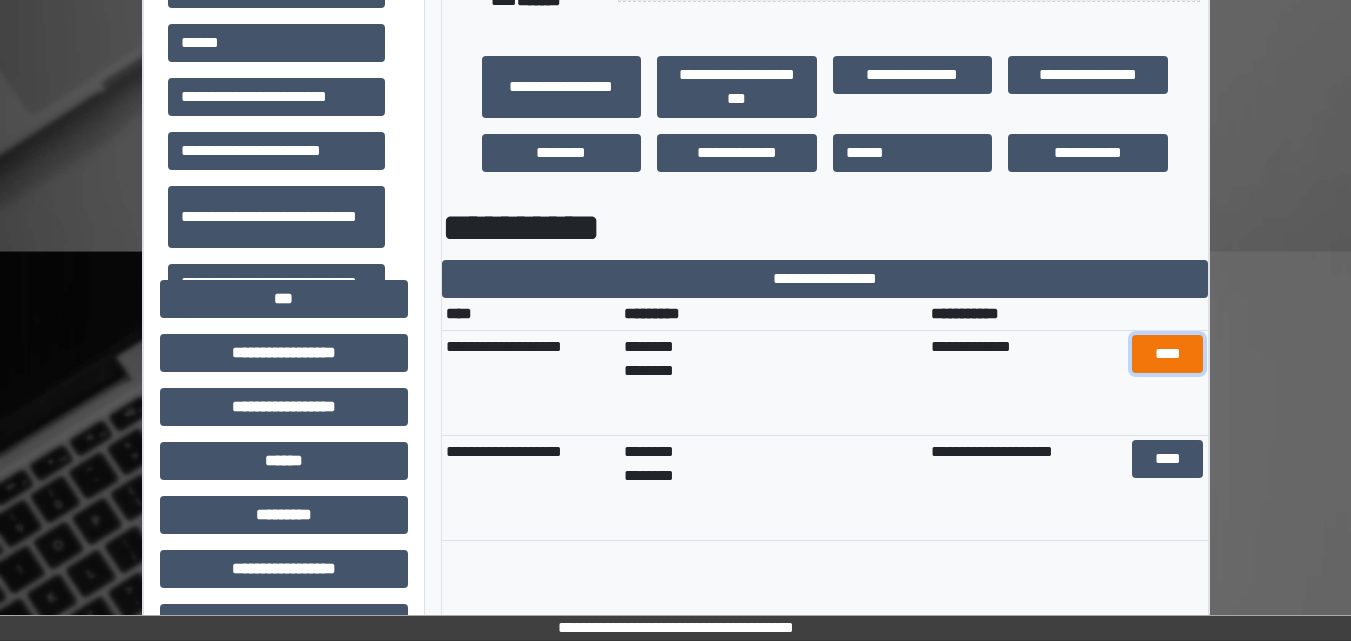 click on "****" at bounding box center (1167, 354) 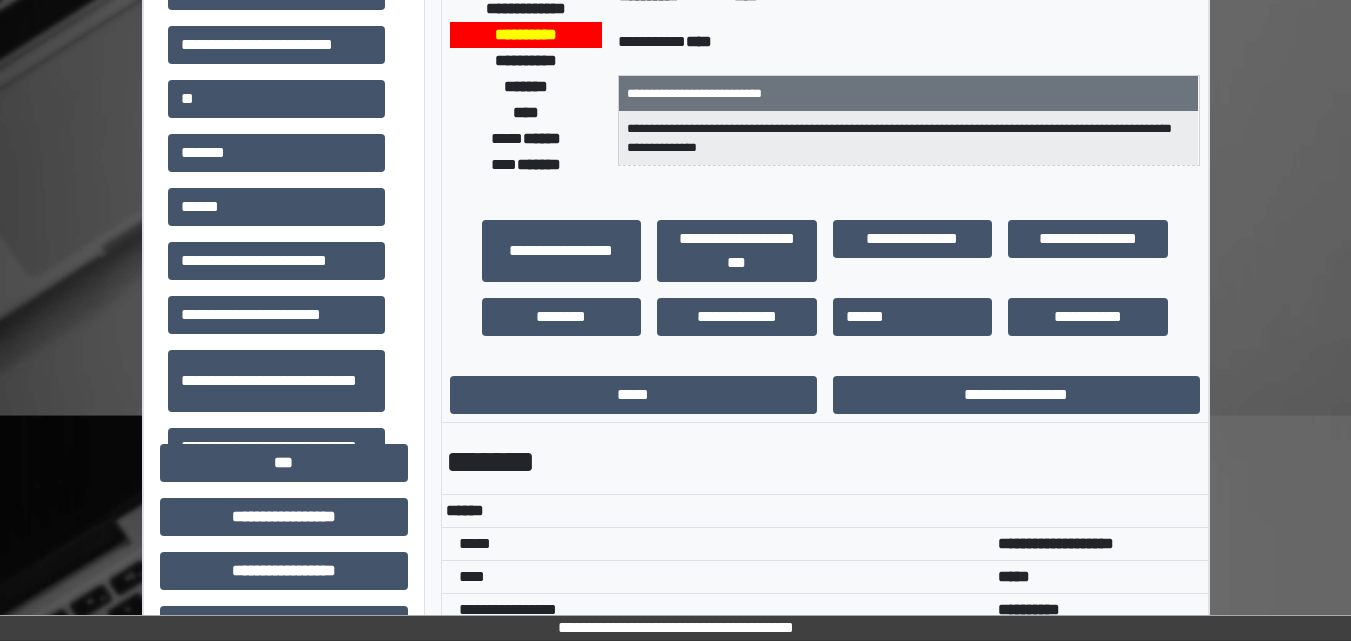 scroll, scrollTop: 337, scrollLeft: 0, axis: vertical 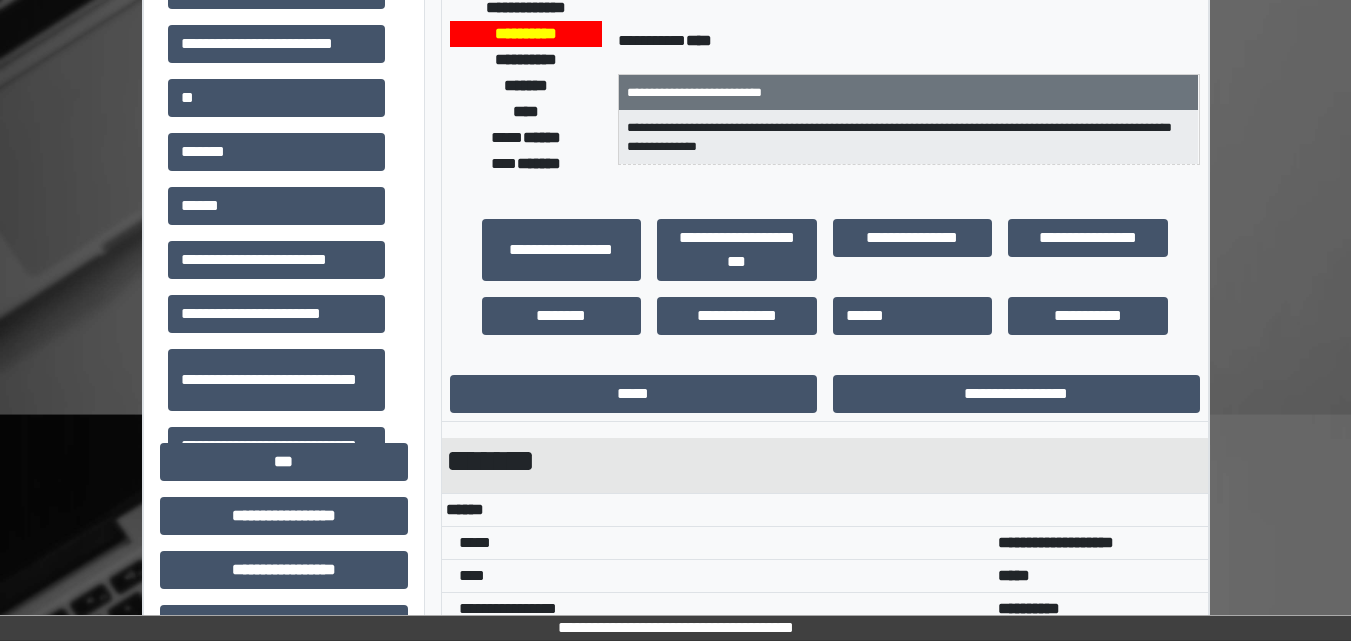 drag, startPoint x: 1157, startPoint y: 403, endPoint x: 1116, endPoint y: 471, distance: 79.40403 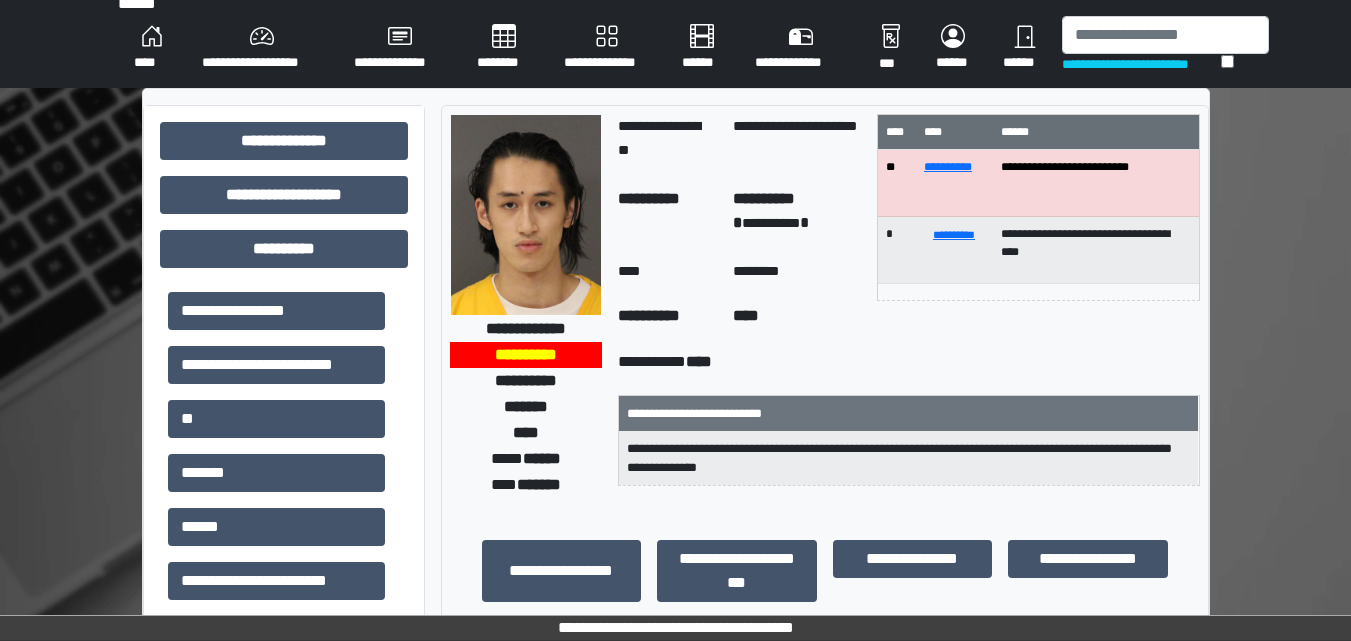 scroll, scrollTop: 0, scrollLeft: 0, axis: both 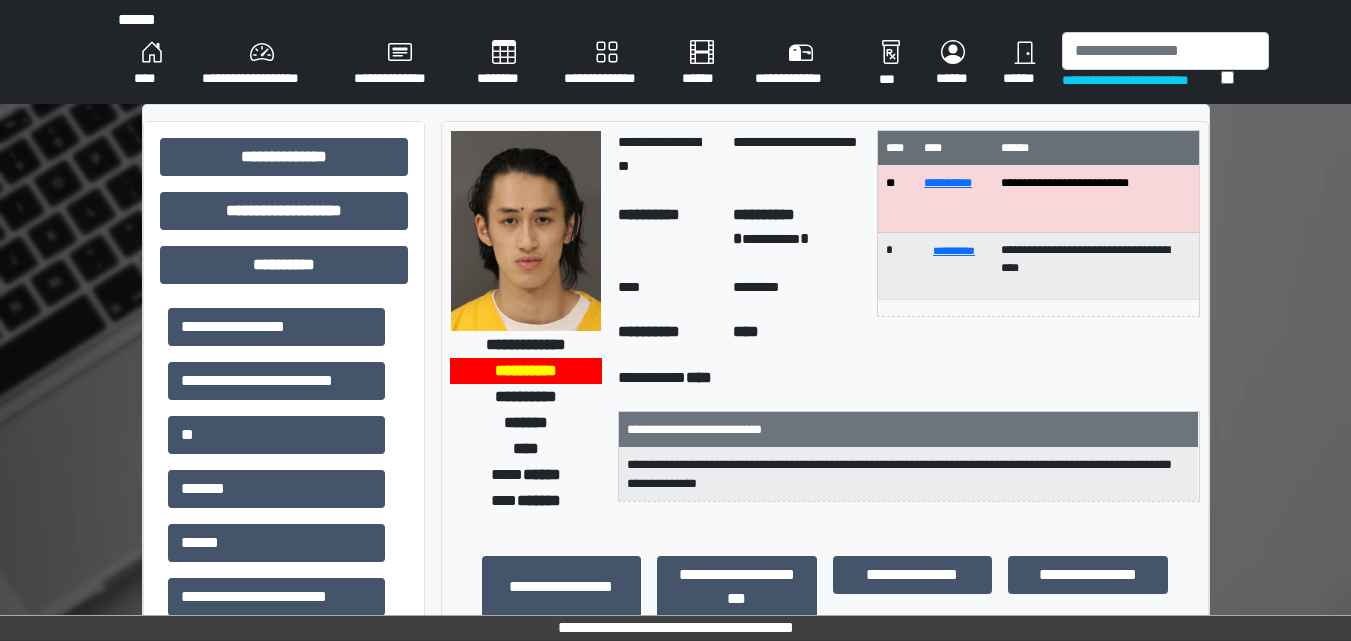 drag, startPoint x: 1357, startPoint y: 6, endPoint x: 866, endPoint y: 30, distance: 491.5862 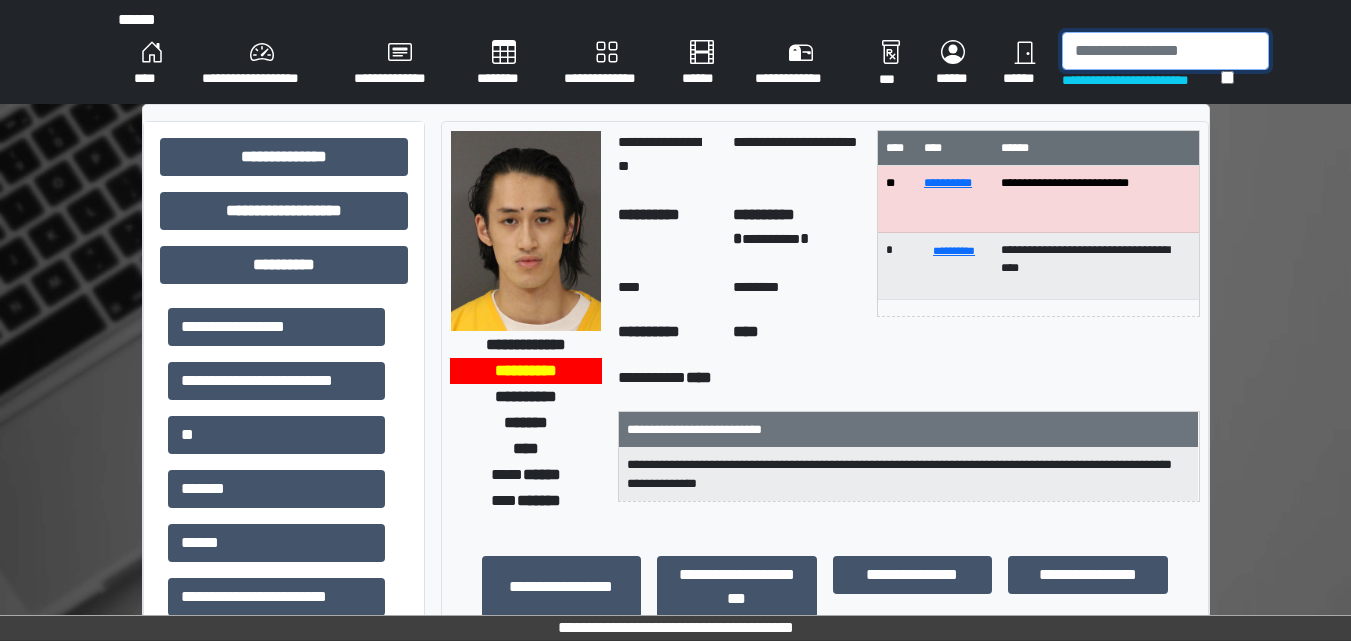 click at bounding box center (1165, 51) 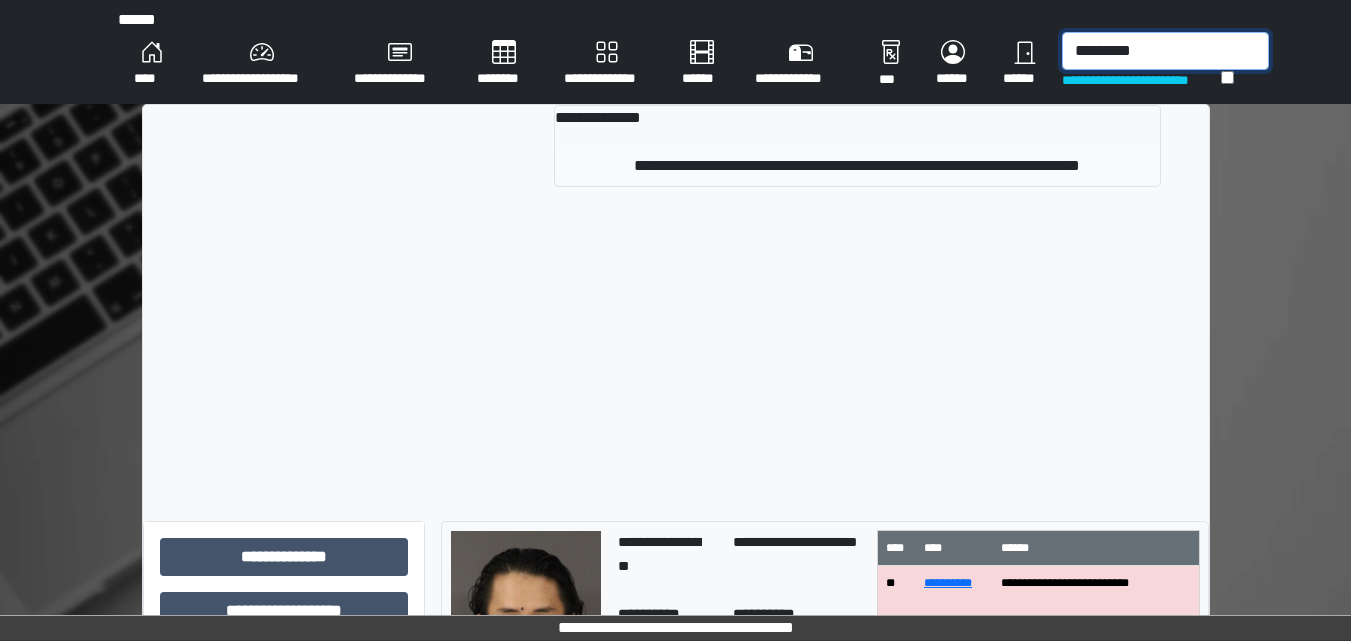 type on "*********" 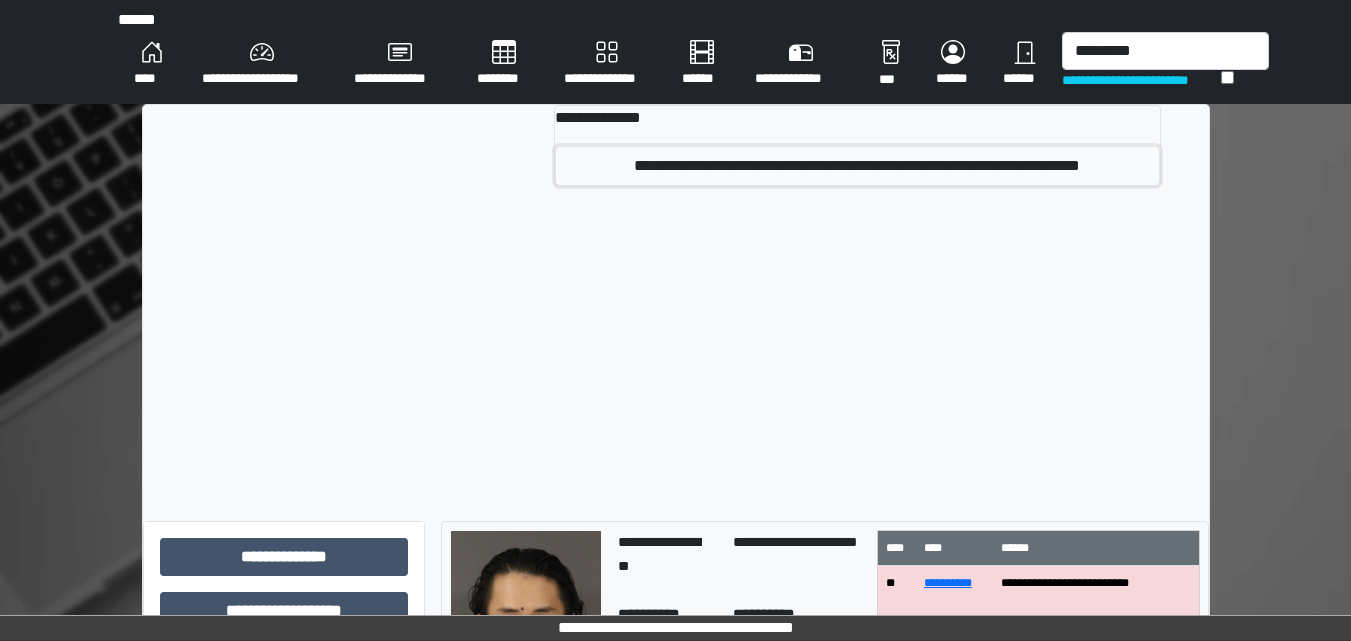 click on "**********" at bounding box center [857, 166] 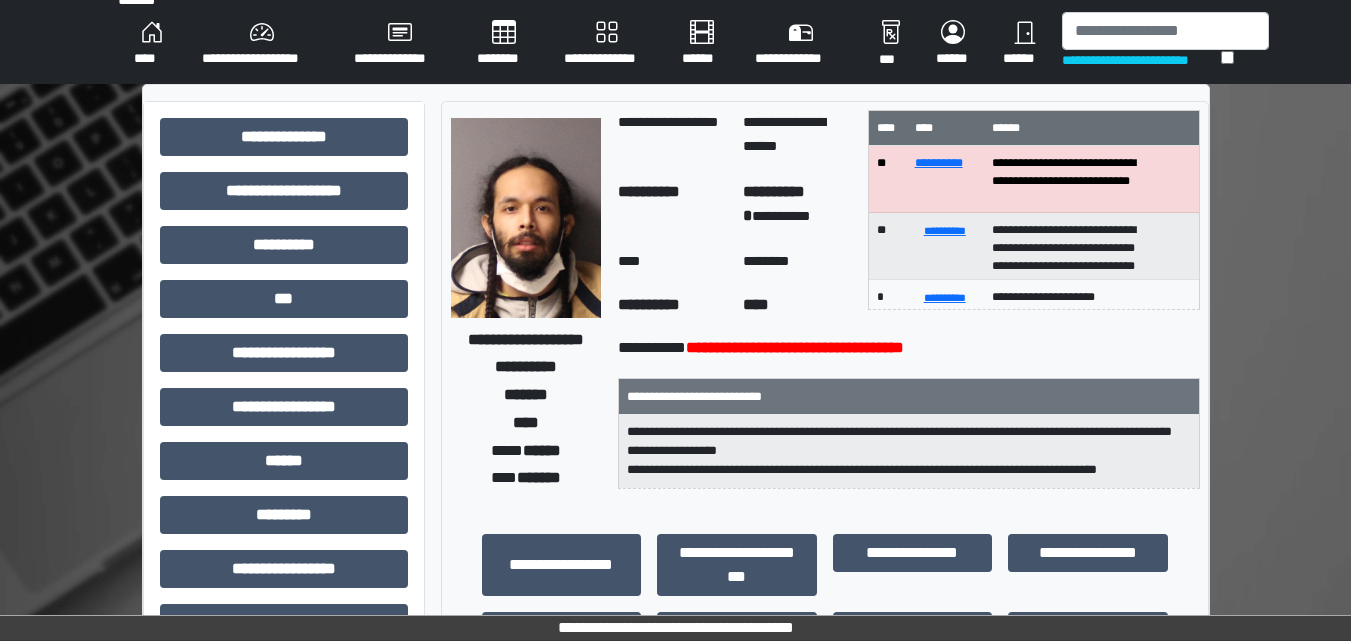 scroll, scrollTop: 0, scrollLeft: 0, axis: both 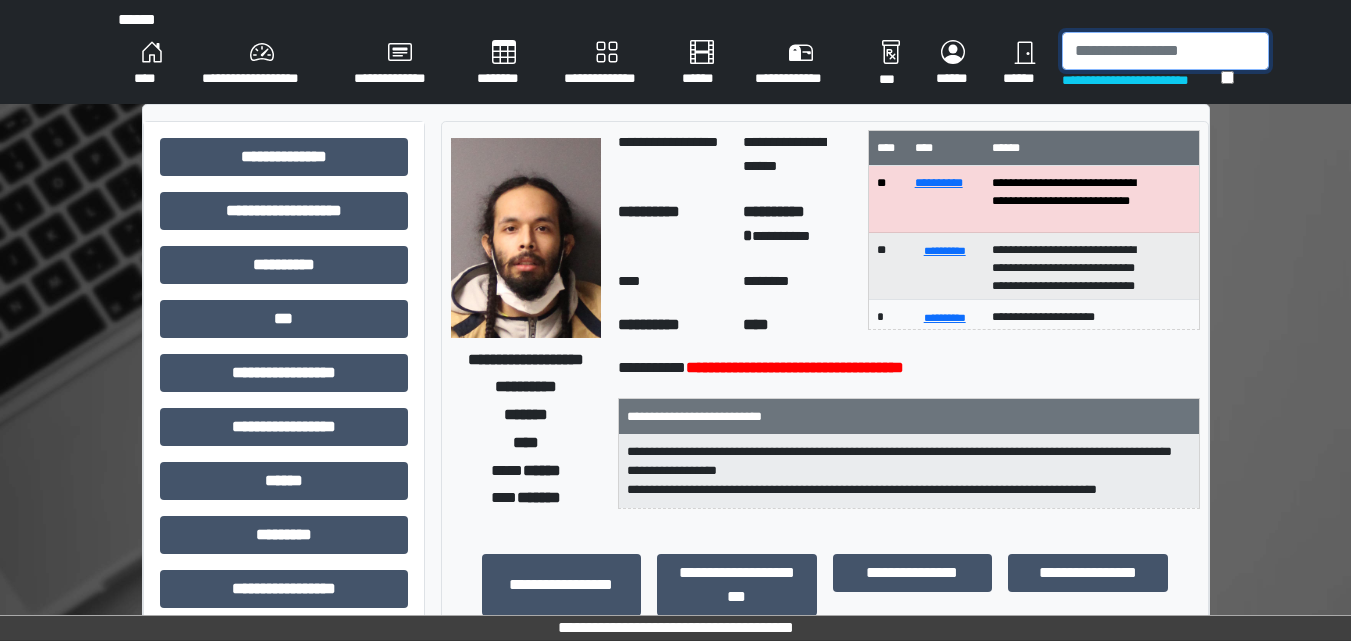 click at bounding box center (1165, 51) 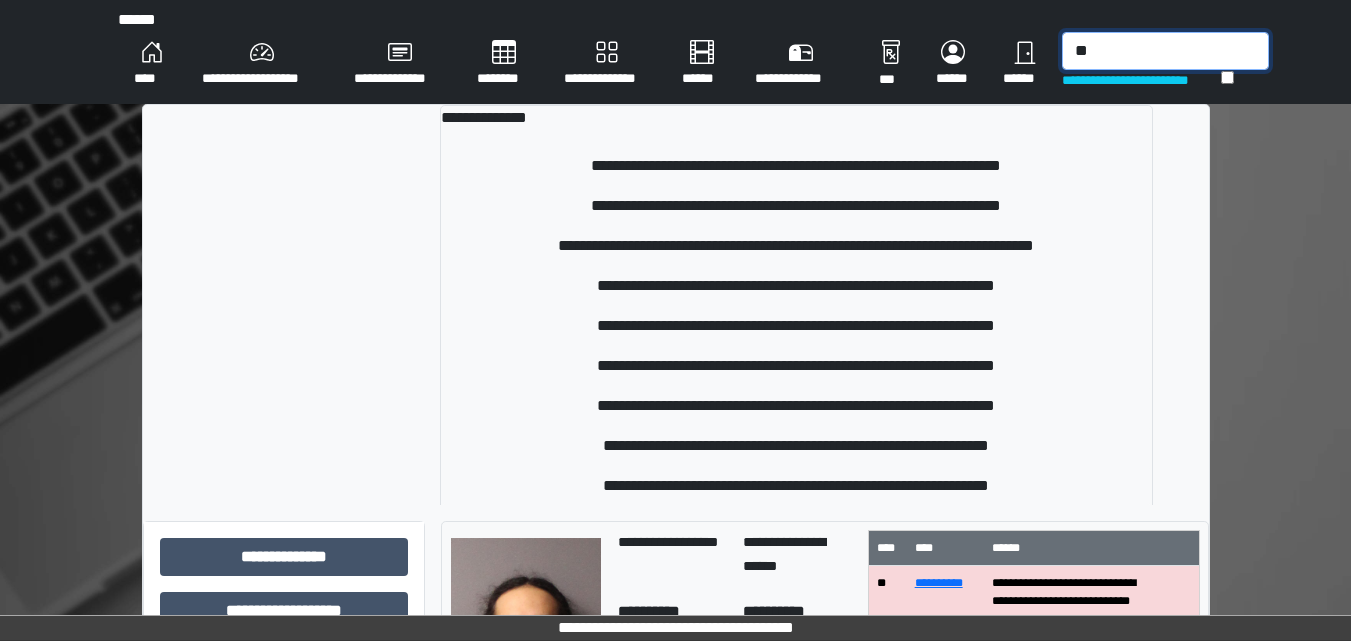 type on "*" 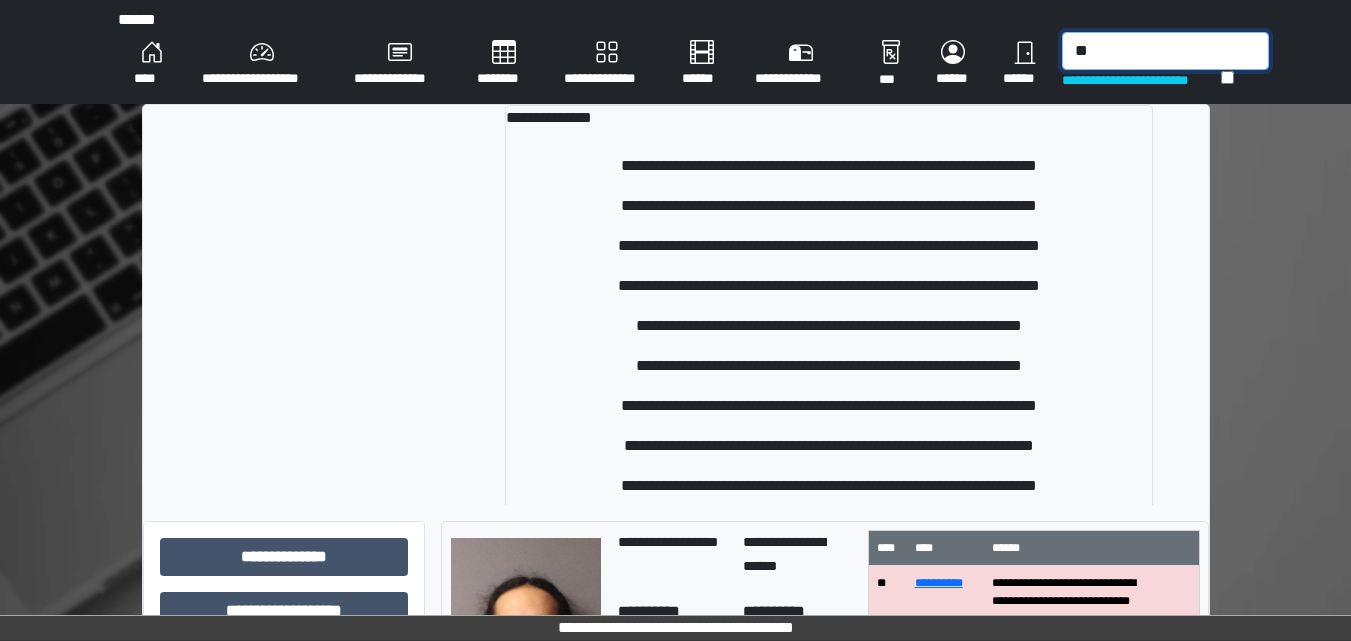 type on "*" 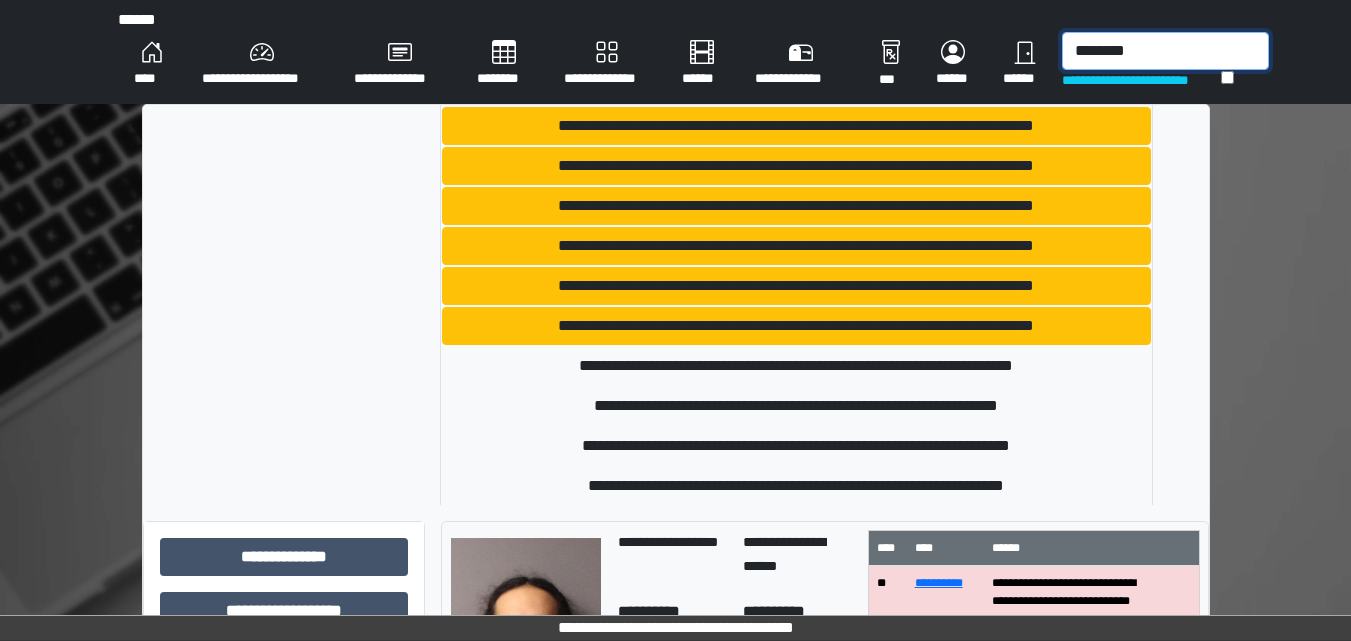 scroll, scrollTop: 800, scrollLeft: 0, axis: vertical 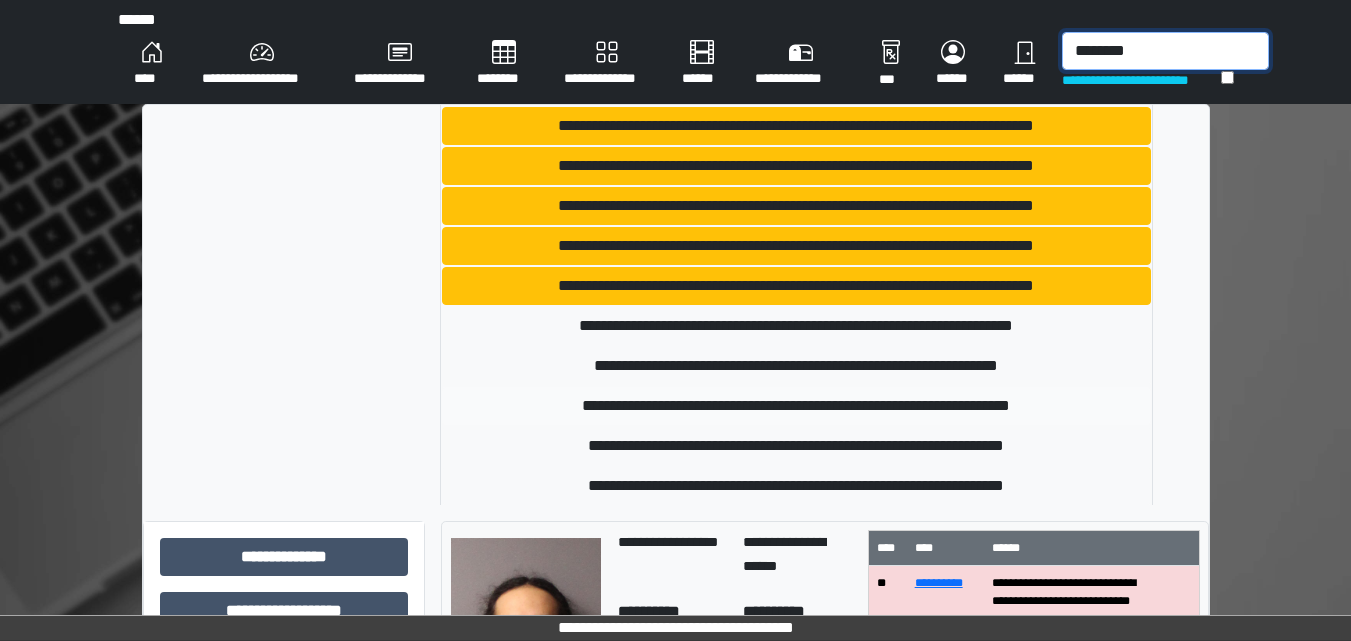 type on "********" 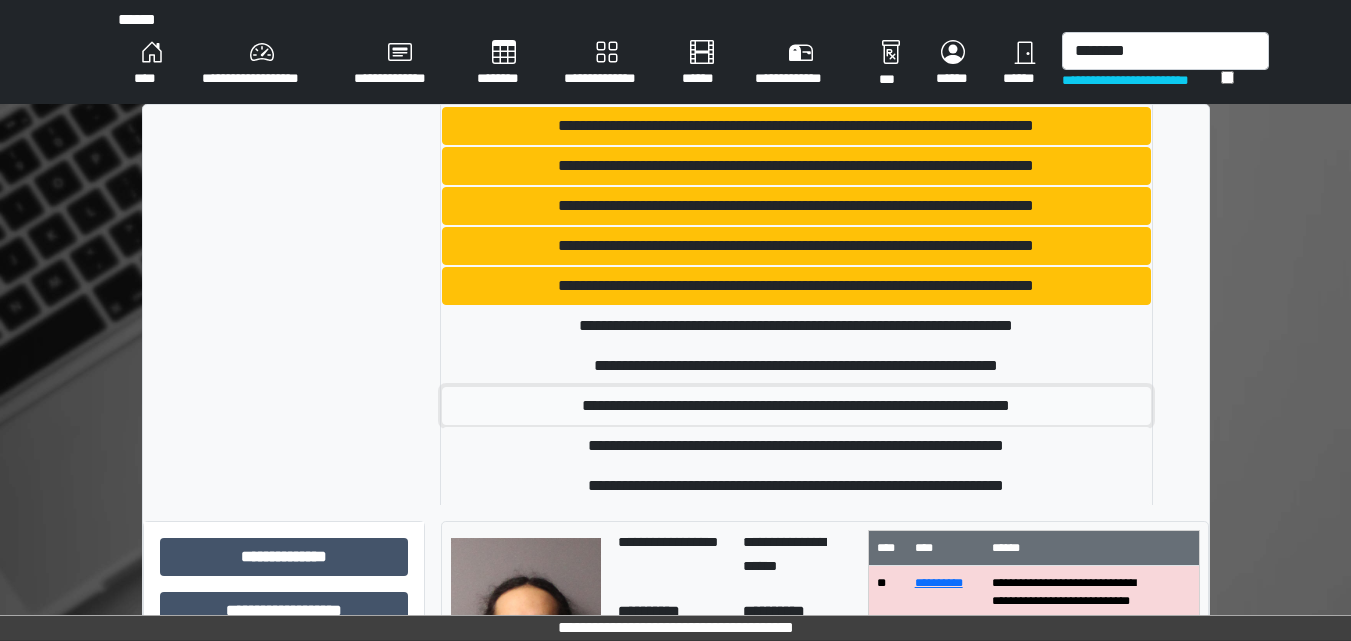 click on "**********" at bounding box center (796, 406) 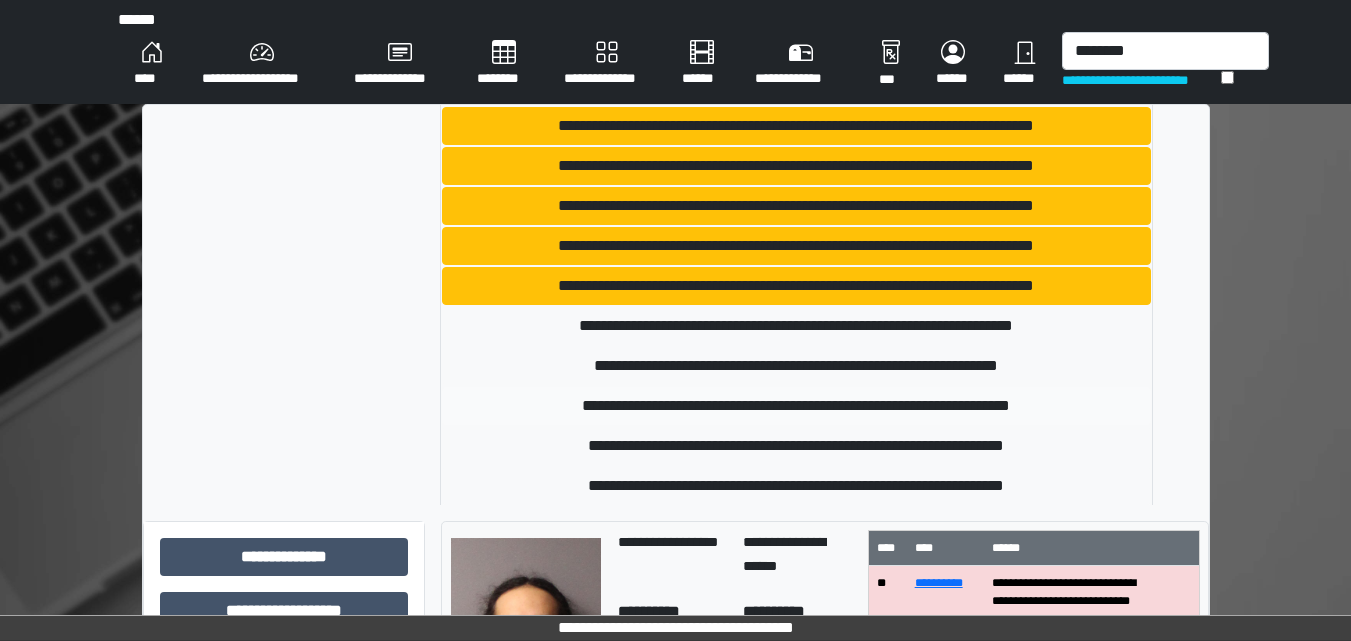 type 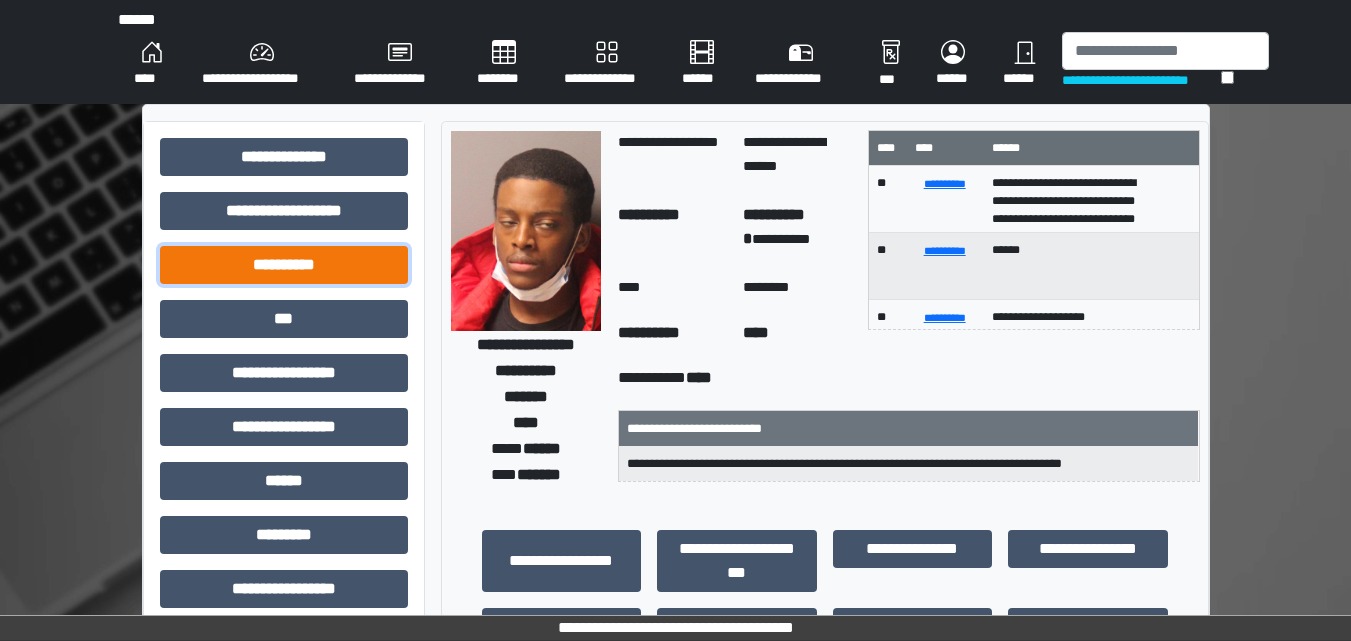 click on "**********" at bounding box center [284, 265] 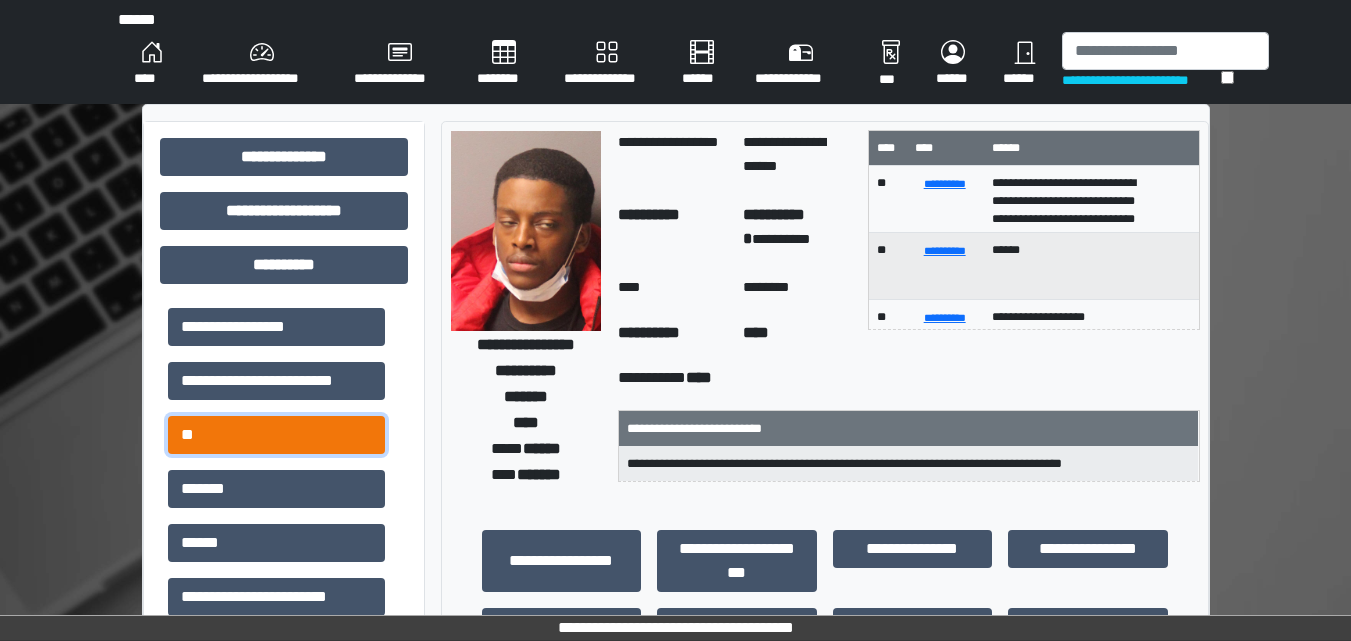 click on "**" at bounding box center [276, 435] 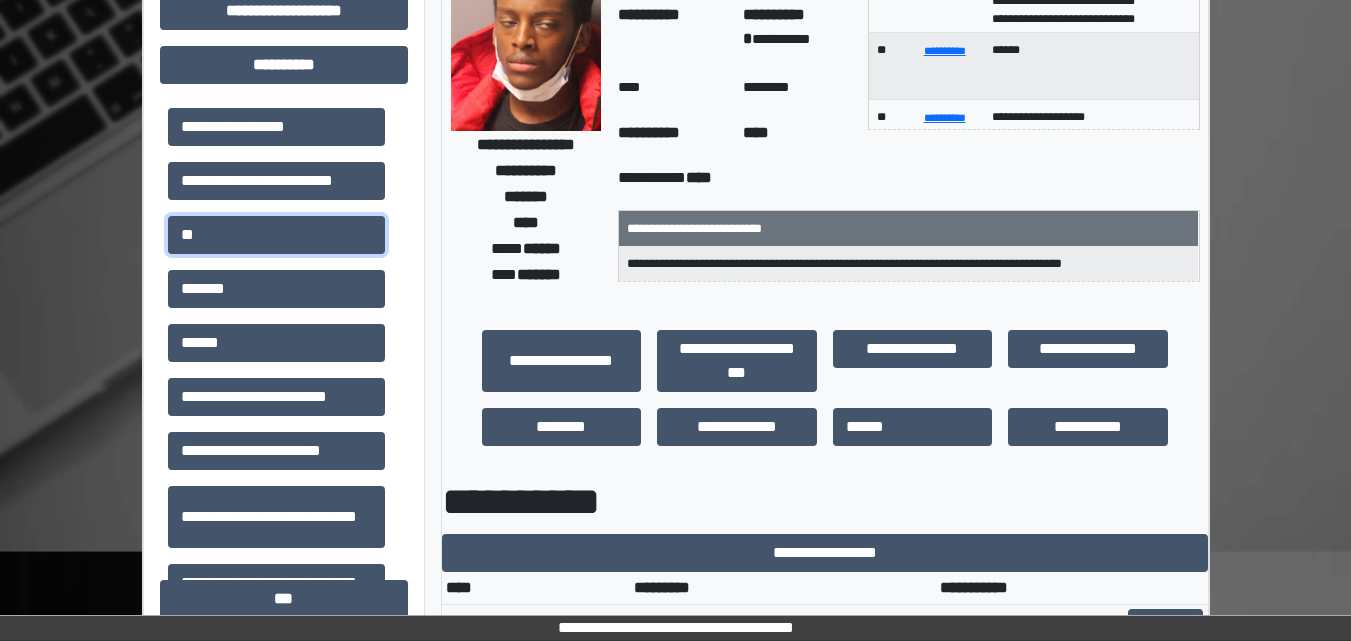 scroll, scrollTop: 100, scrollLeft: 0, axis: vertical 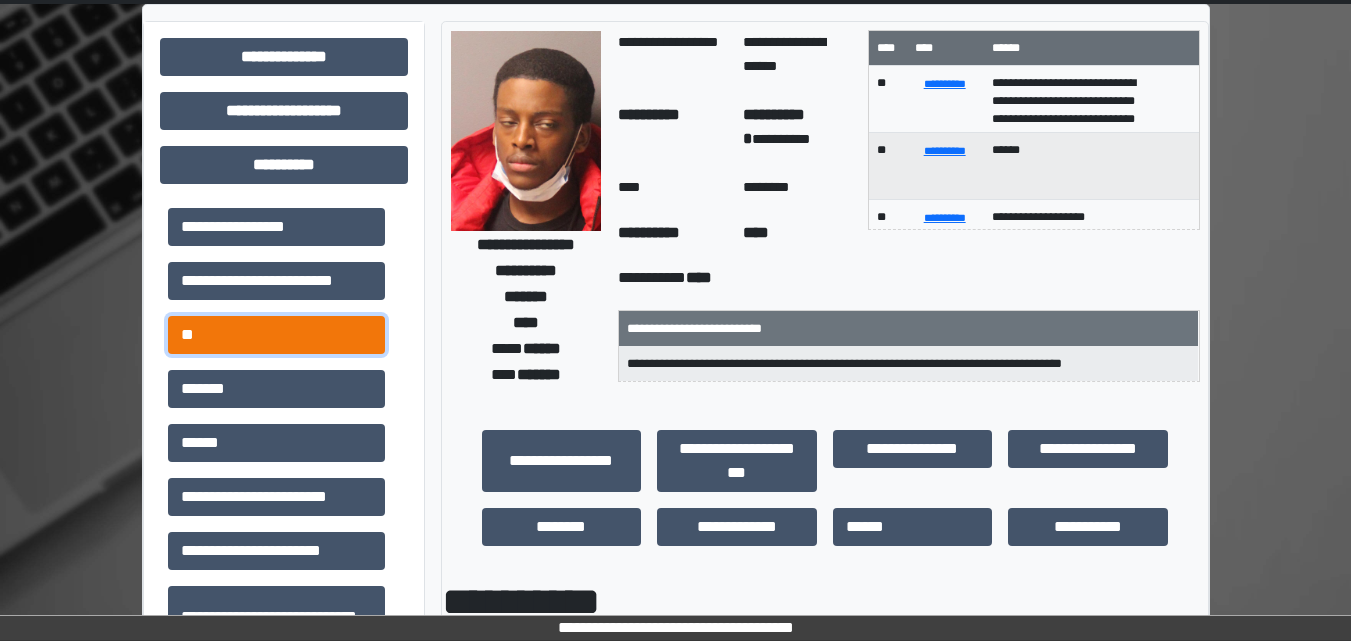click on "**" at bounding box center (276, 335) 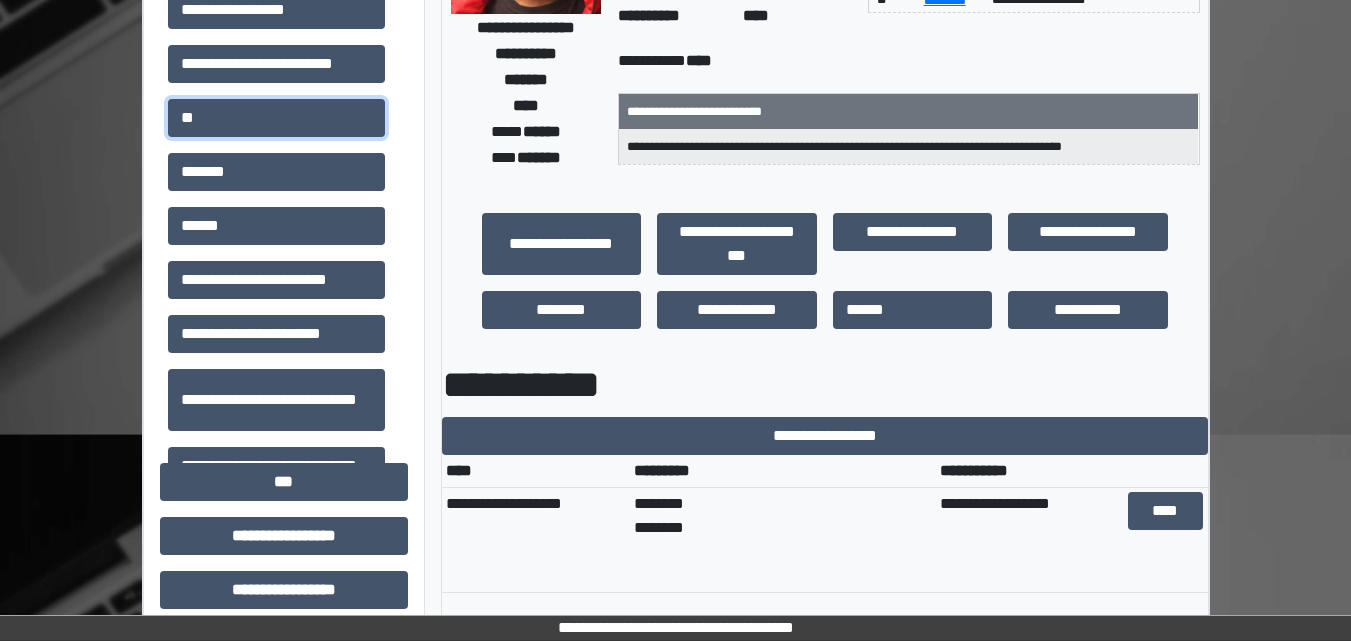 scroll, scrollTop: 400, scrollLeft: 0, axis: vertical 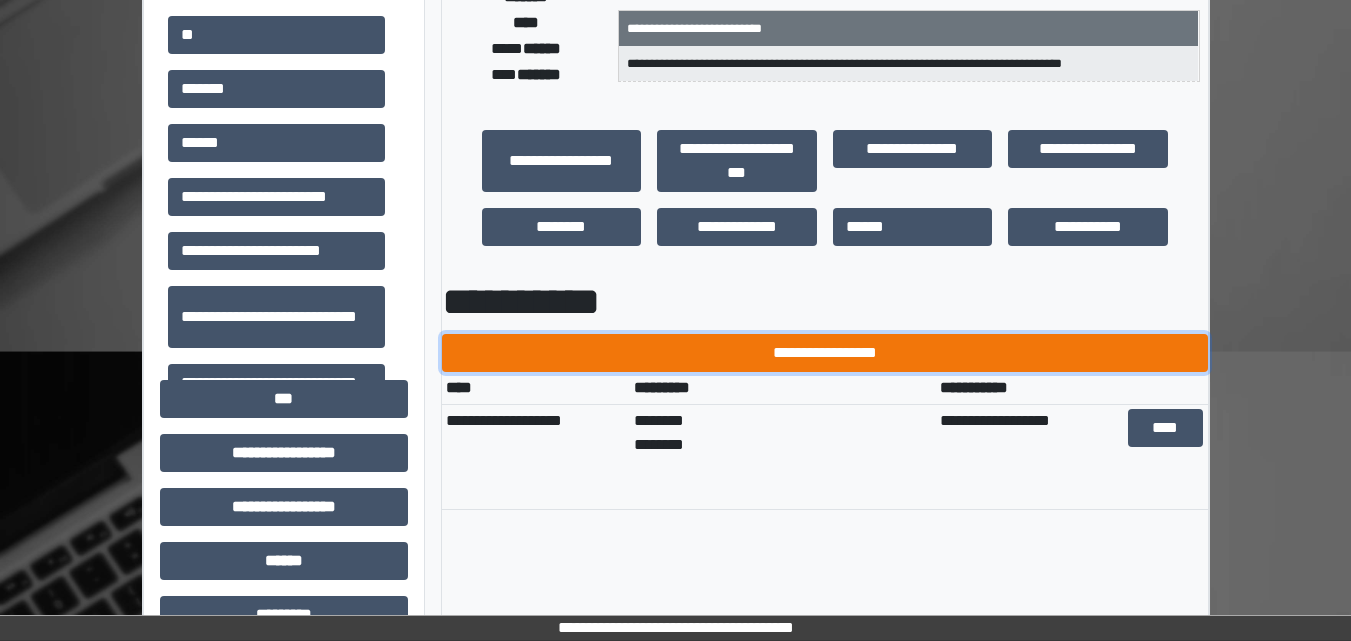 click on "**********" at bounding box center (825, 353) 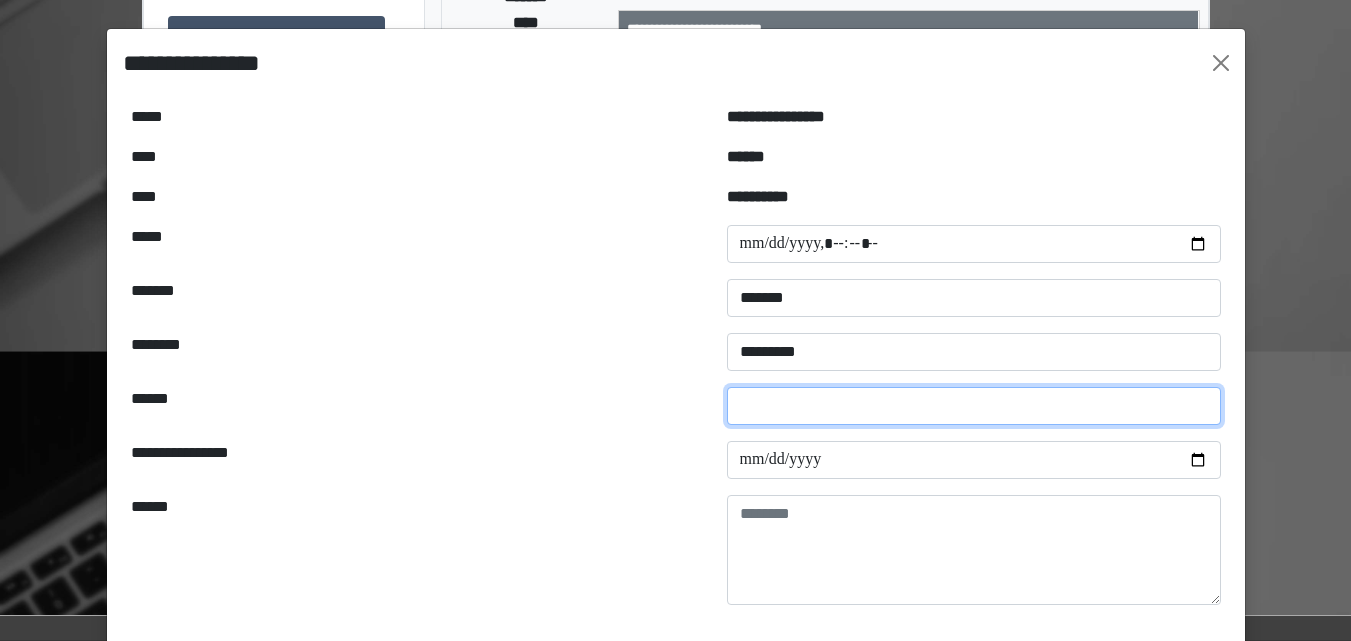 click at bounding box center (974, 406) 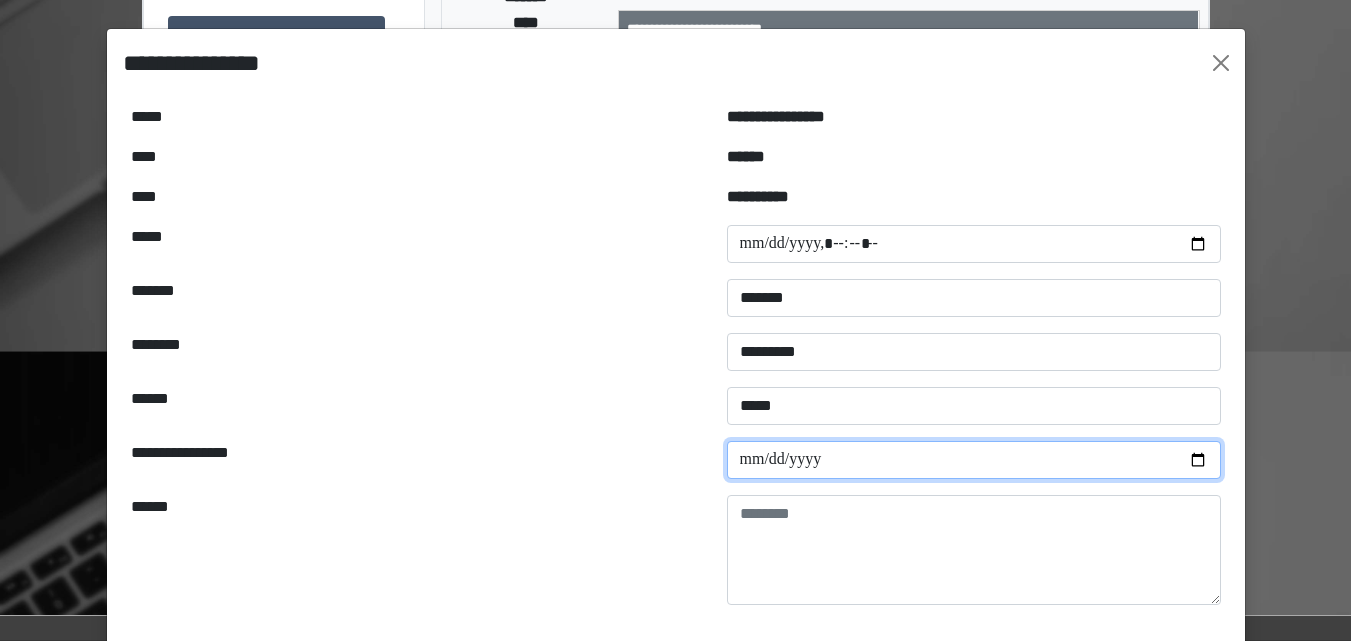 click at bounding box center (974, 460) 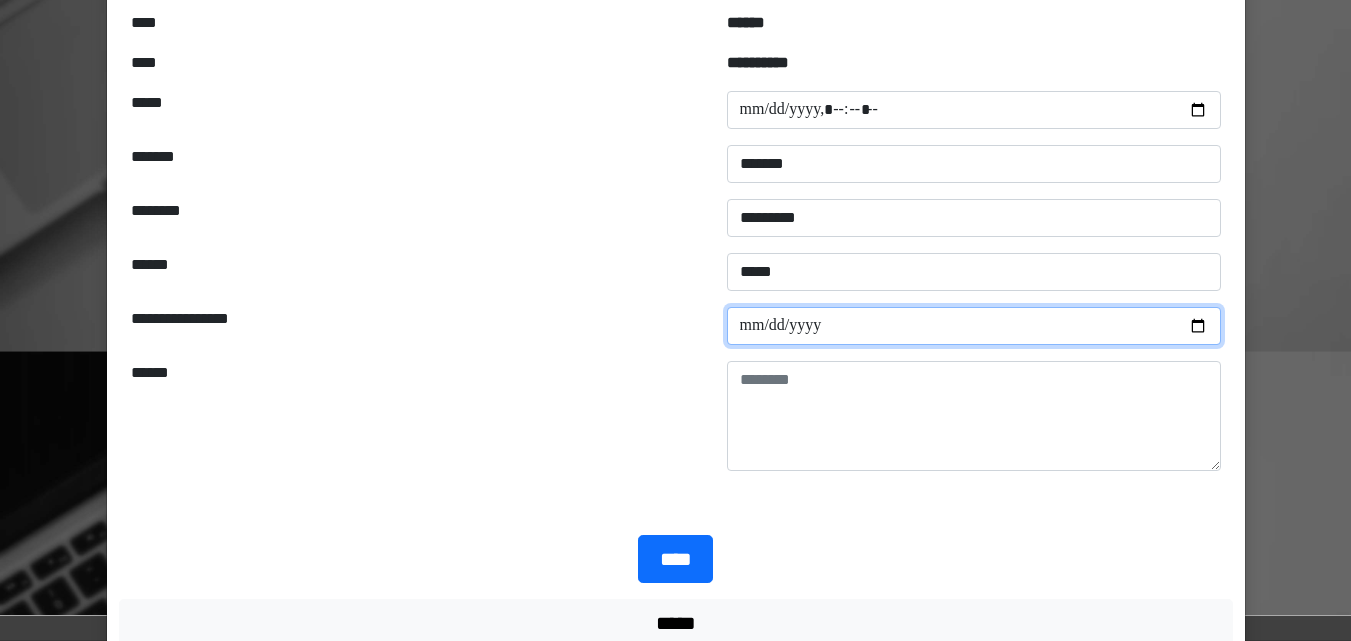 scroll, scrollTop: 185, scrollLeft: 0, axis: vertical 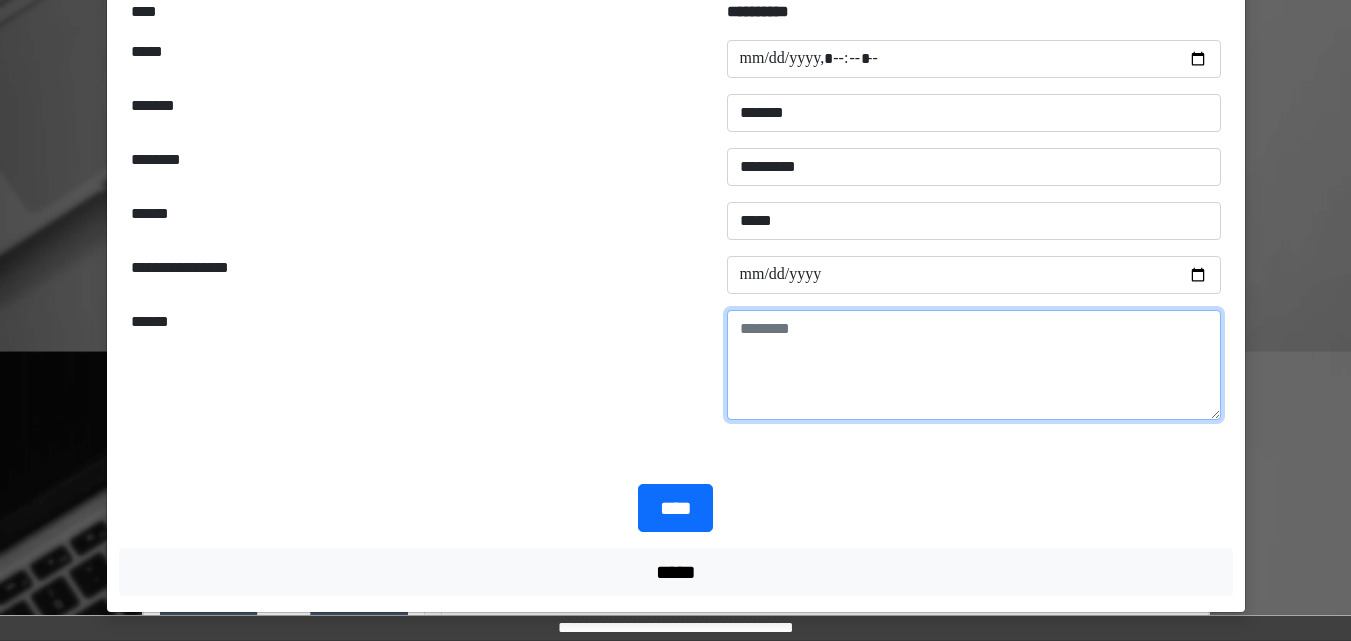click at bounding box center [974, 365] 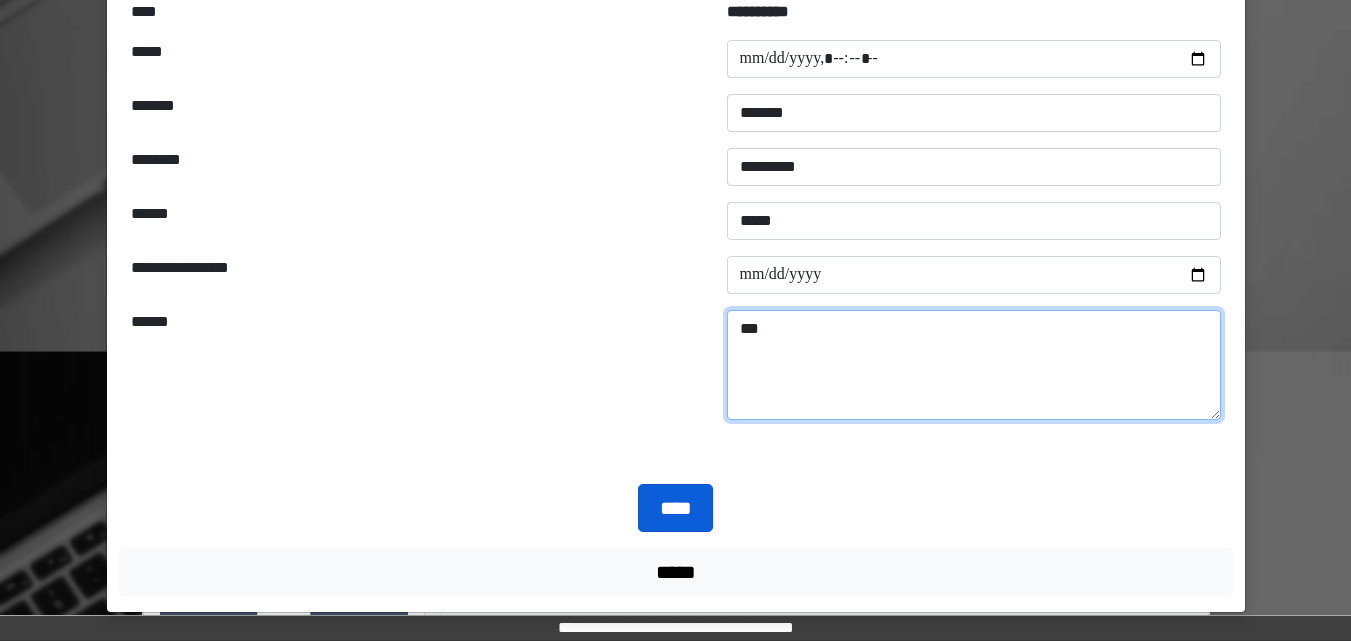 type on "***" 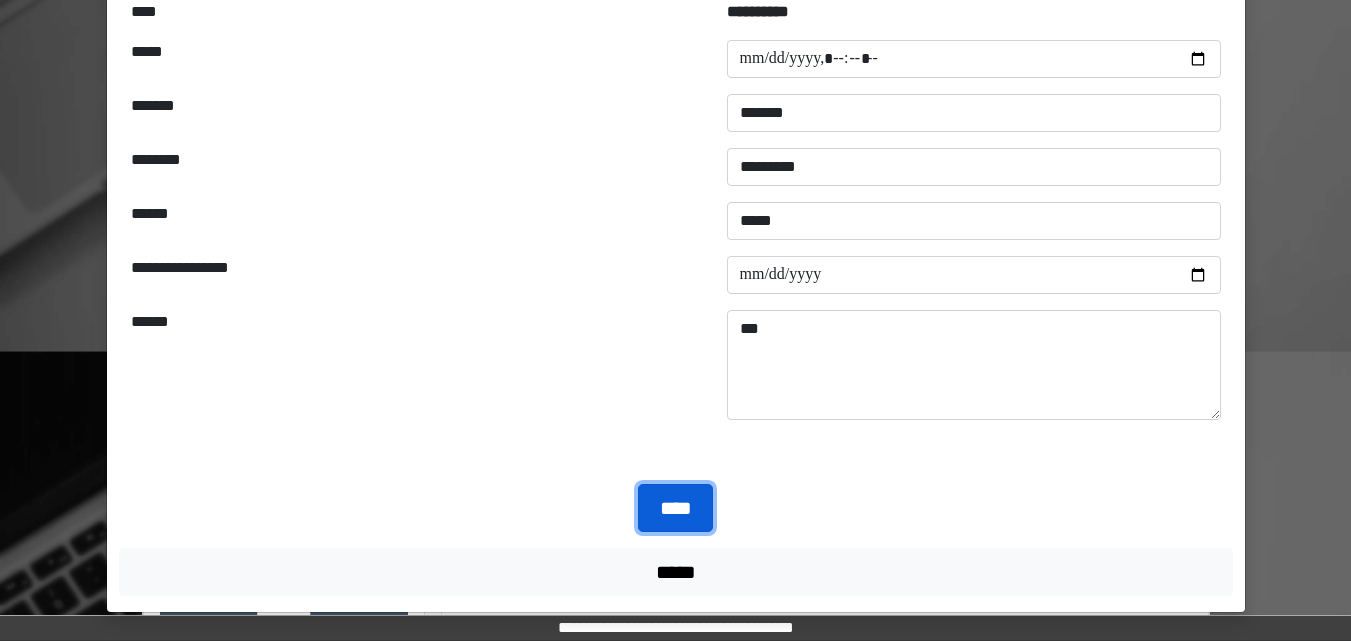 click on "****" at bounding box center (675, 508) 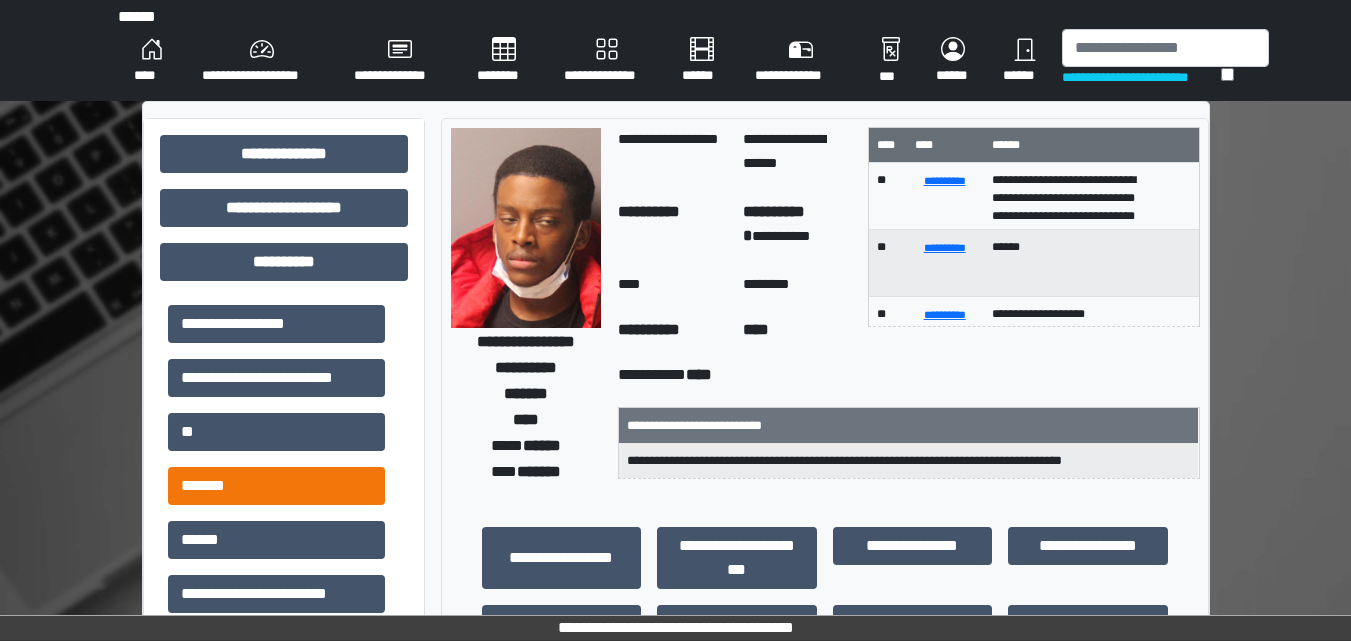 scroll, scrollTop: 0, scrollLeft: 0, axis: both 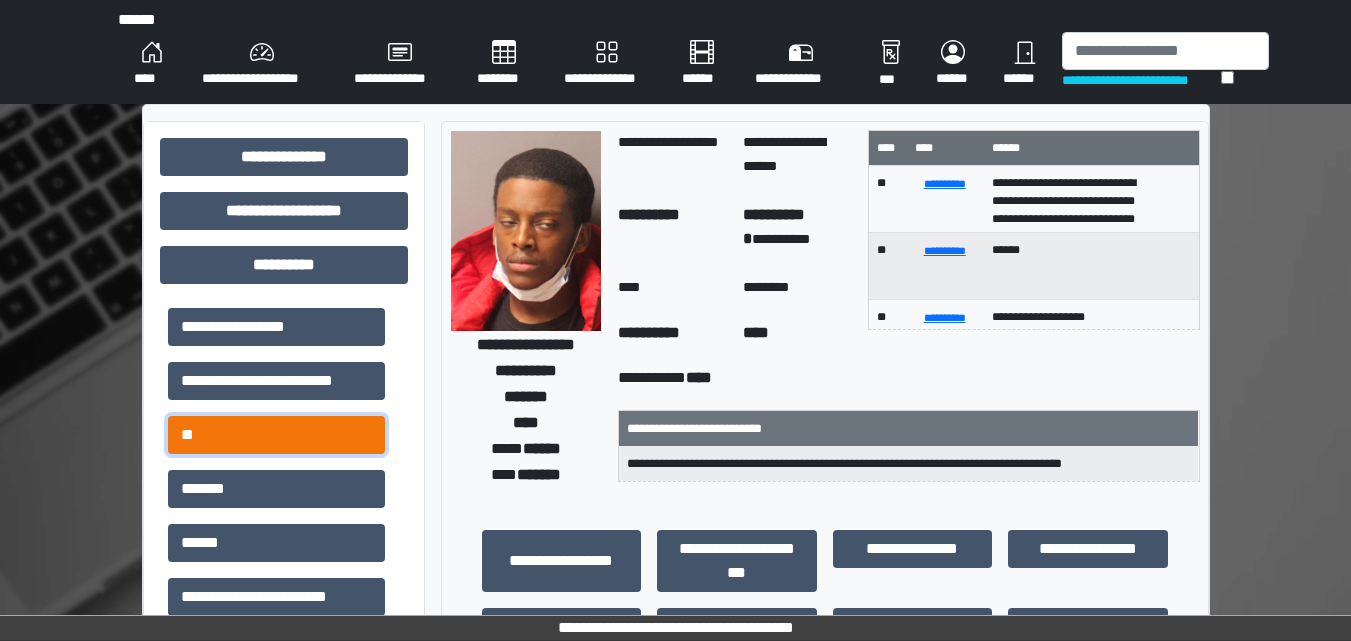 click on "**" at bounding box center (276, 435) 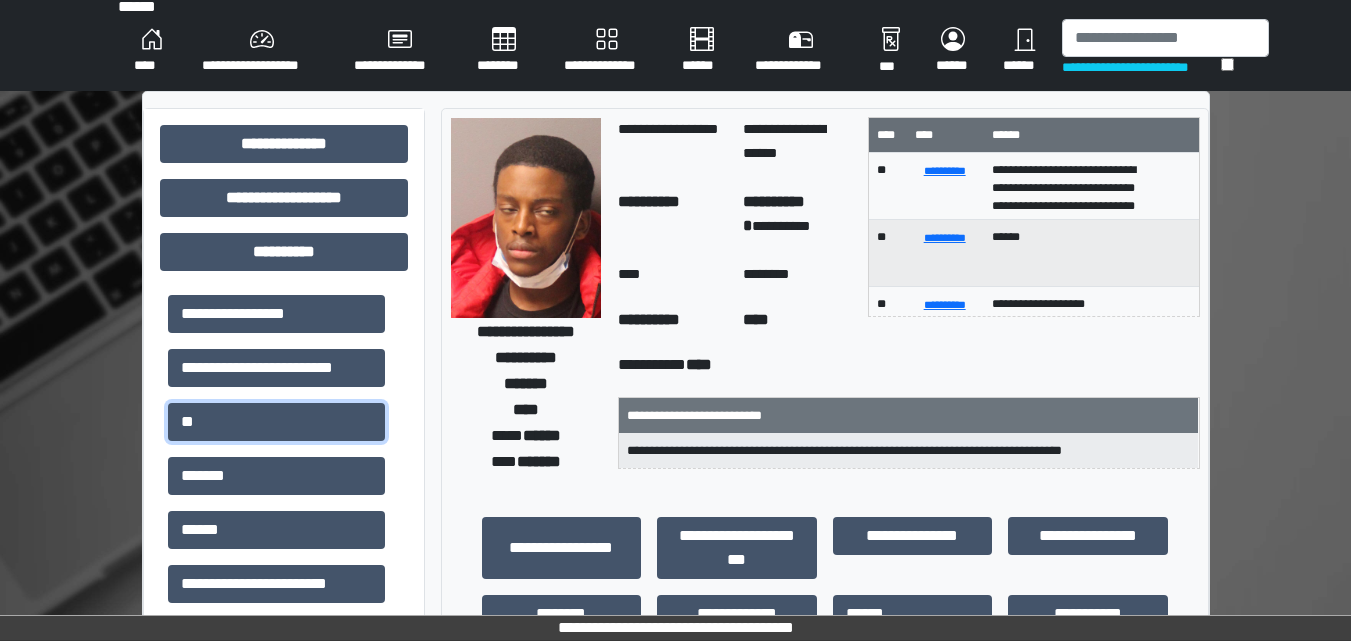 scroll, scrollTop: 0, scrollLeft: 0, axis: both 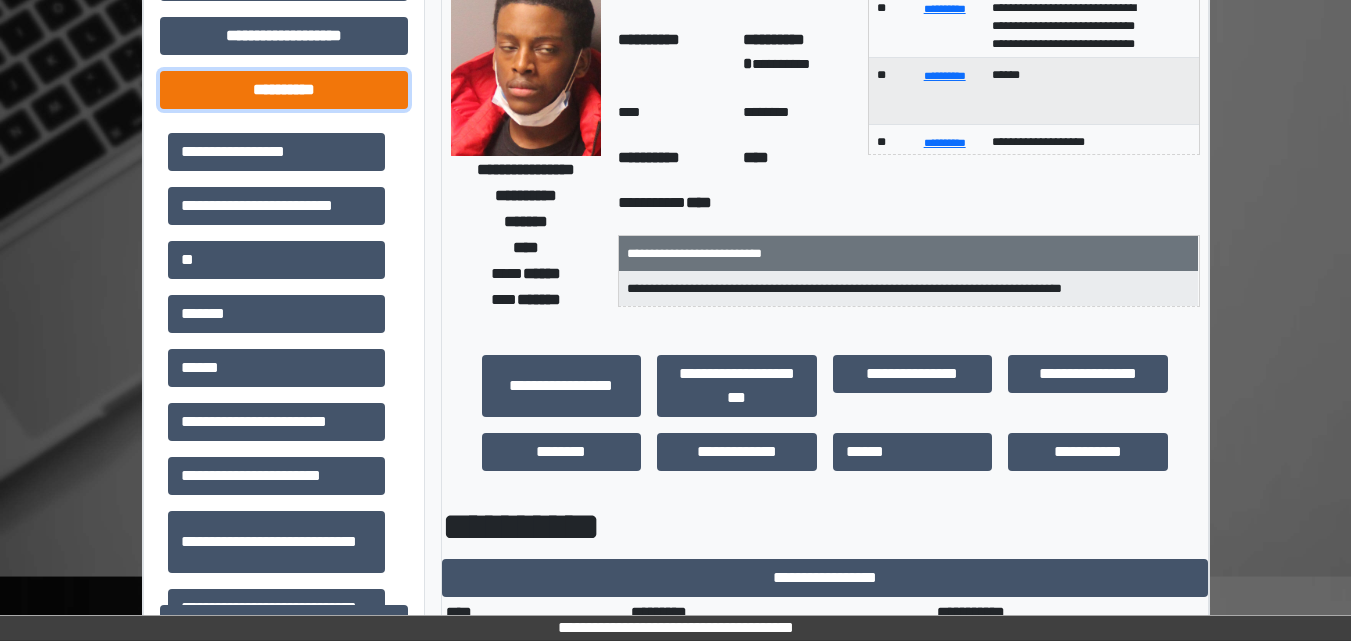 click on "**********" at bounding box center [284, 90] 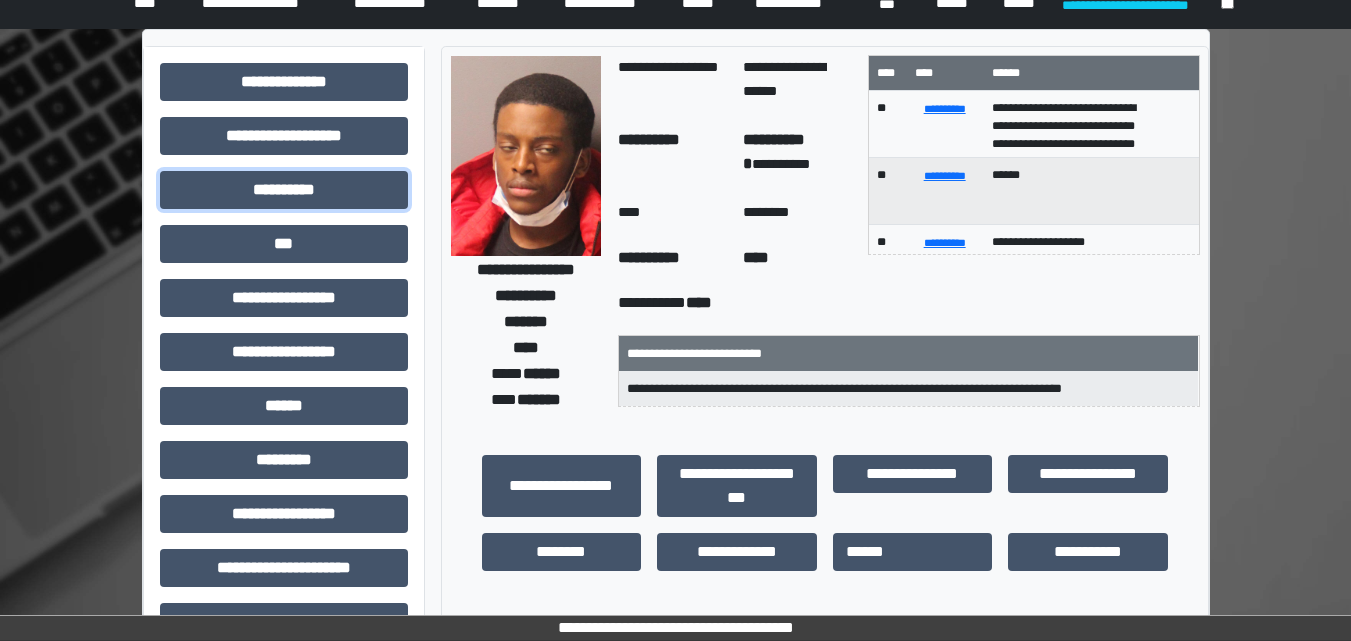 scroll, scrollTop: 0, scrollLeft: 0, axis: both 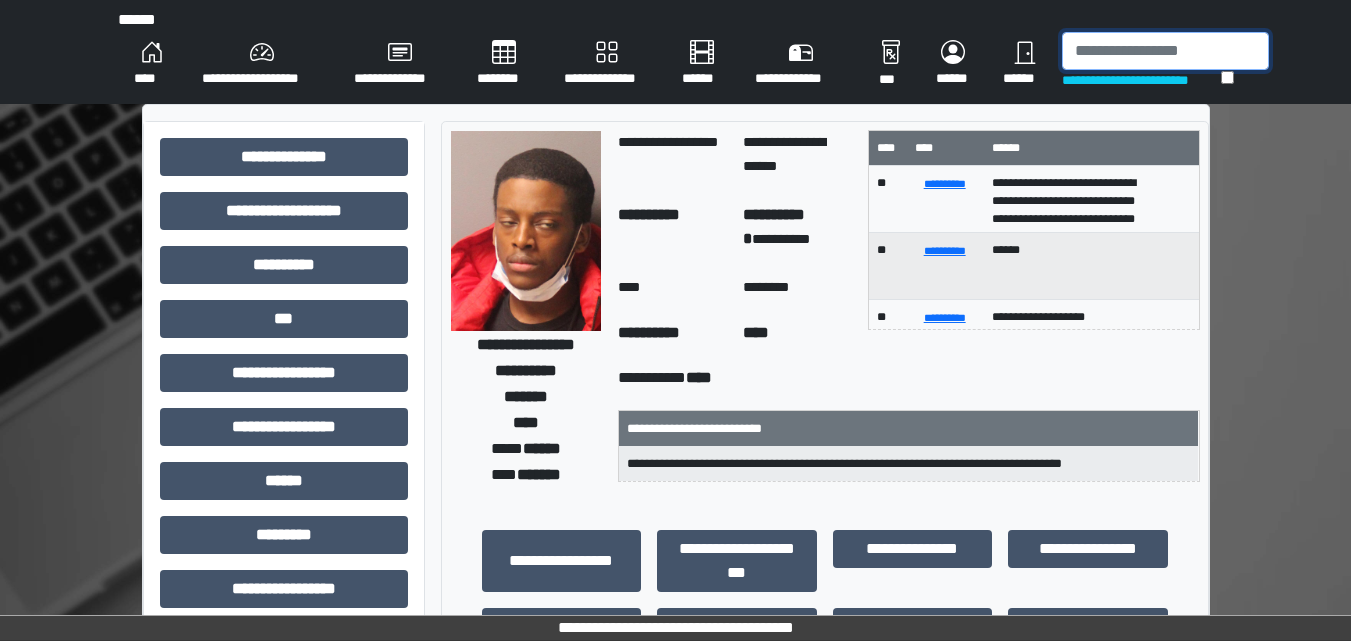 click at bounding box center [1165, 51] 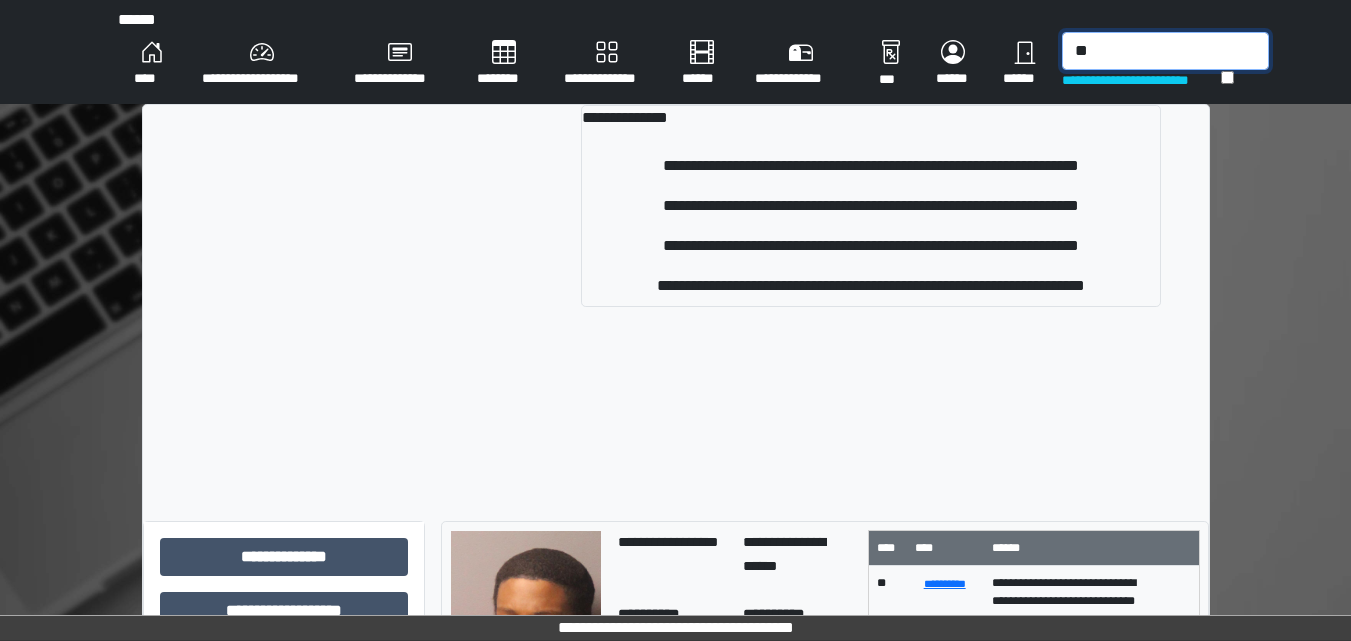 type on "*" 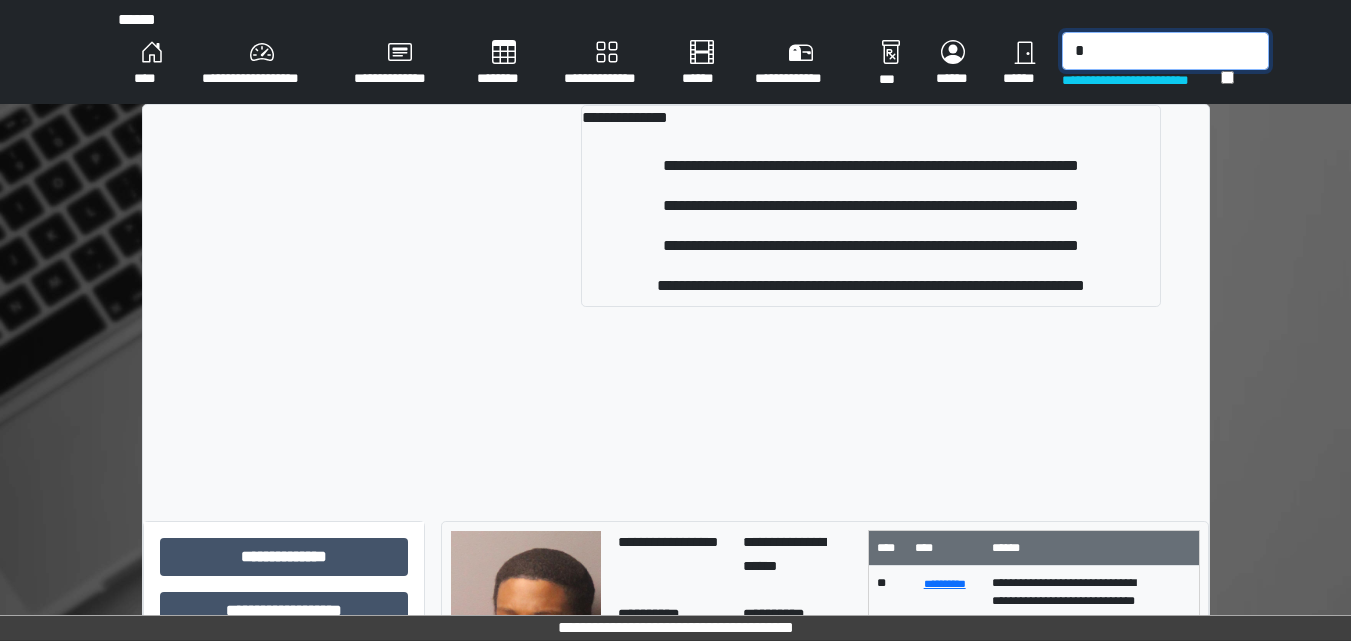 type 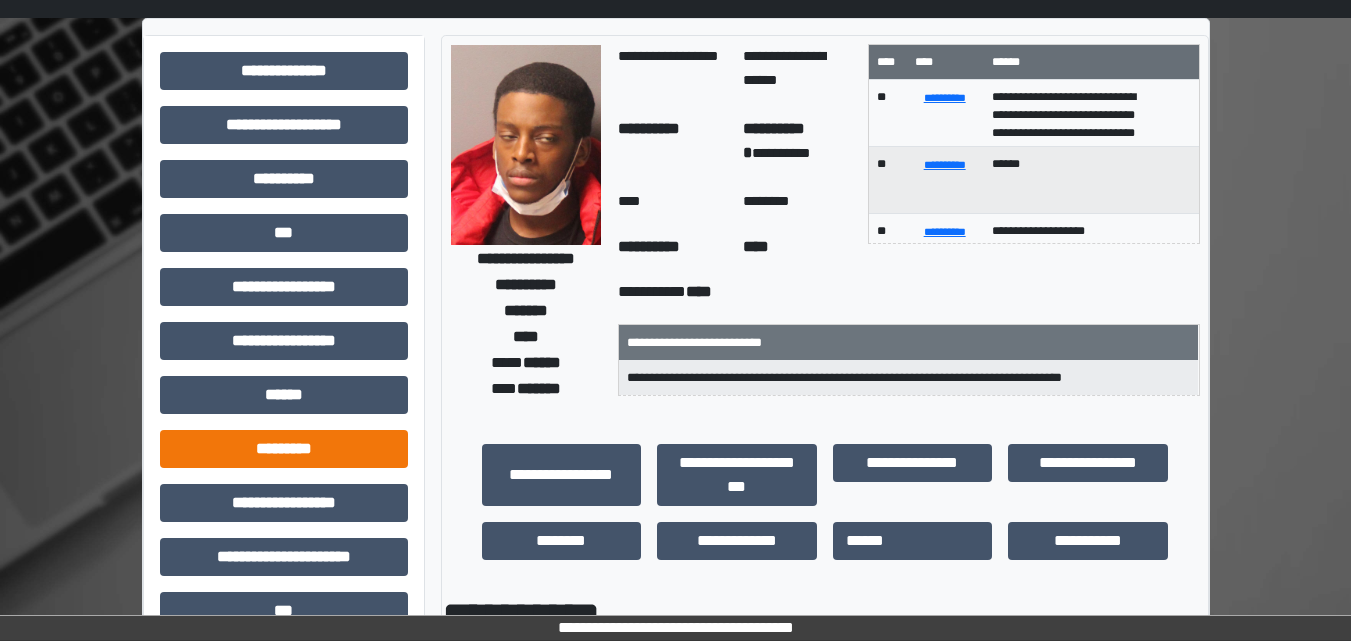 scroll, scrollTop: 300, scrollLeft: 0, axis: vertical 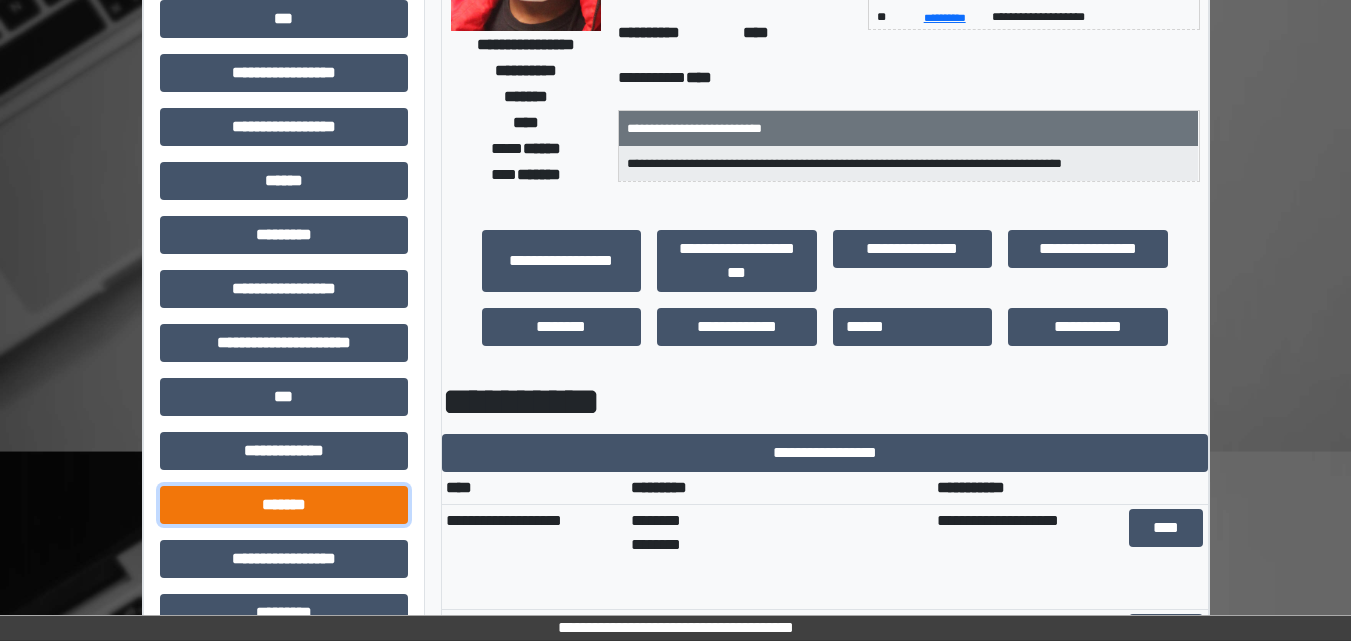 click on "*******" at bounding box center [284, 505] 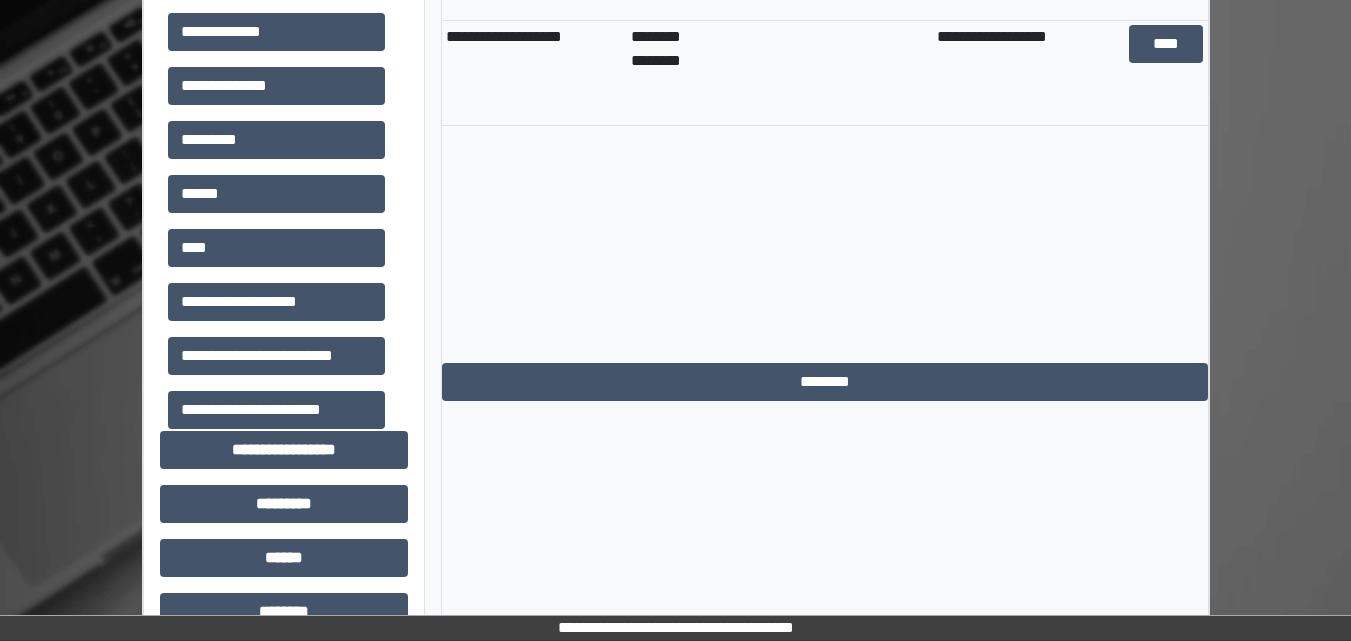 scroll, scrollTop: 902, scrollLeft: 0, axis: vertical 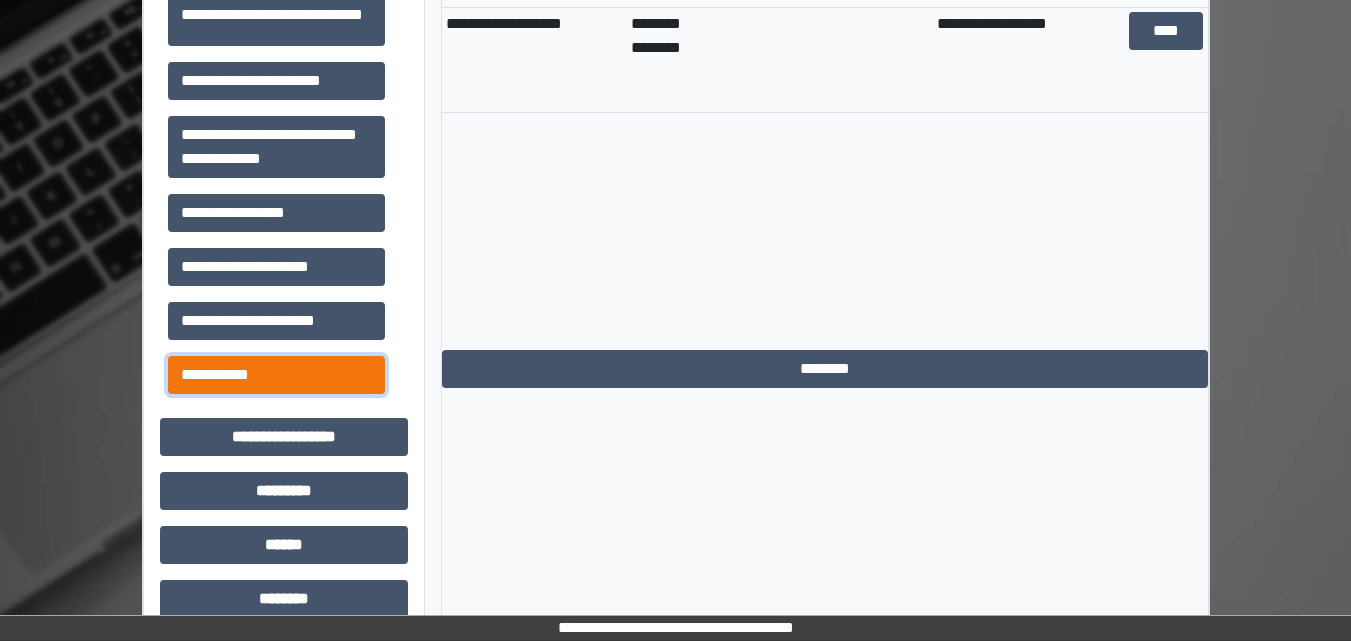click on "**********" at bounding box center (276, 375) 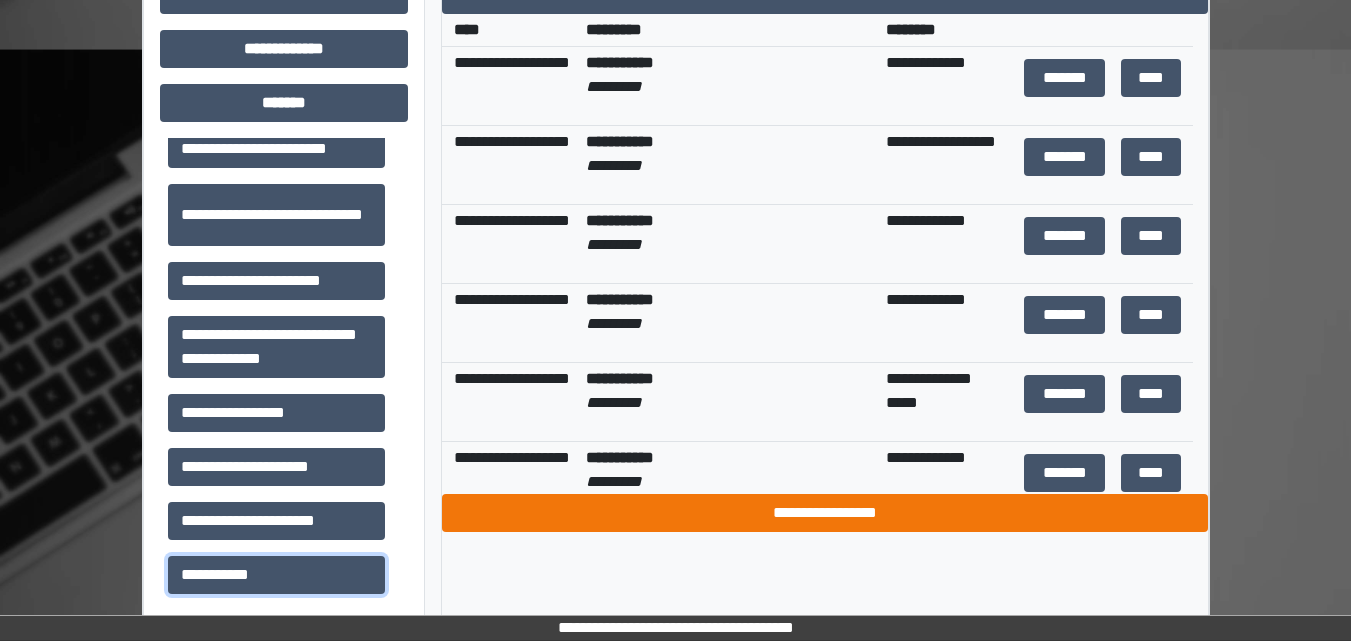 scroll, scrollTop: 602, scrollLeft: 0, axis: vertical 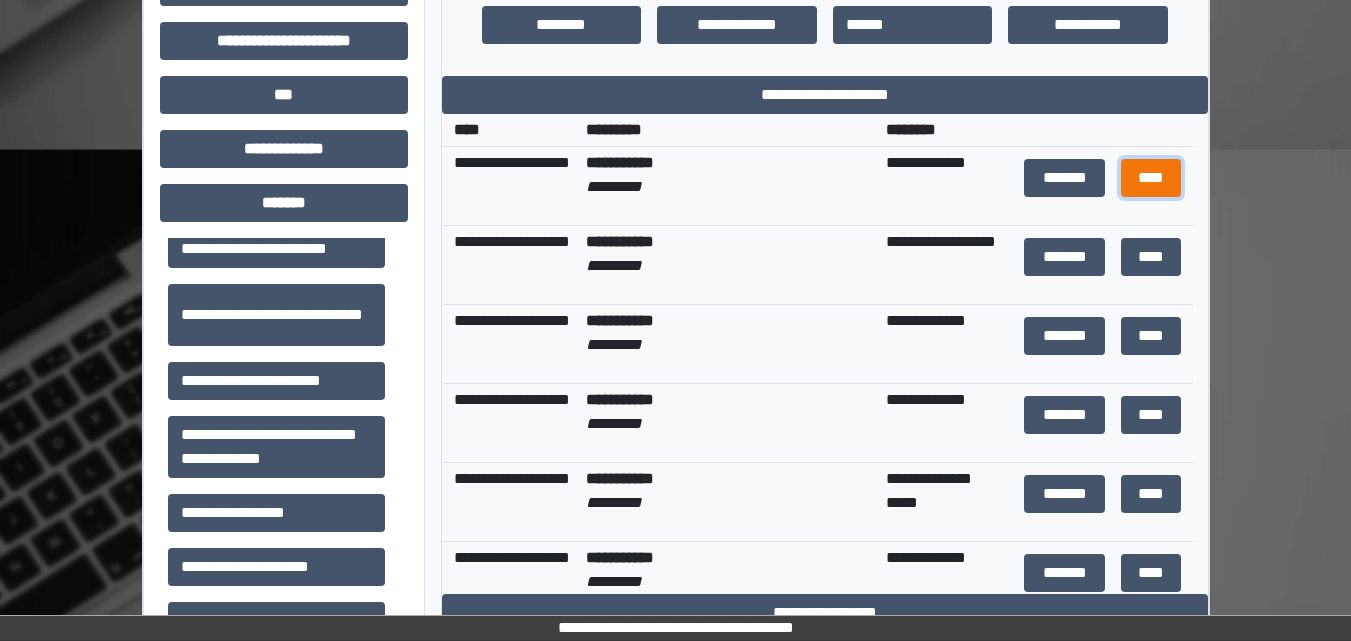 click on "****" at bounding box center [1151, 178] 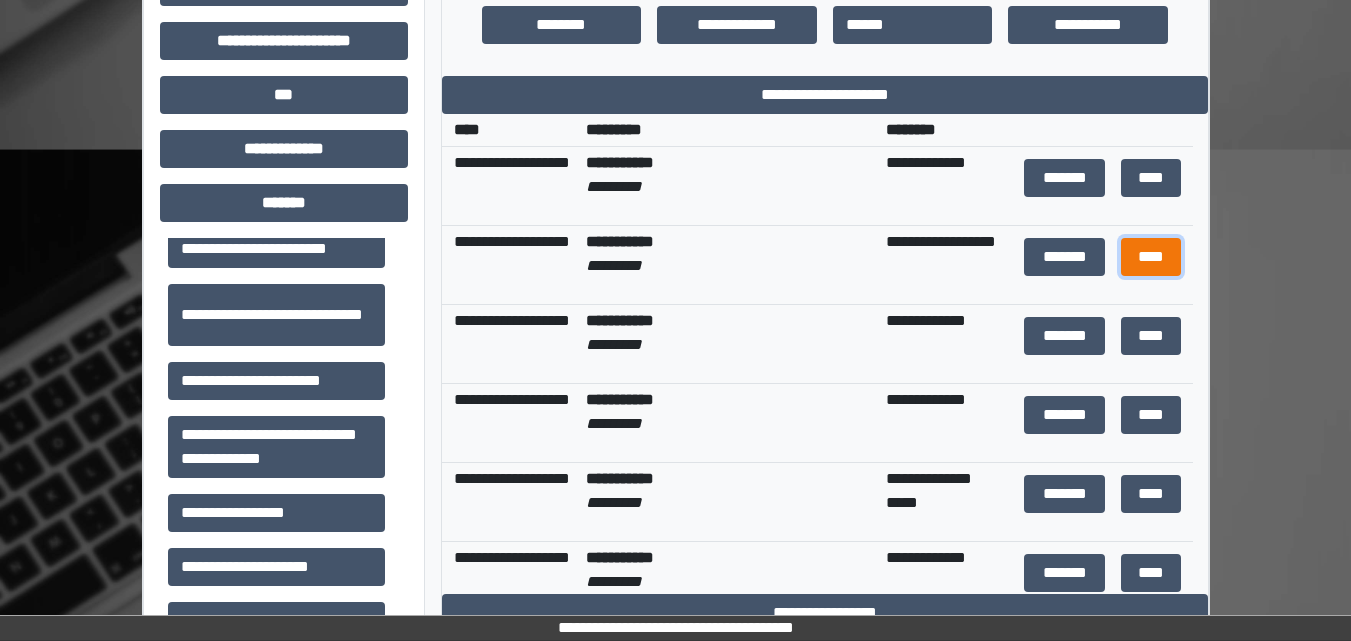 click on "****" at bounding box center (1151, 257) 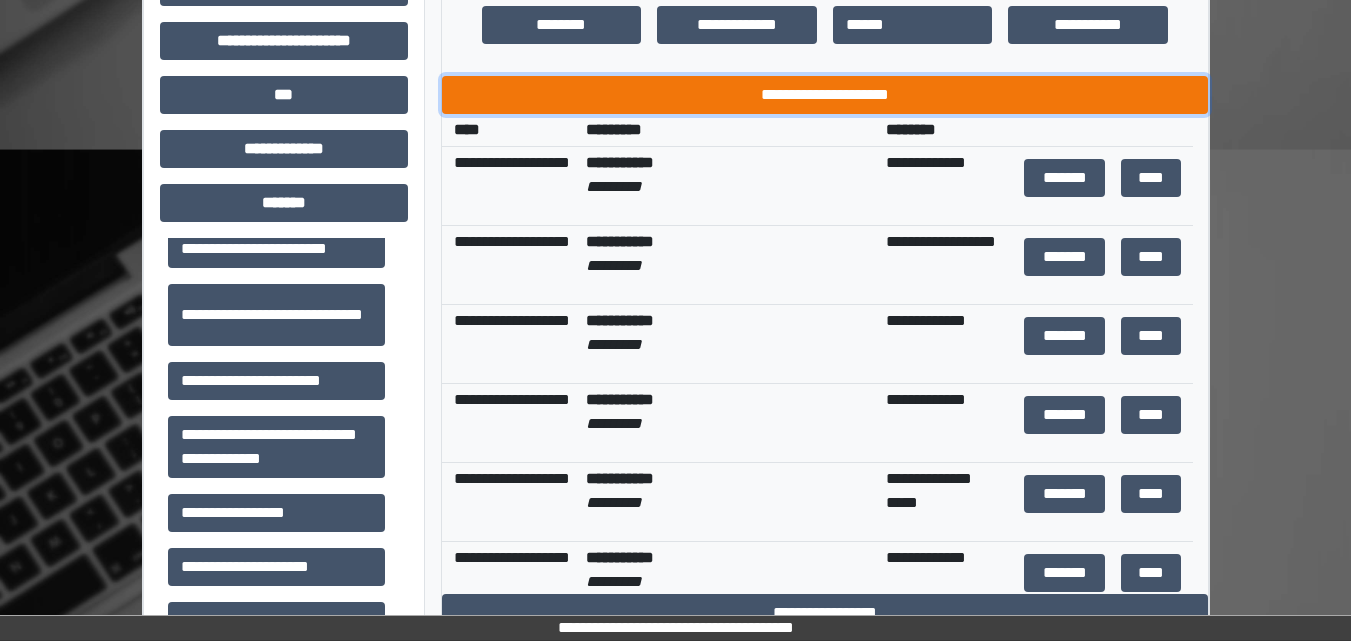 click on "**********" at bounding box center (825, 95) 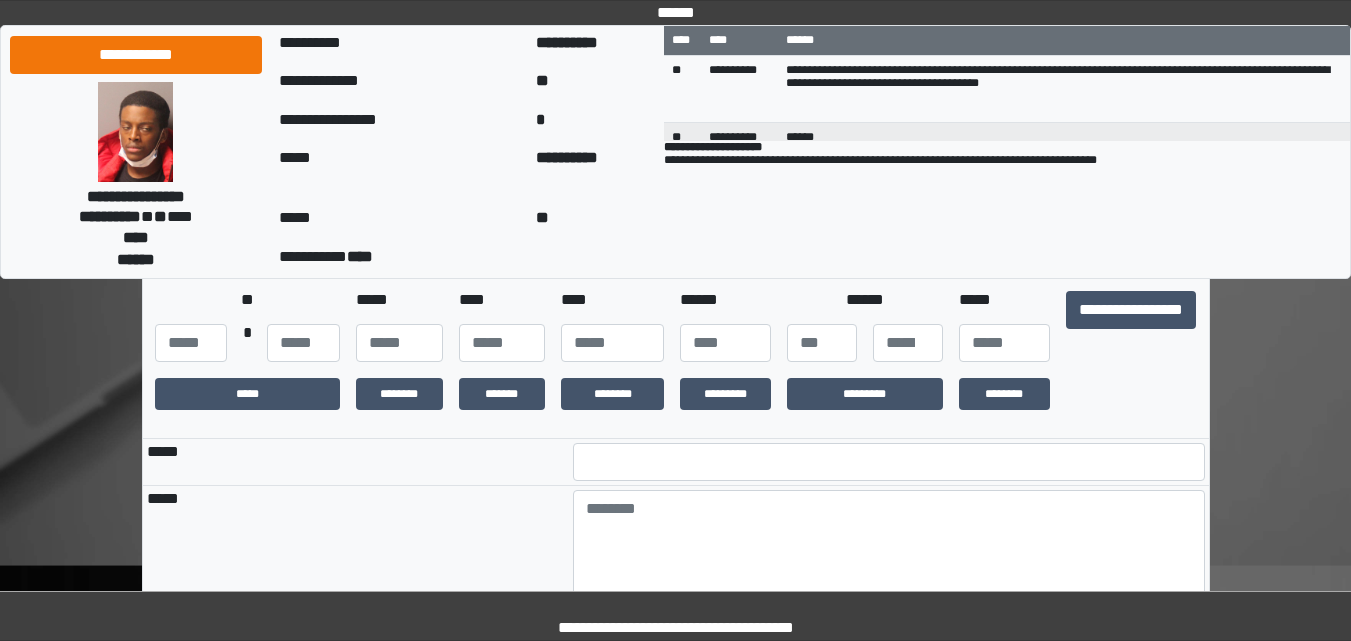 scroll, scrollTop: 200, scrollLeft: 0, axis: vertical 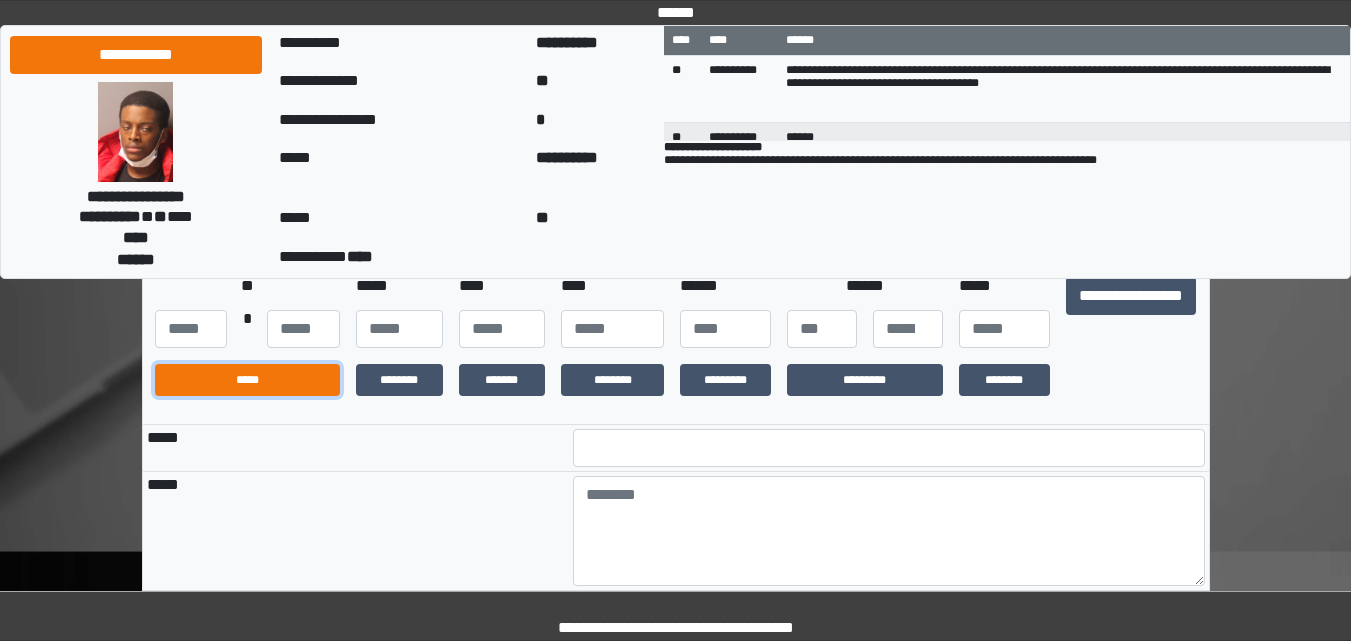 click on "*****" at bounding box center [247, 380] 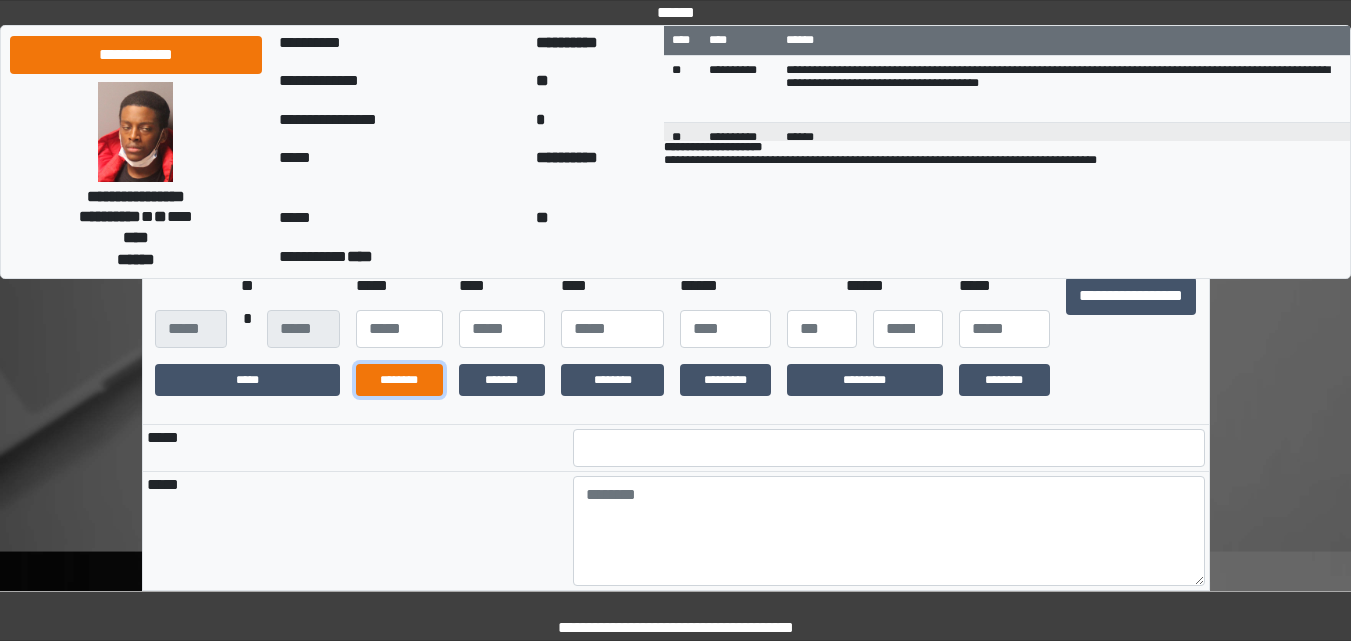 click on "********" at bounding box center [399, 380] 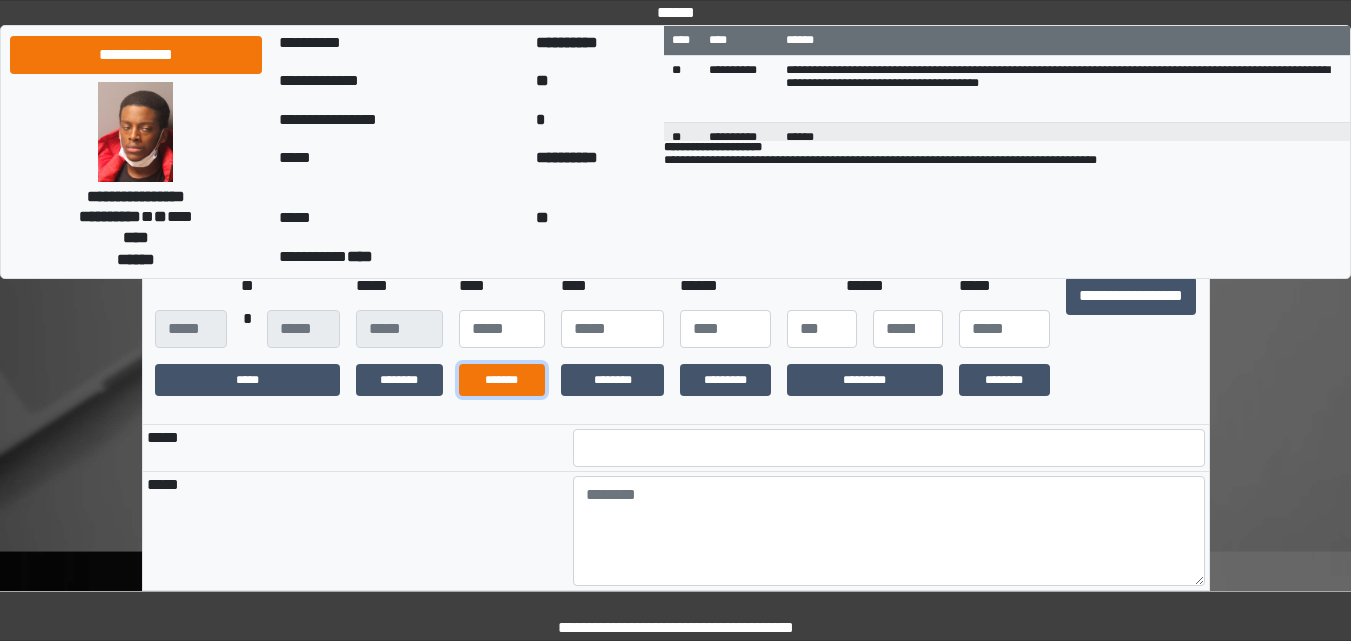 click on "*******" at bounding box center [502, 380] 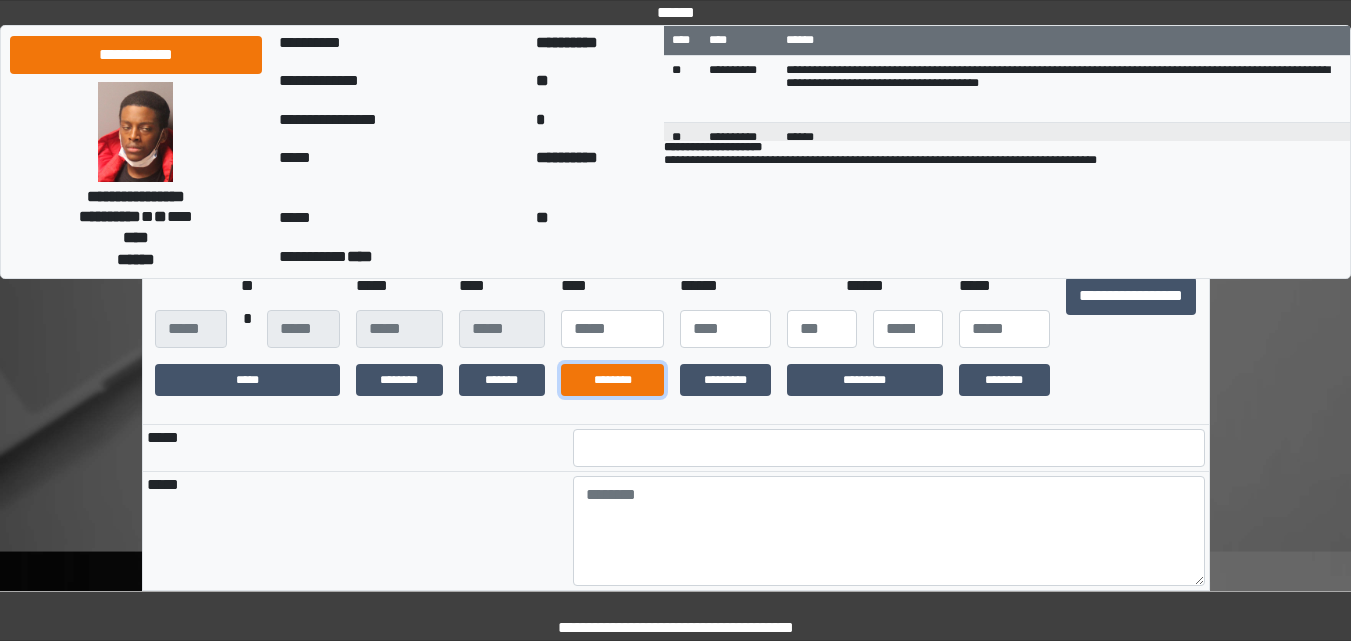 click on "********" at bounding box center [612, 380] 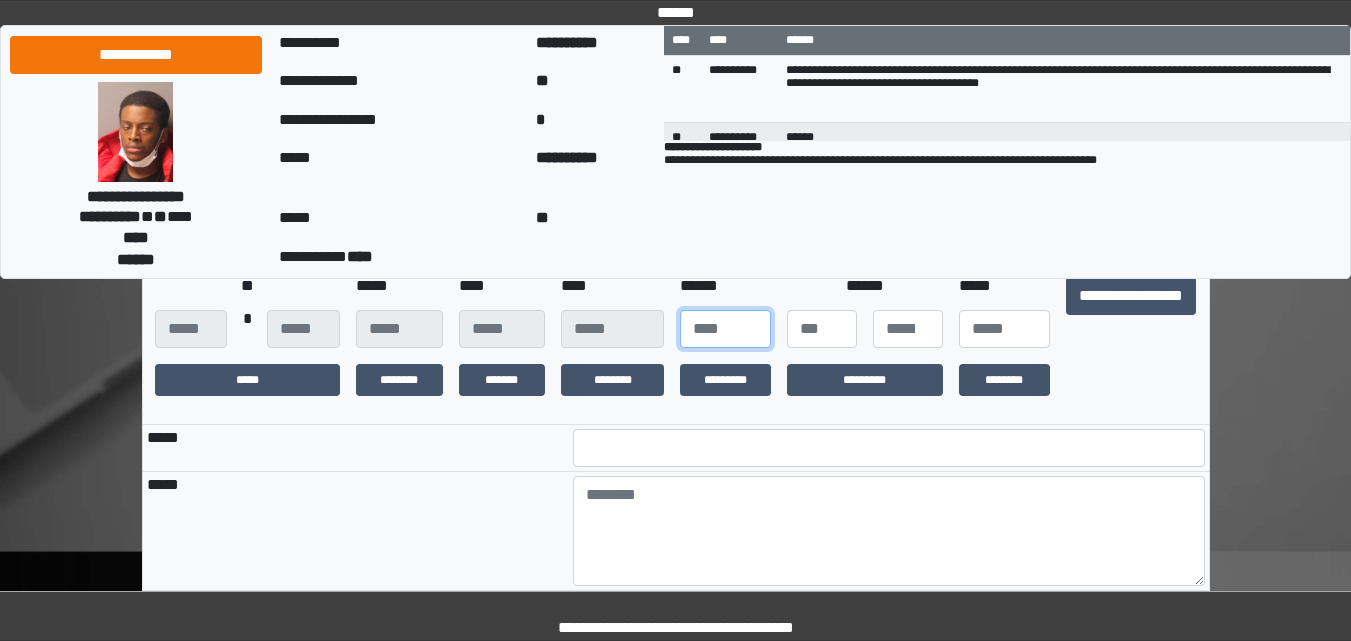click at bounding box center (725, 329) 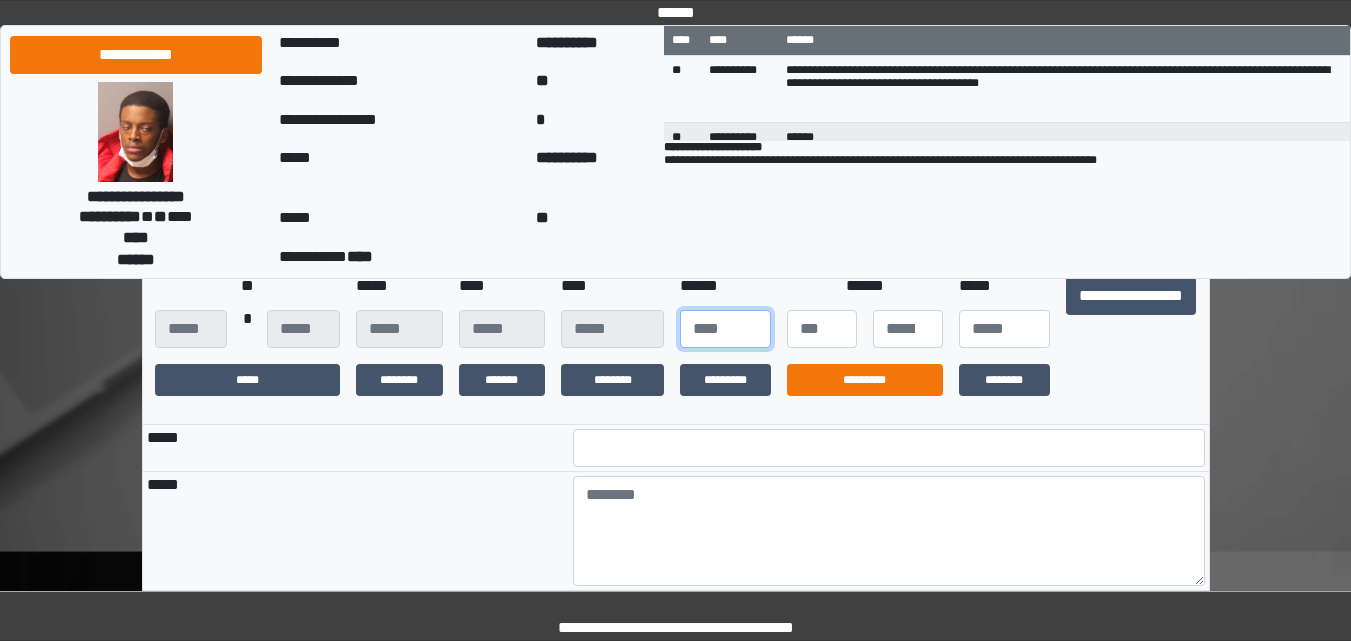 type on "***" 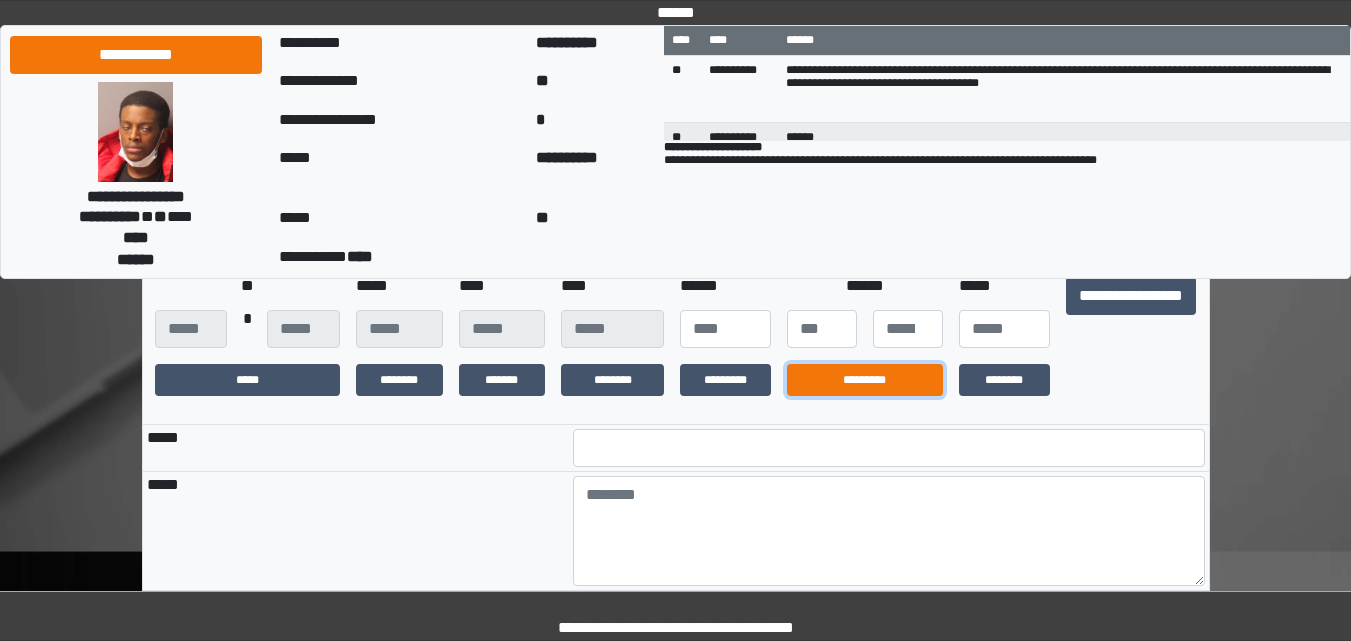 click on "*********" at bounding box center (865, 380) 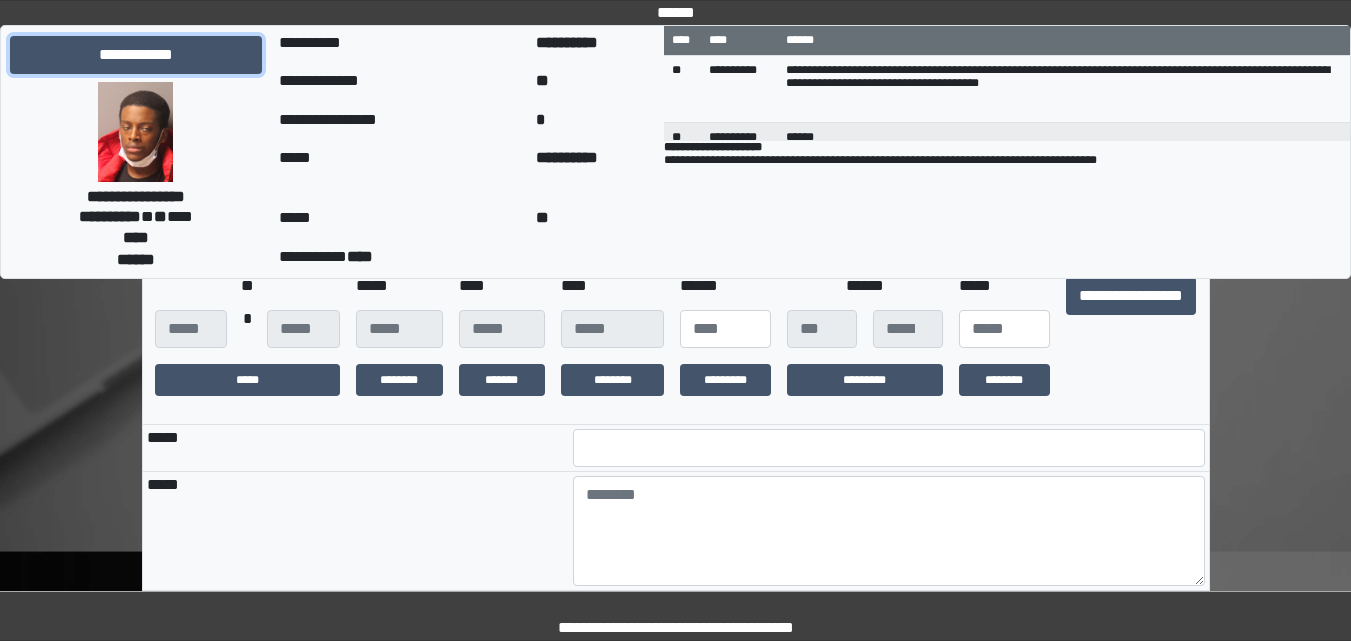 click on "**********" at bounding box center [136, 55] 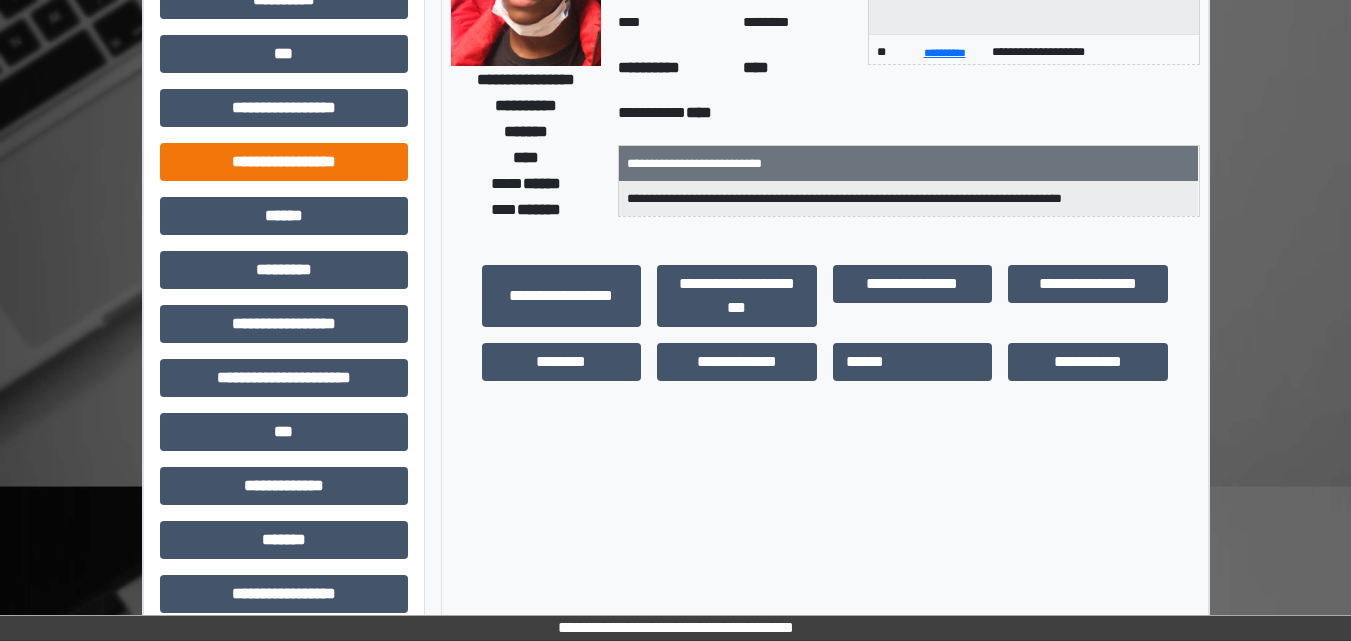 scroll, scrollTop: 300, scrollLeft: 0, axis: vertical 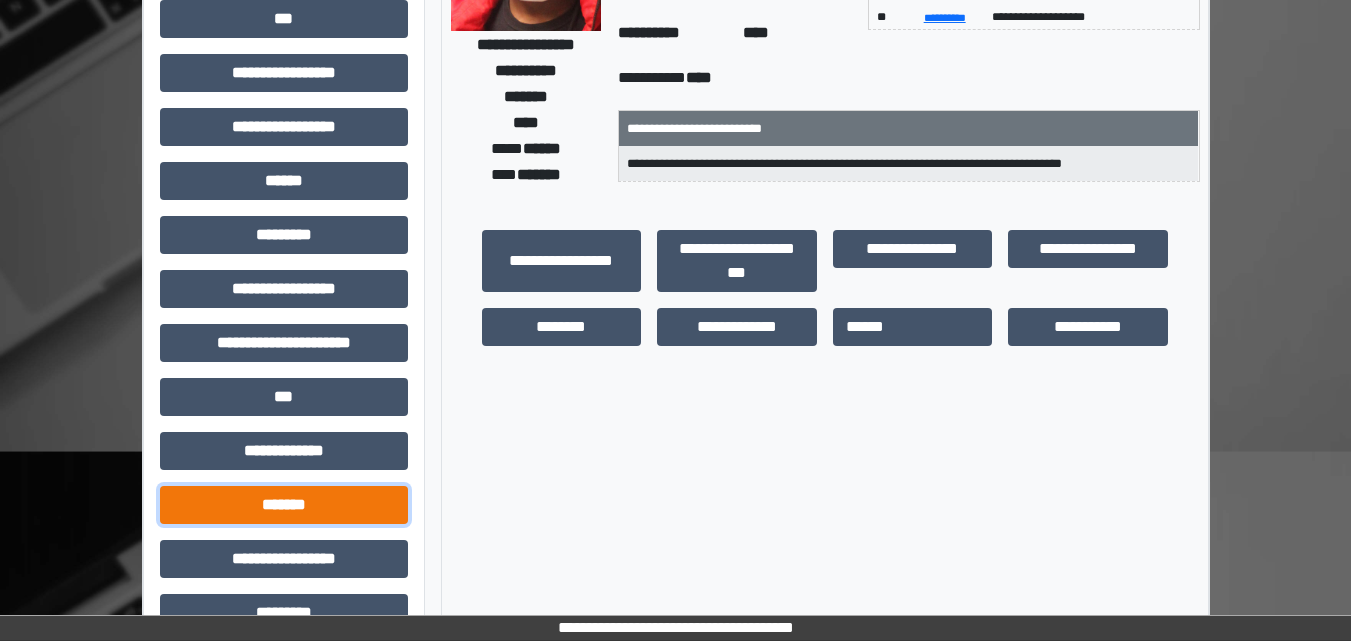 click on "*******" at bounding box center (284, 505) 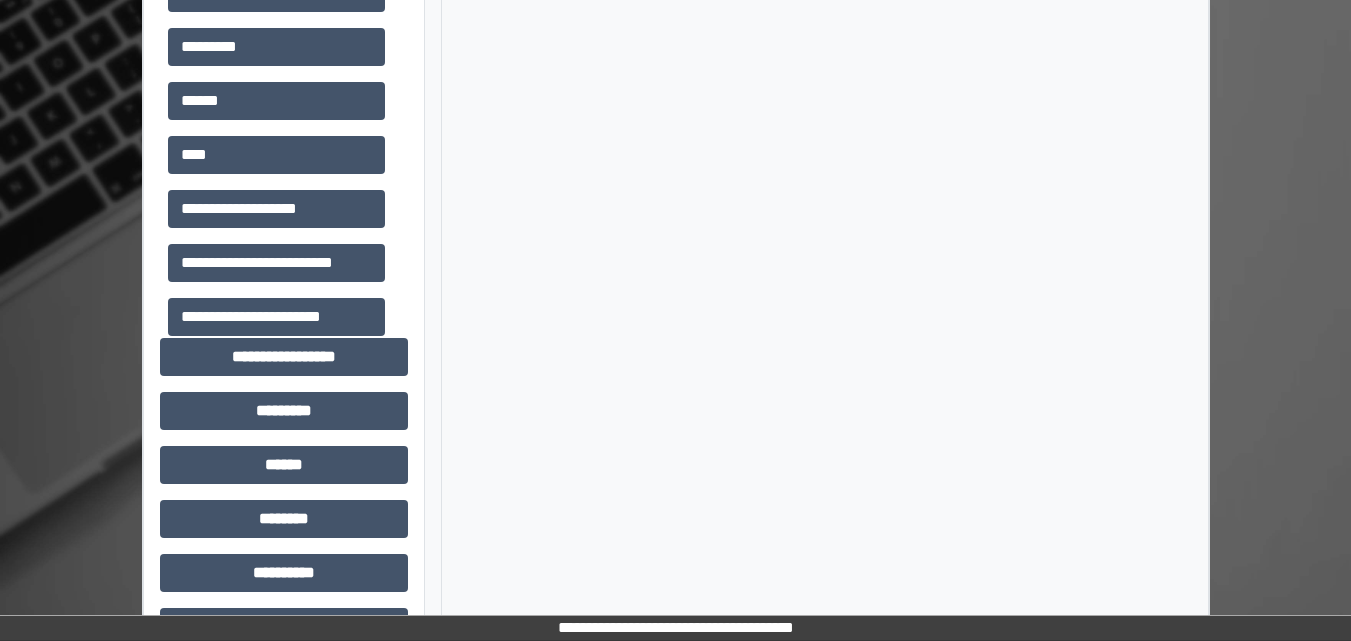 scroll, scrollTop: 1037, scrollLeft: 0, axis: vertical 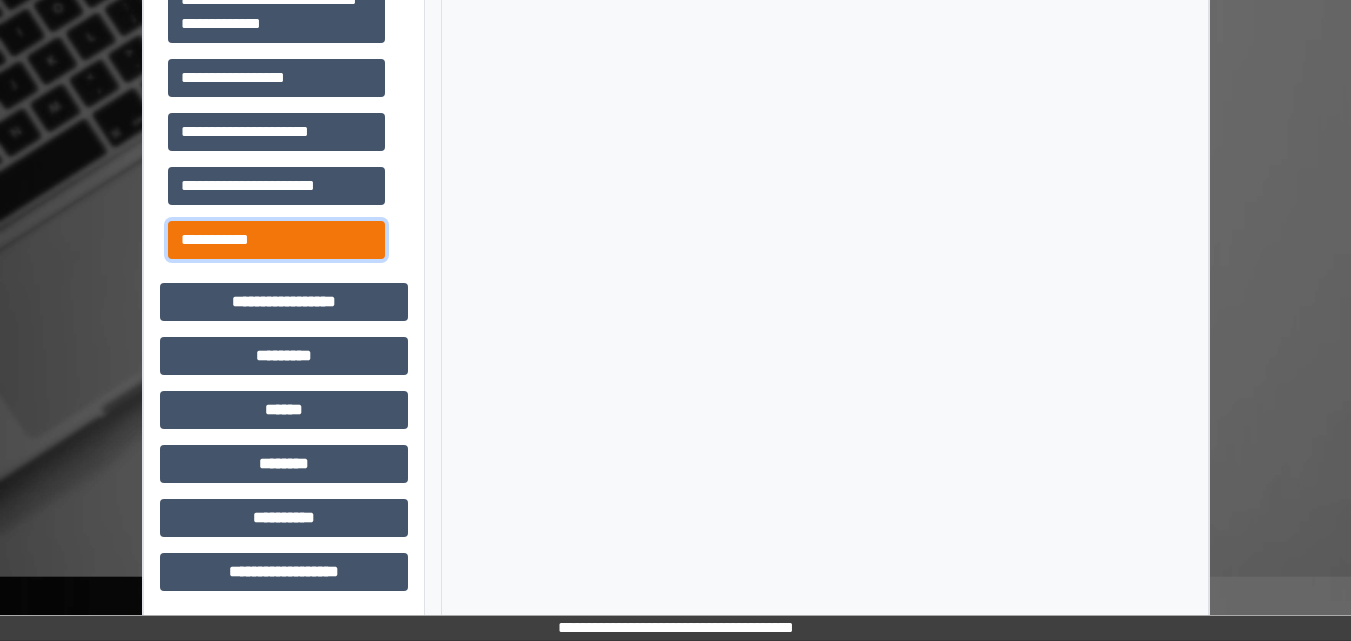 click on "**********" at bounding box center [276, 240] 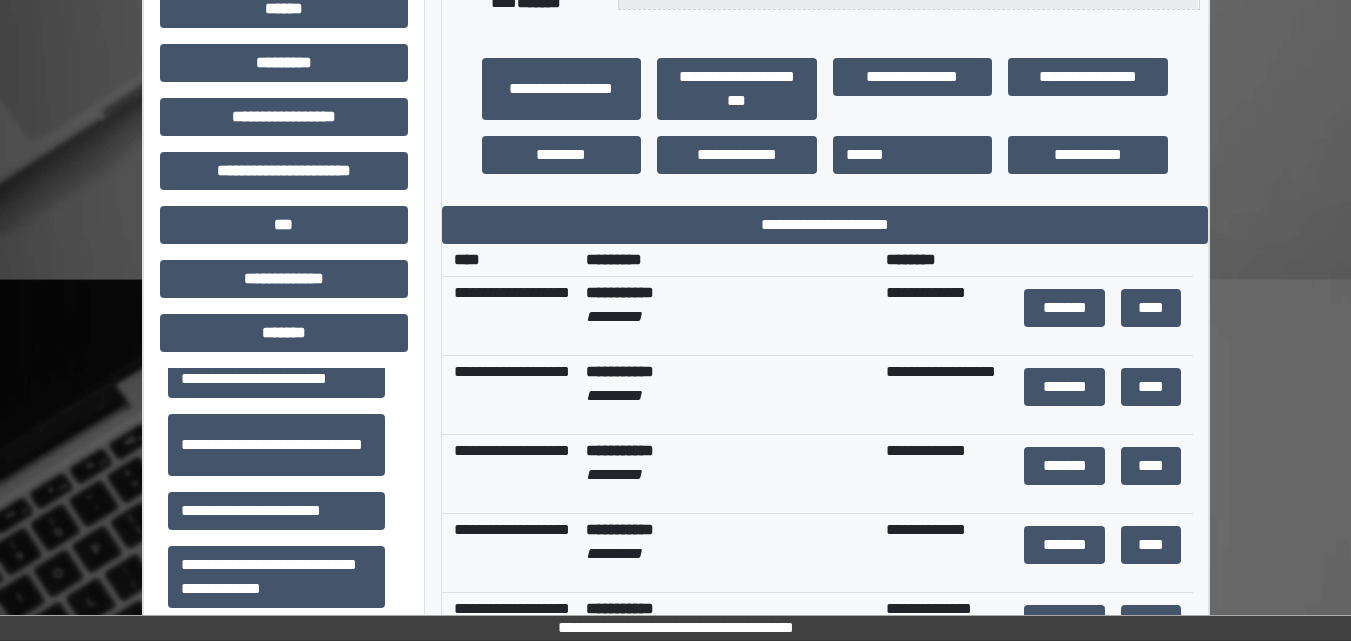 scroll, scrollTop: 437, scrollLeft: 0, axis: vertical 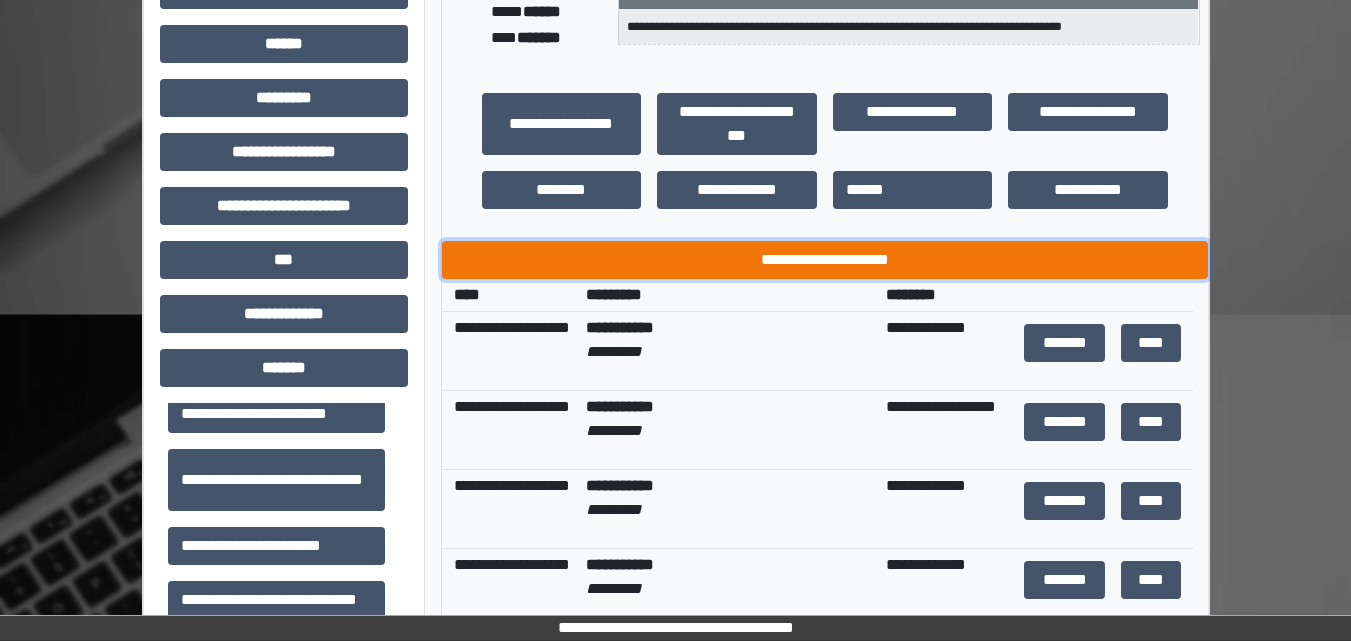 click on "**********" at bounding box center [825, 260] 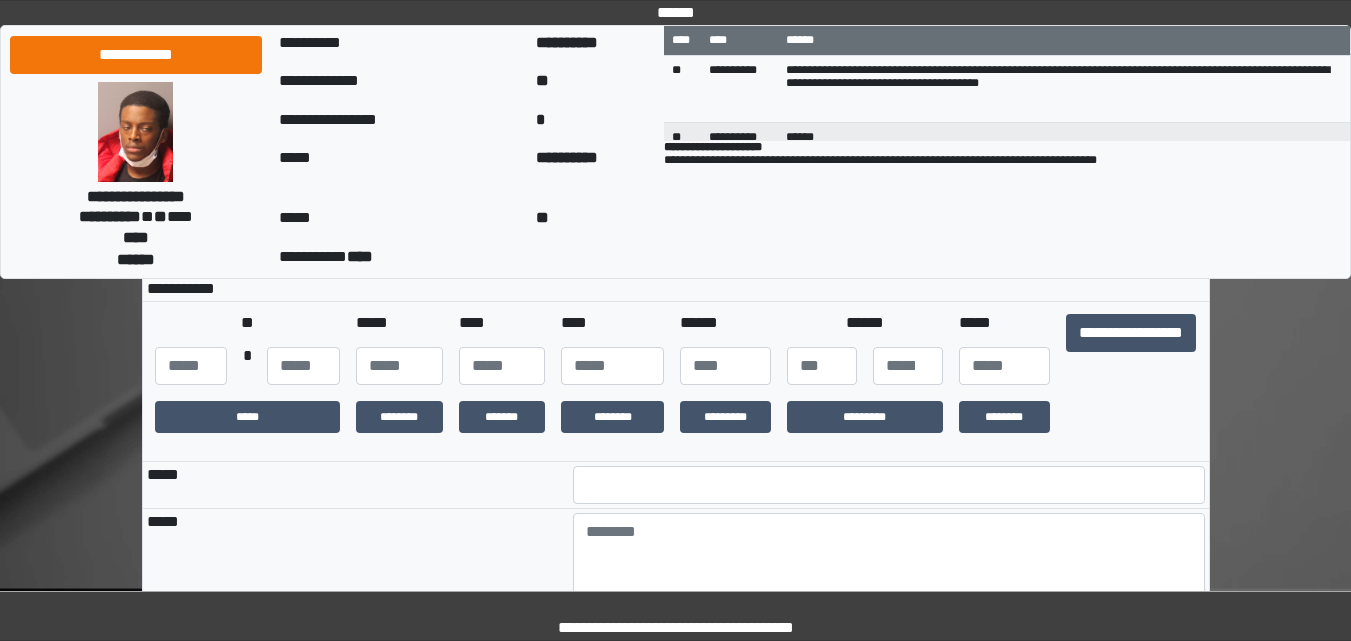 scroll, scrollTop: 200, scrollLeft: 0, axis: vertical 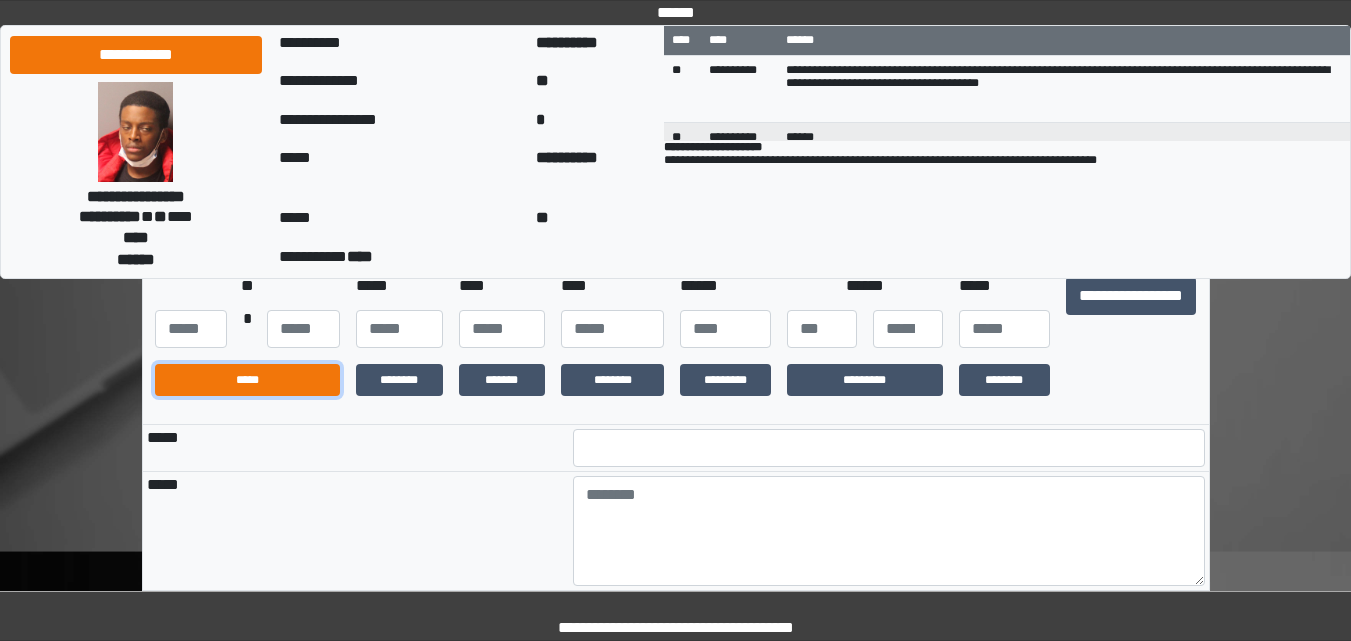 drag, startPoint x: 282, startPoint y: 380, endPoint x: 352, endPoint y: 422, distance: 81.63332 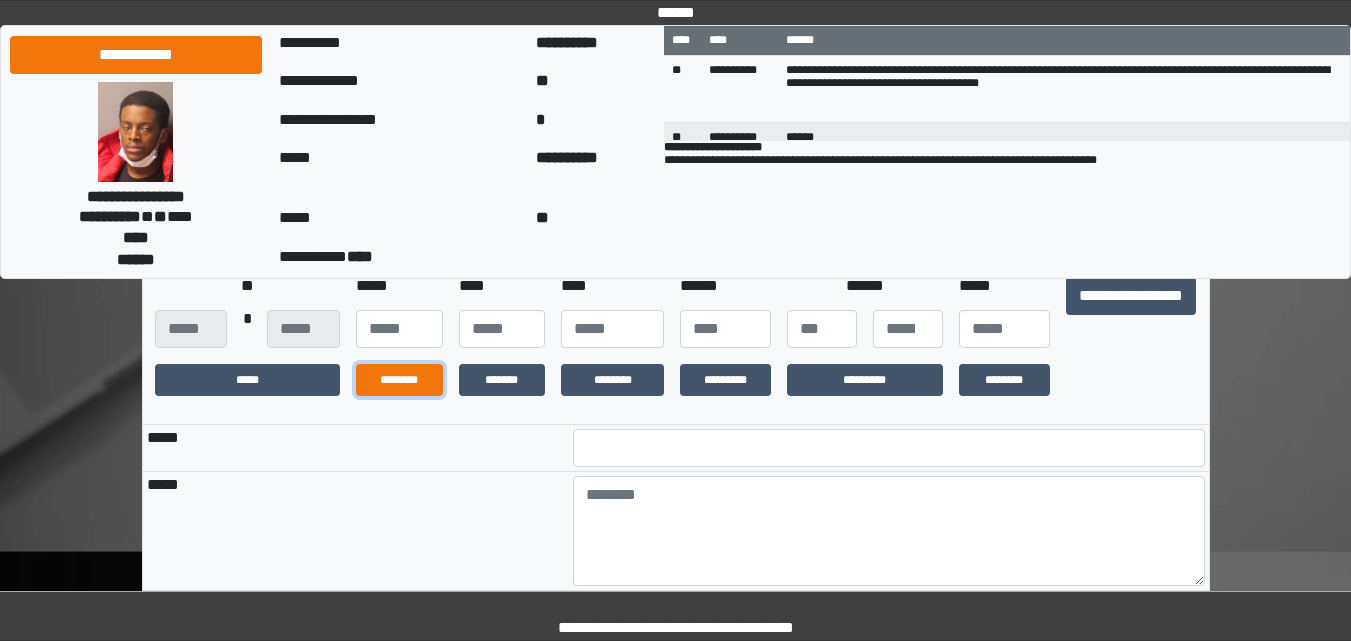 click on "********" at bounding box center (399, 380) 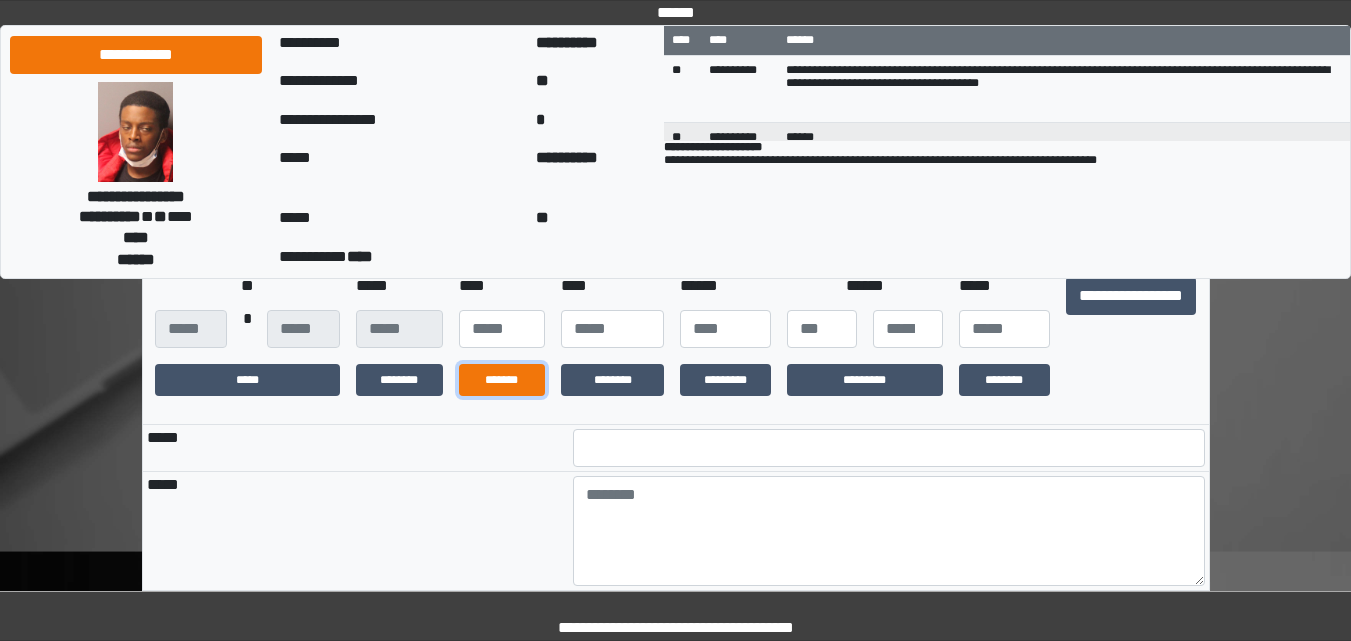 click on "*******" at bounding box center [502, 380] 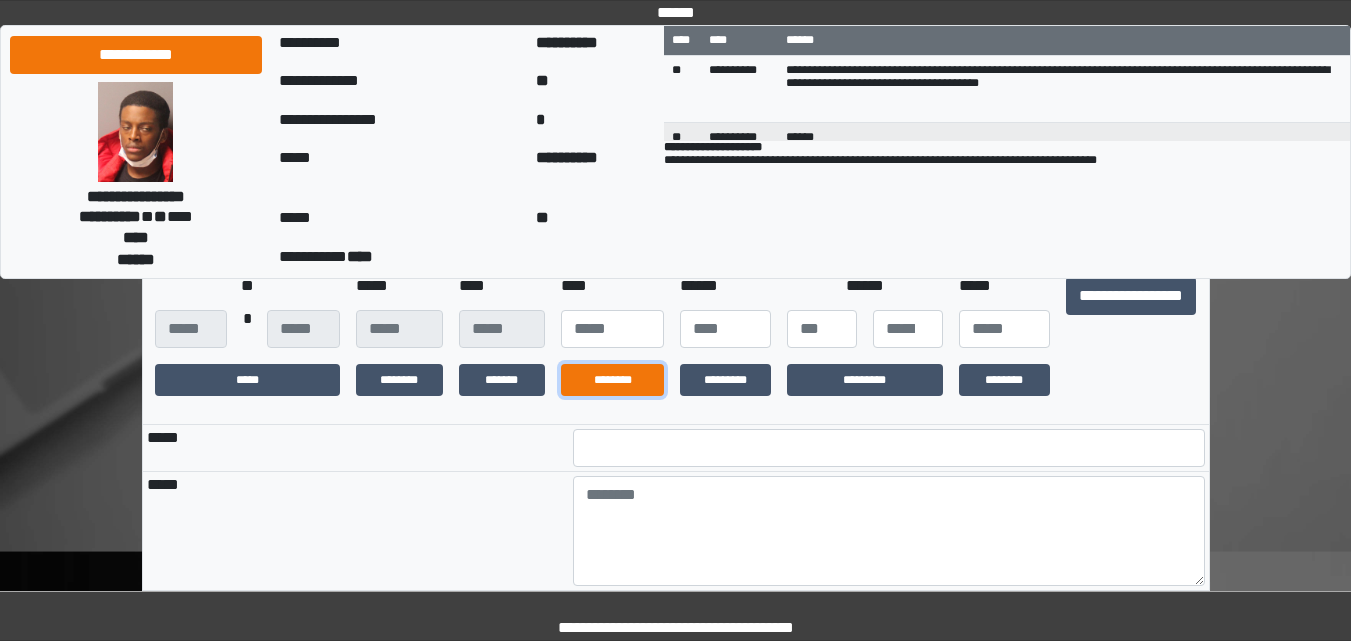 click on "********" at bounding box center [612, 380] 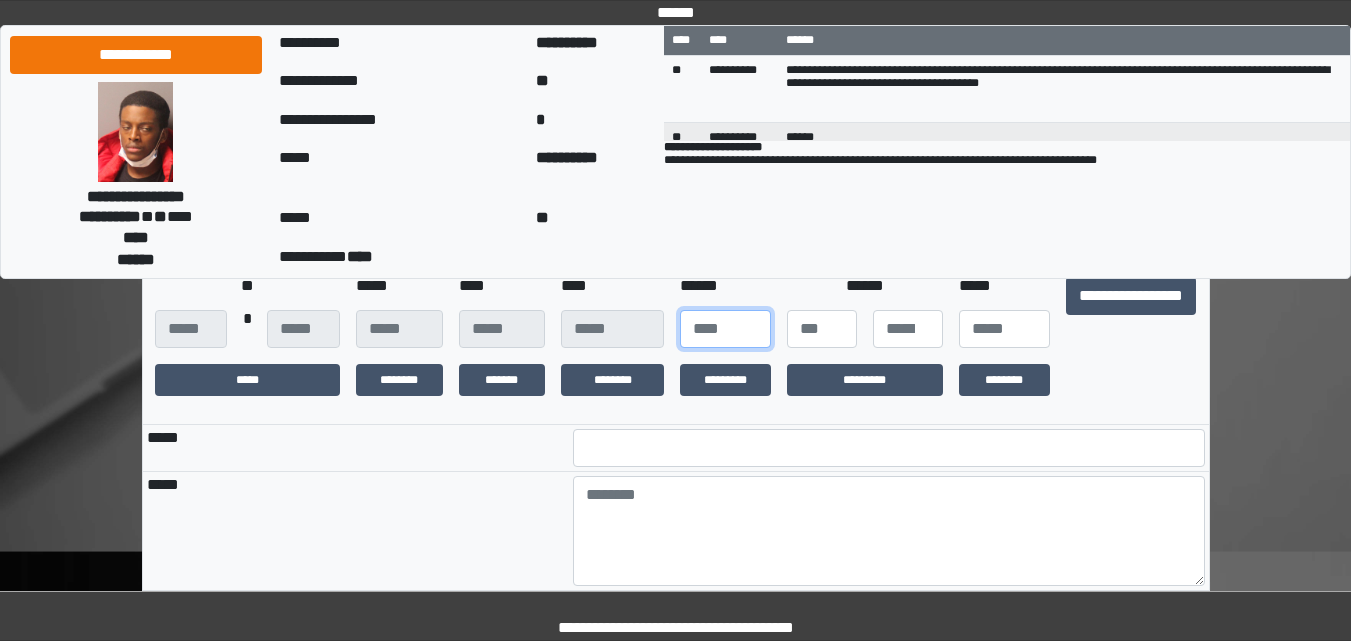 click at bounding box center (725, 329) 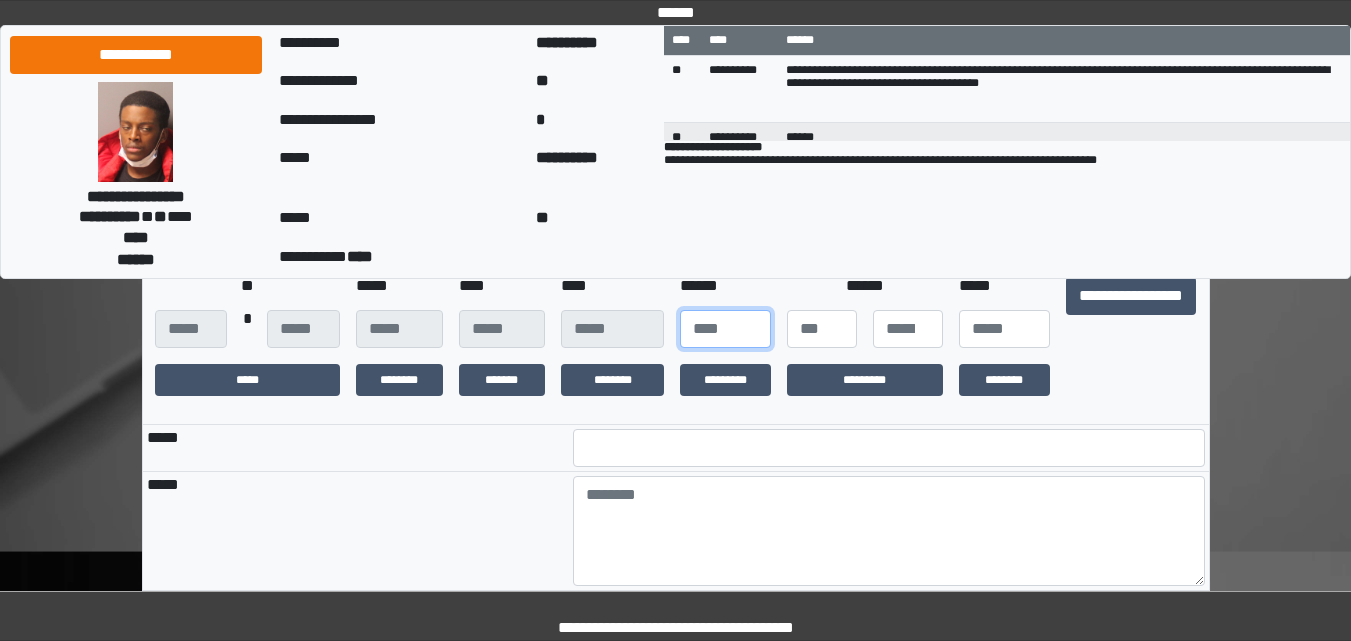type on "***" 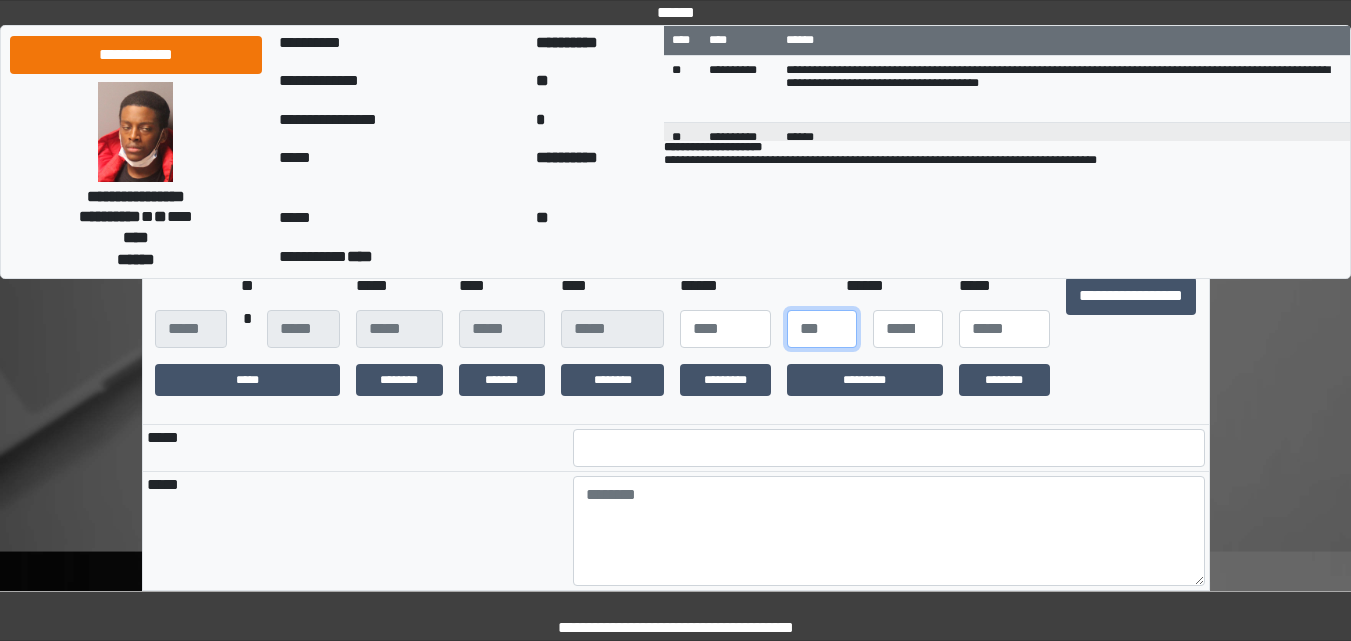 click at bounding box center [822, 329] 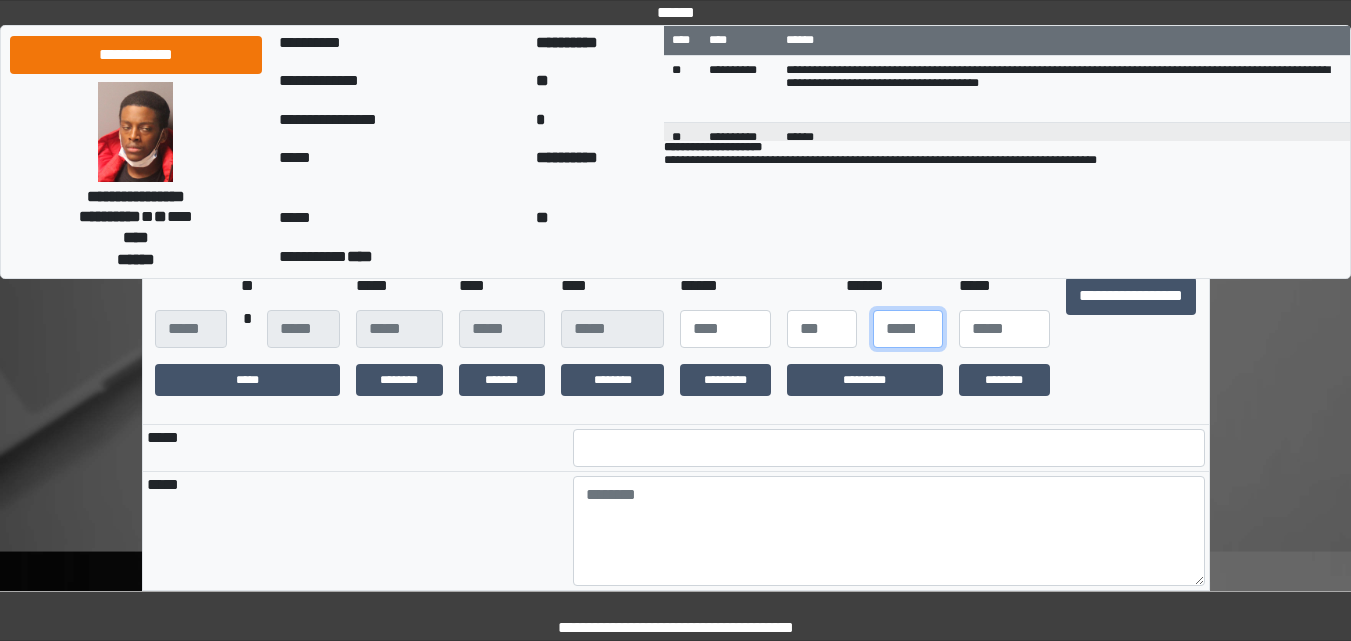 click at bounding box center (908, 329) 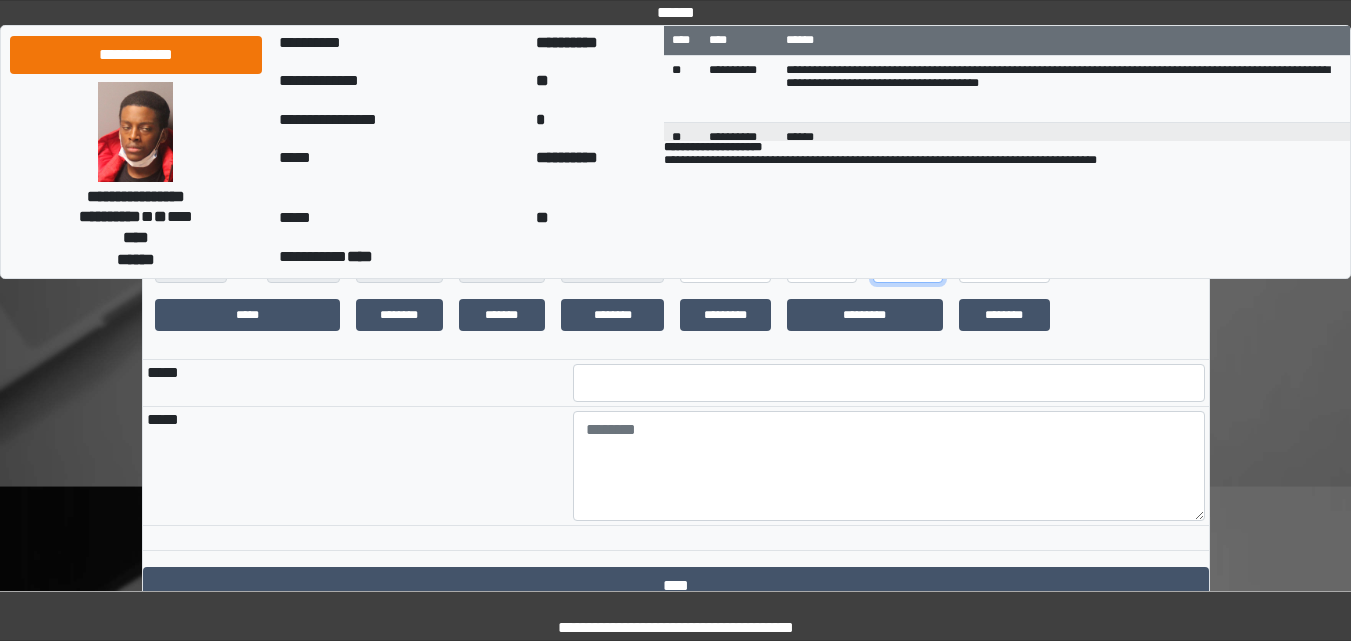scroll, scrollTop: 300, scrollLeft: 0, axis: vertical 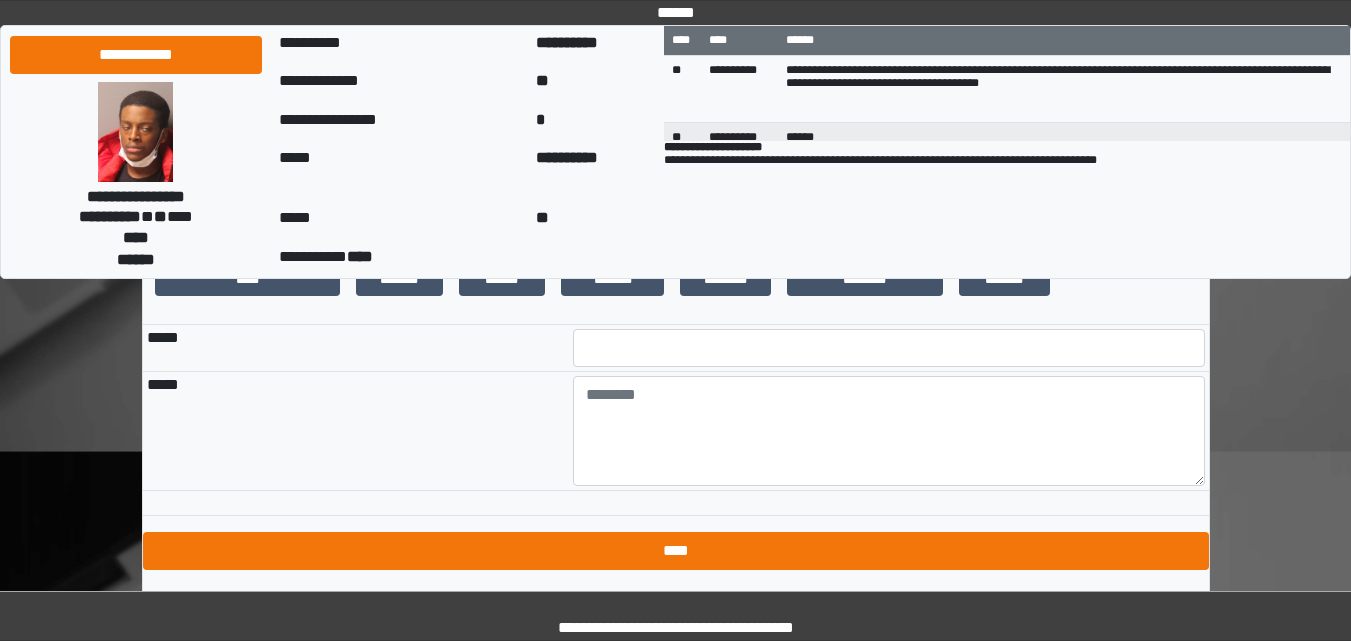 type on "*" 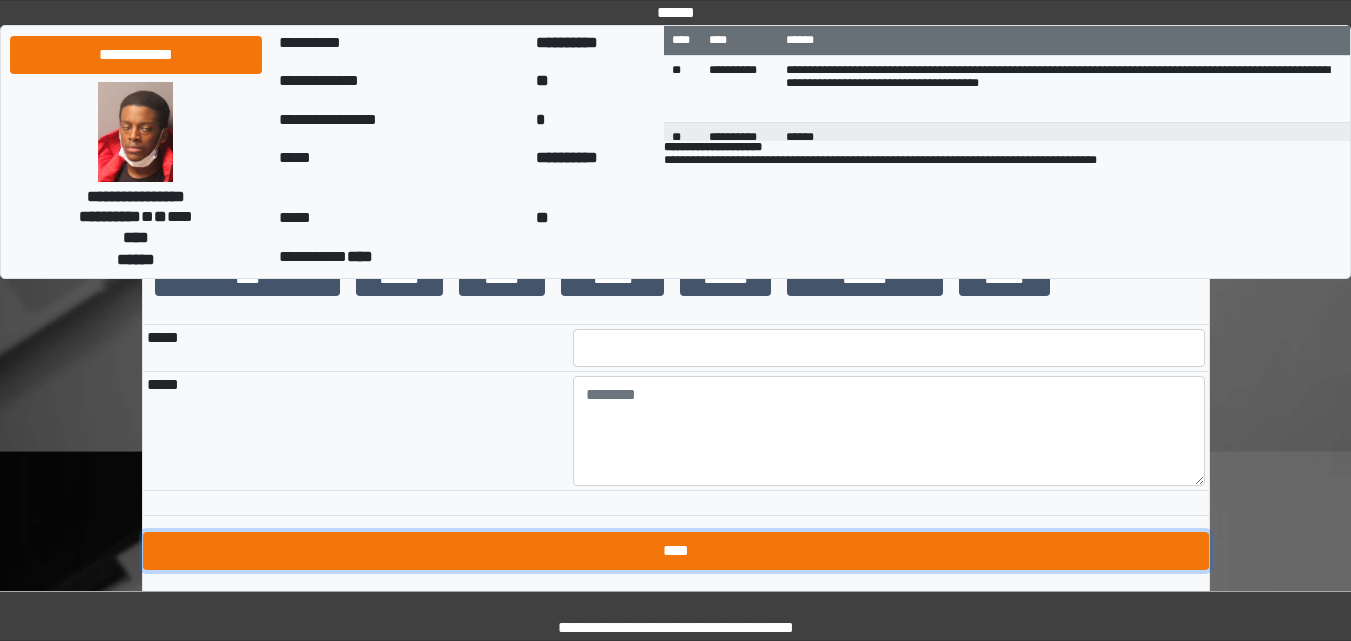 click on "****" at bounding box center [676, 551] 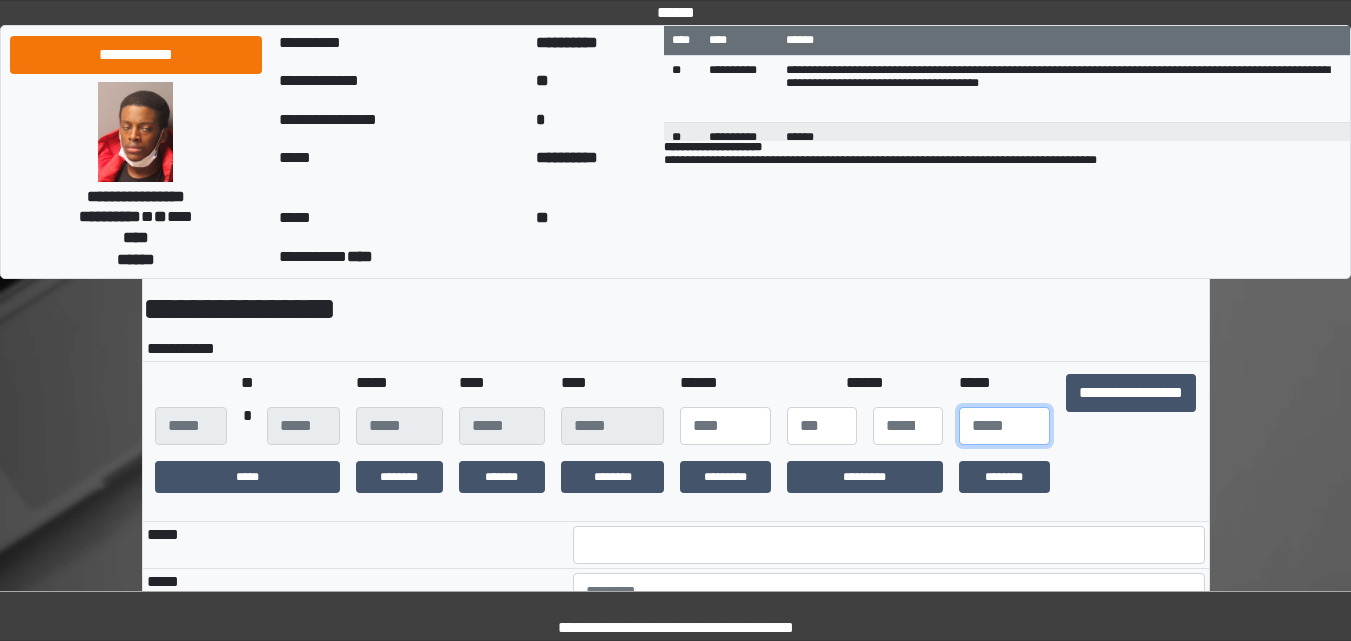 scroll, scrollTop: 100, scrollLeft: 0, axis: vertical 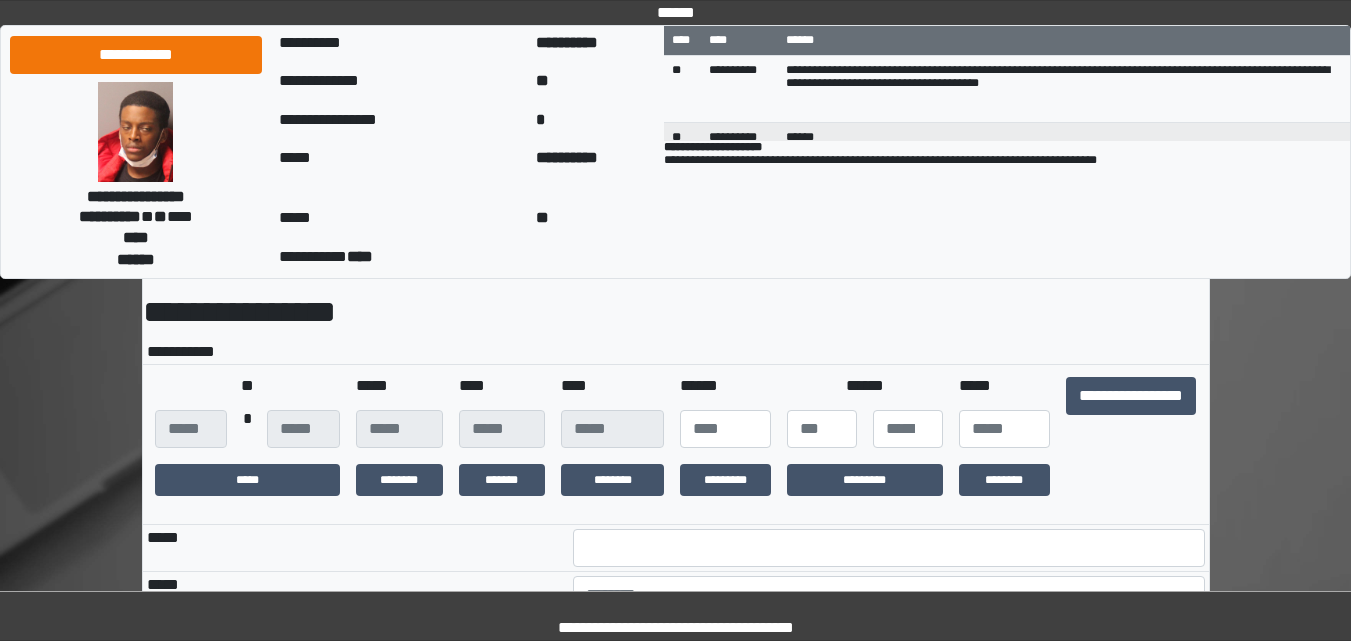 click at bounding box center (1131, 480) 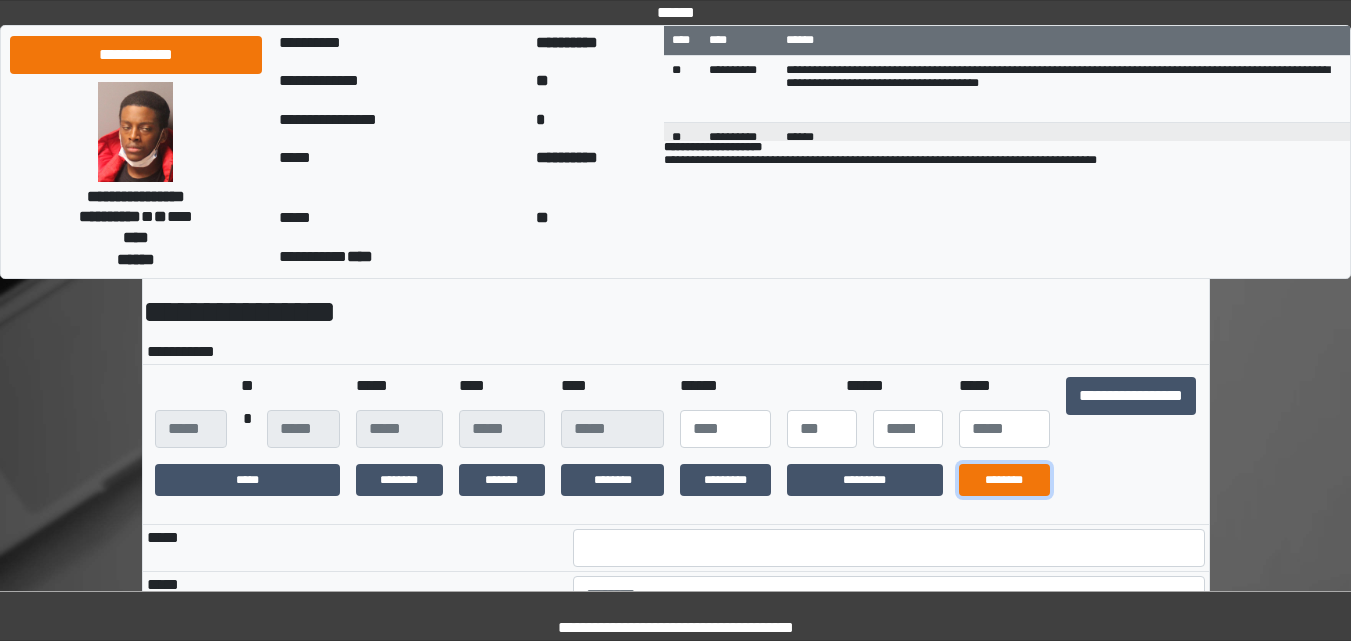 click on "********" at bounding box center (1004, 480) 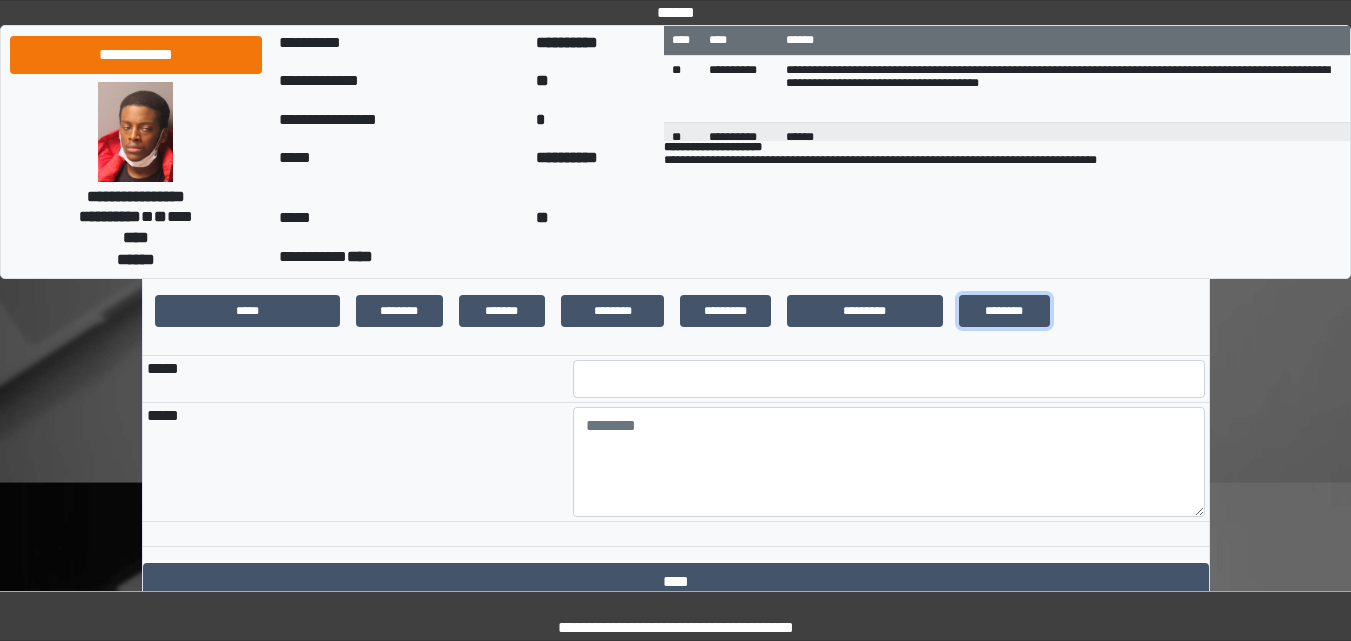 scroll, scrollTop: 300, scrollLeft: 0, axis: vertical 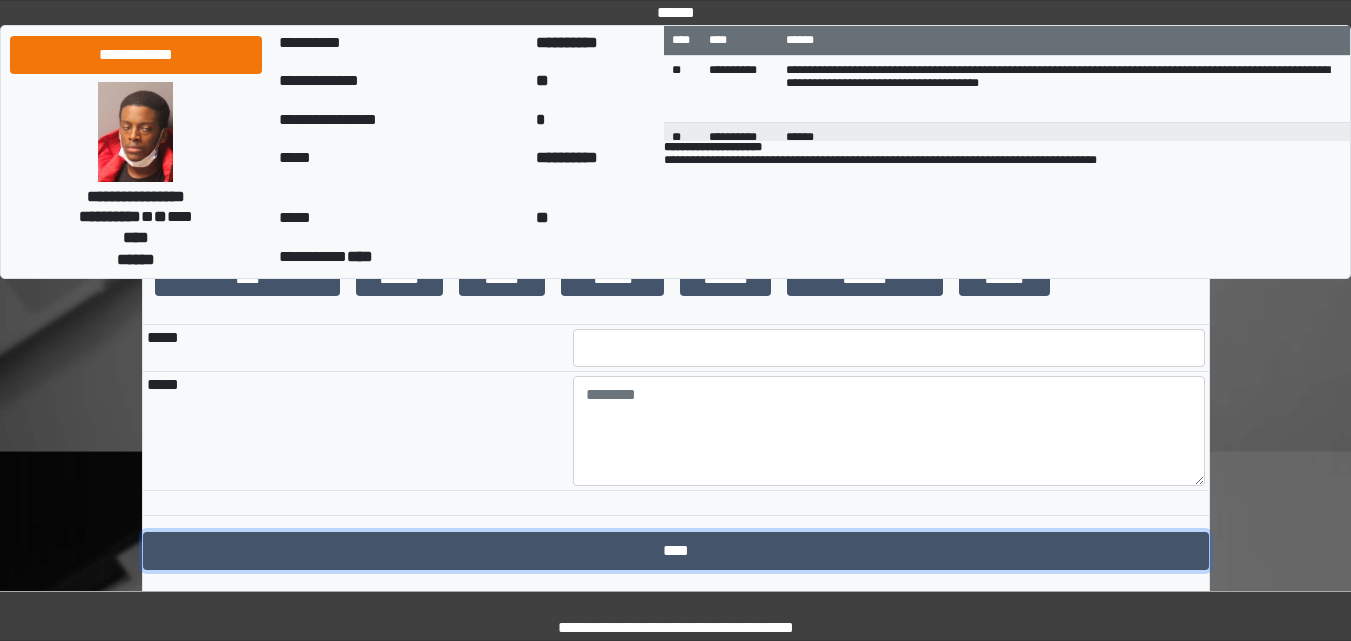 click on "****" at bounding box center (676, 551) 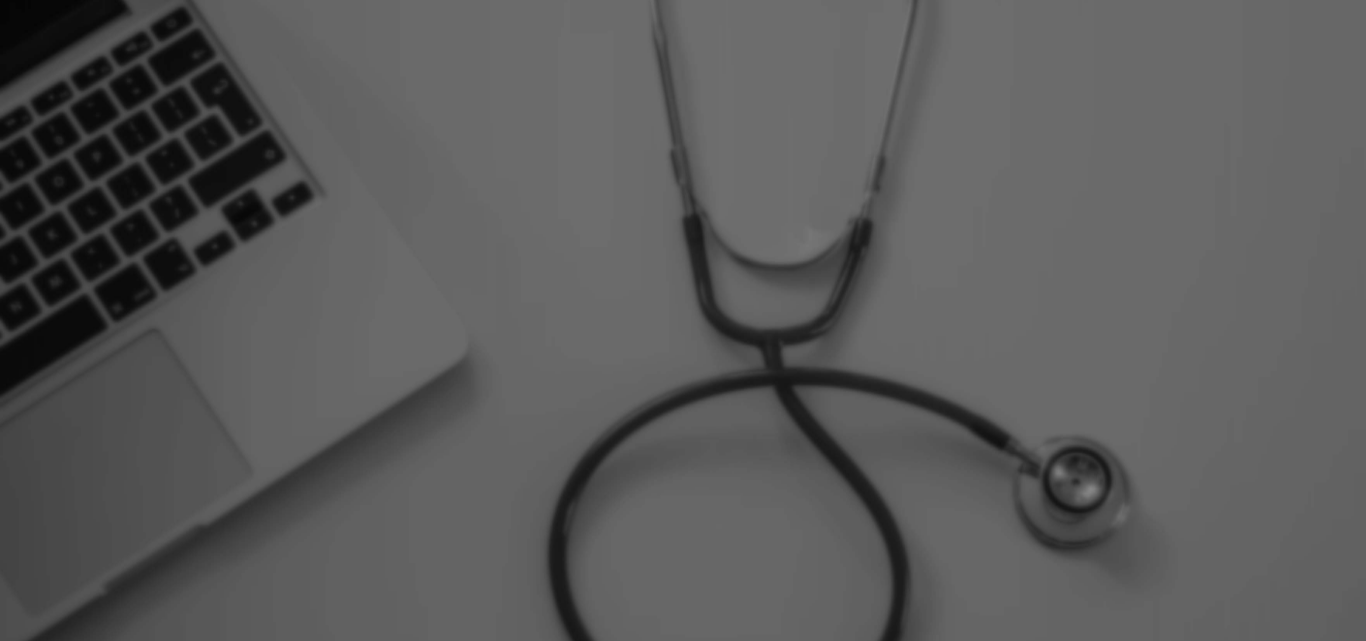 scroll, scrollTop: 0, scrollLeft: 0, axis: both 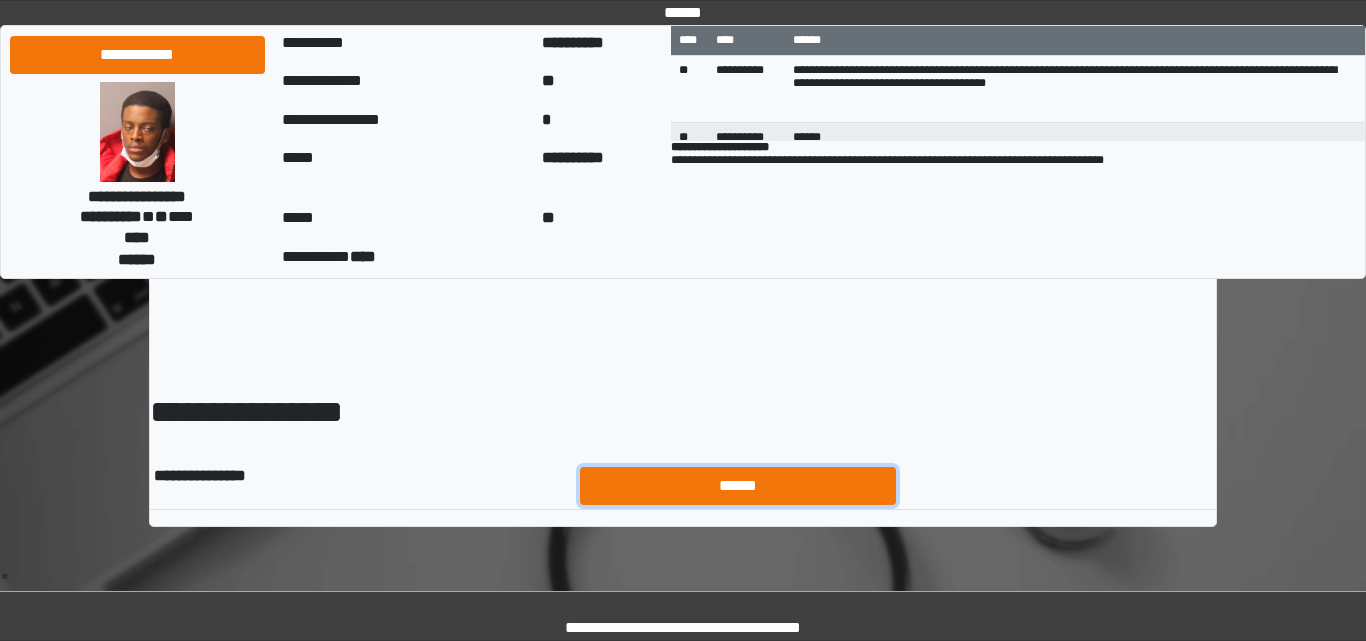 click on "******" at bounding box center (738, 486) 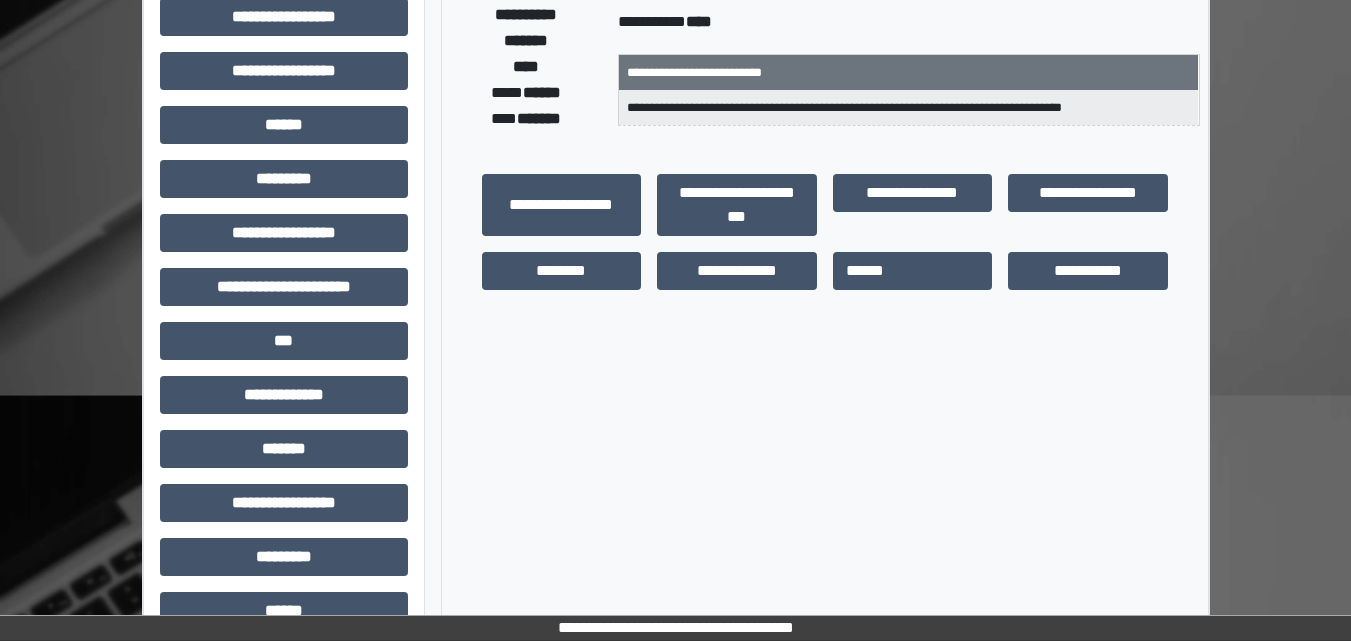 scroll, scrollTop: 357, scrollLeft: 0, axis: vertical 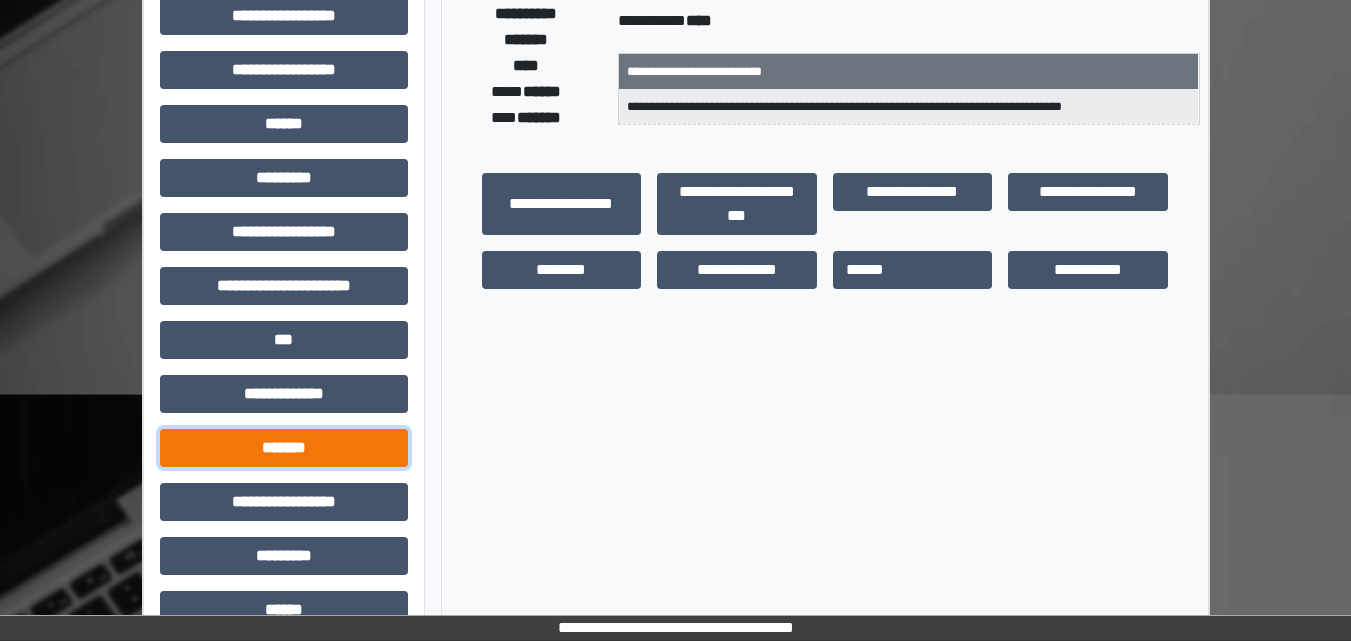 click on "*******" at bounding box center (284, 448) 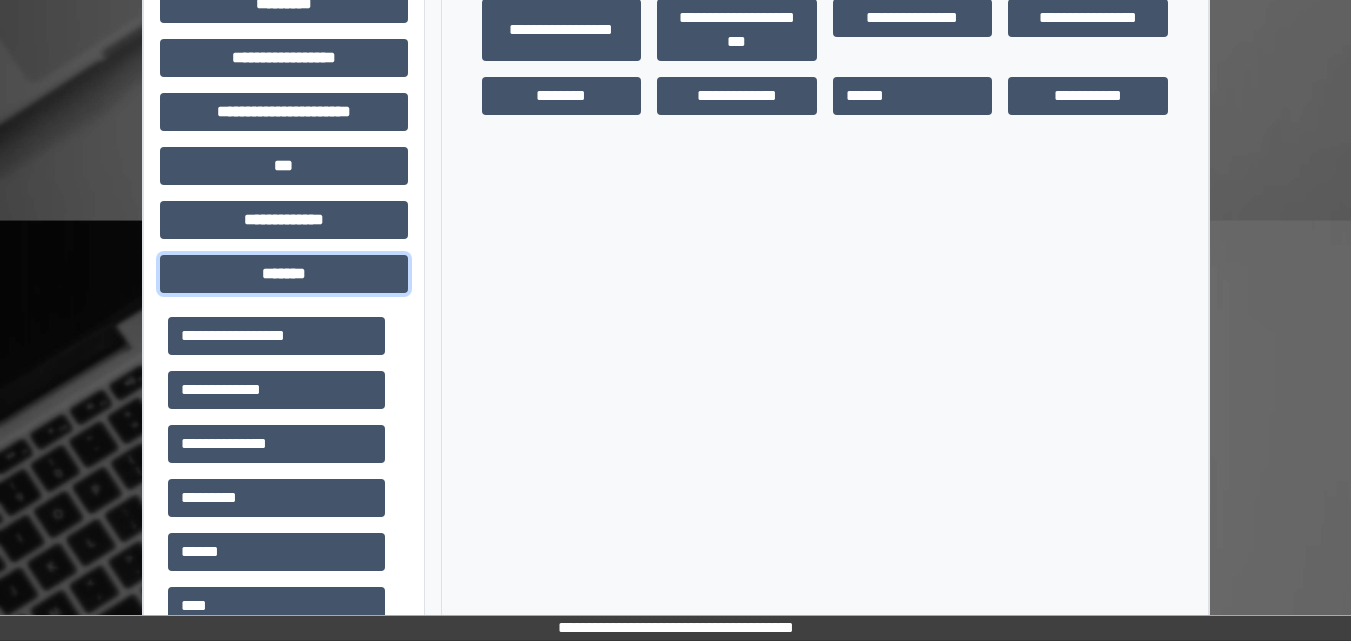 scroll, scrollTop: 557, scrollLeft: 0, axis: vertical 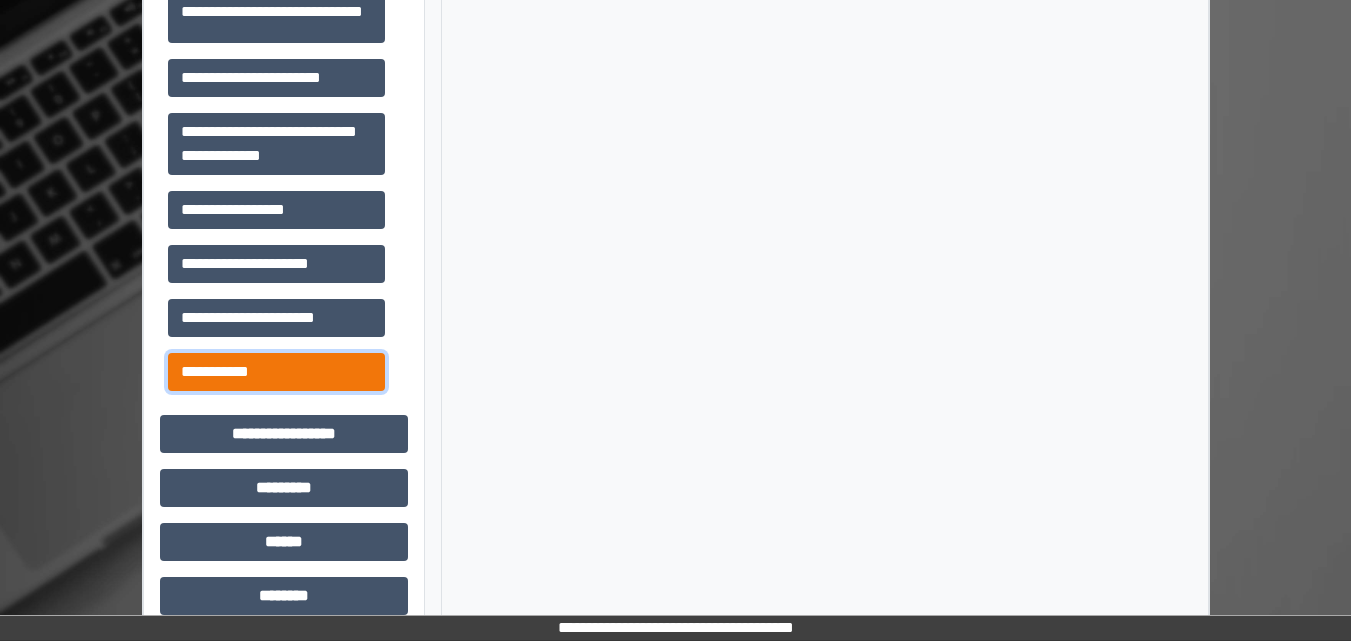 click on "**********" at bounding box center (276, 372) 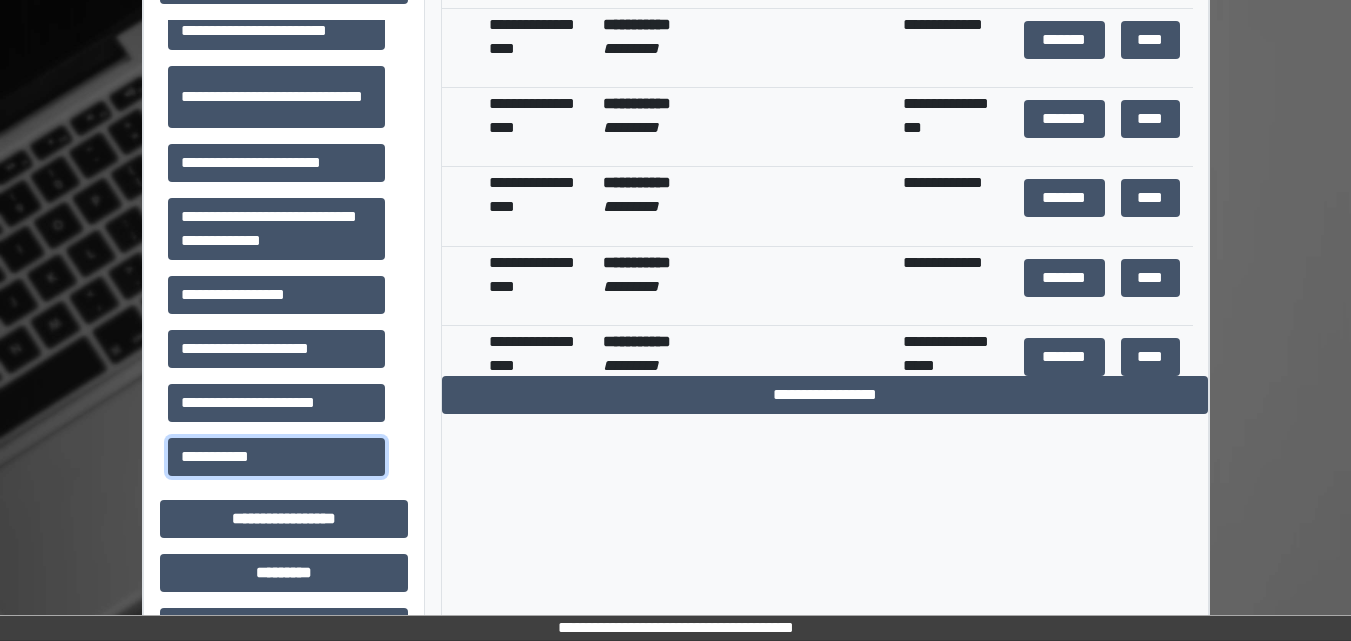 scroll, scrollTop: 705, scrollLeft: 0, axis: vertical 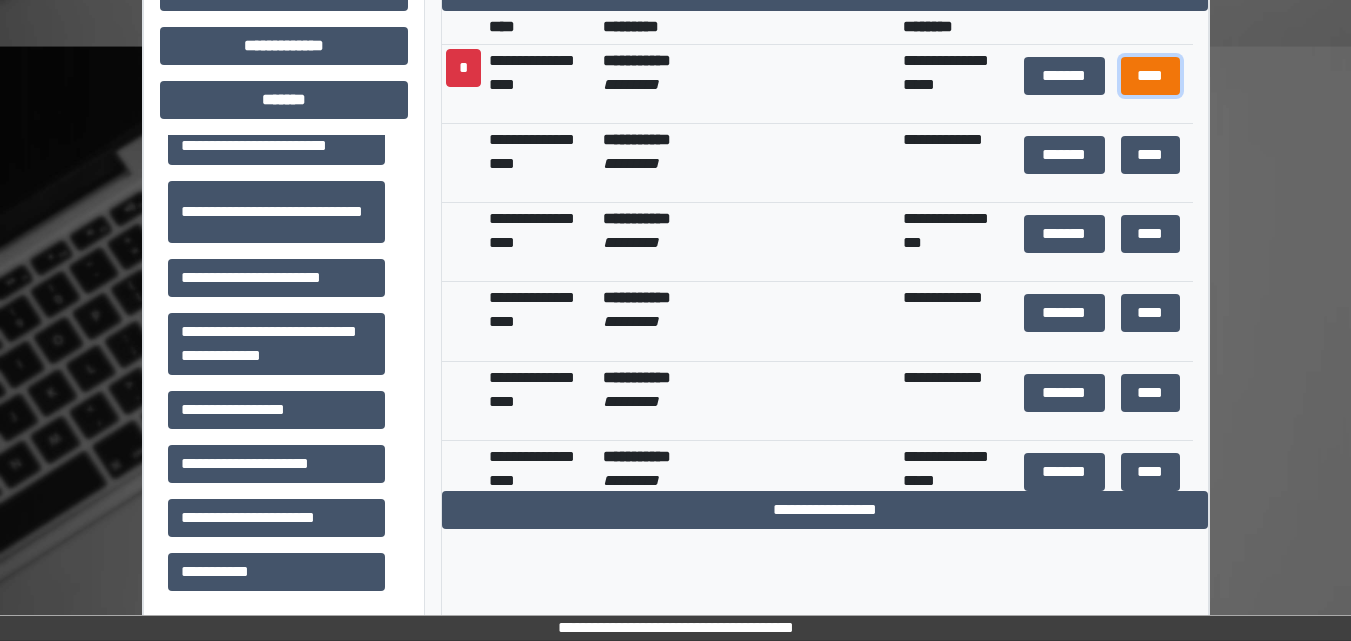 click on "****" at bounding box center [1151, 76] 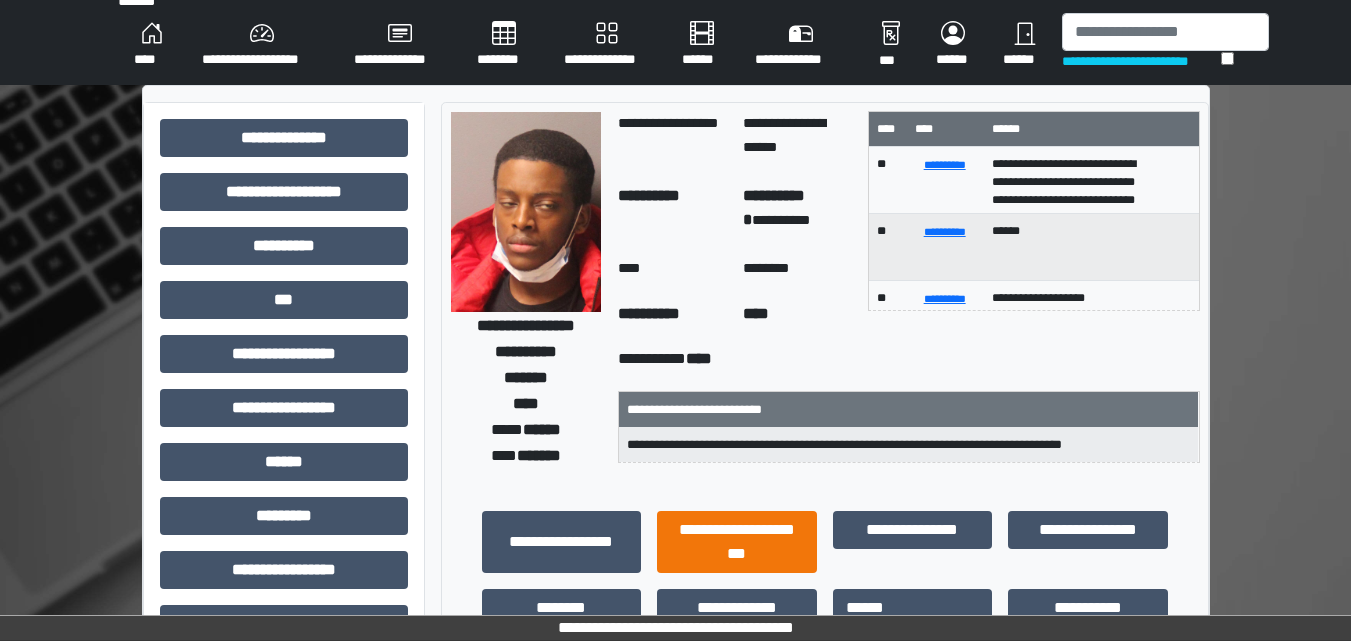 scroll, scrollTop: 0, scrollLeft: 0, axis: both 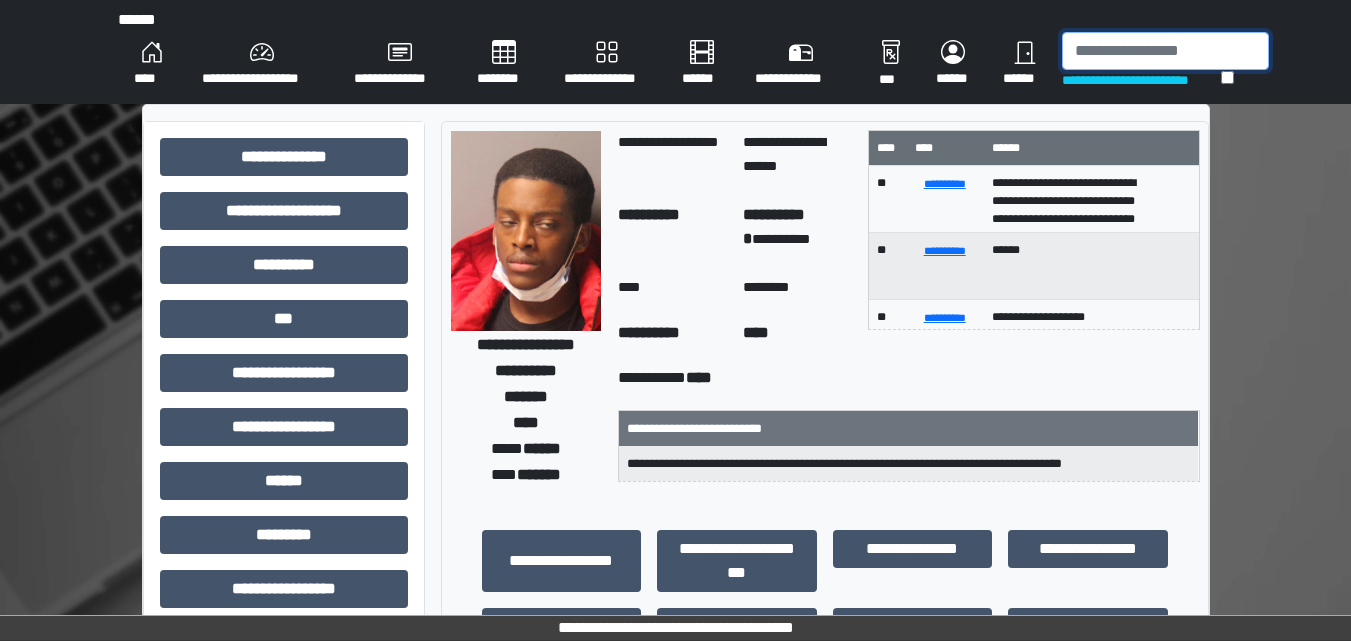 click at bounding box center [1165, 51] 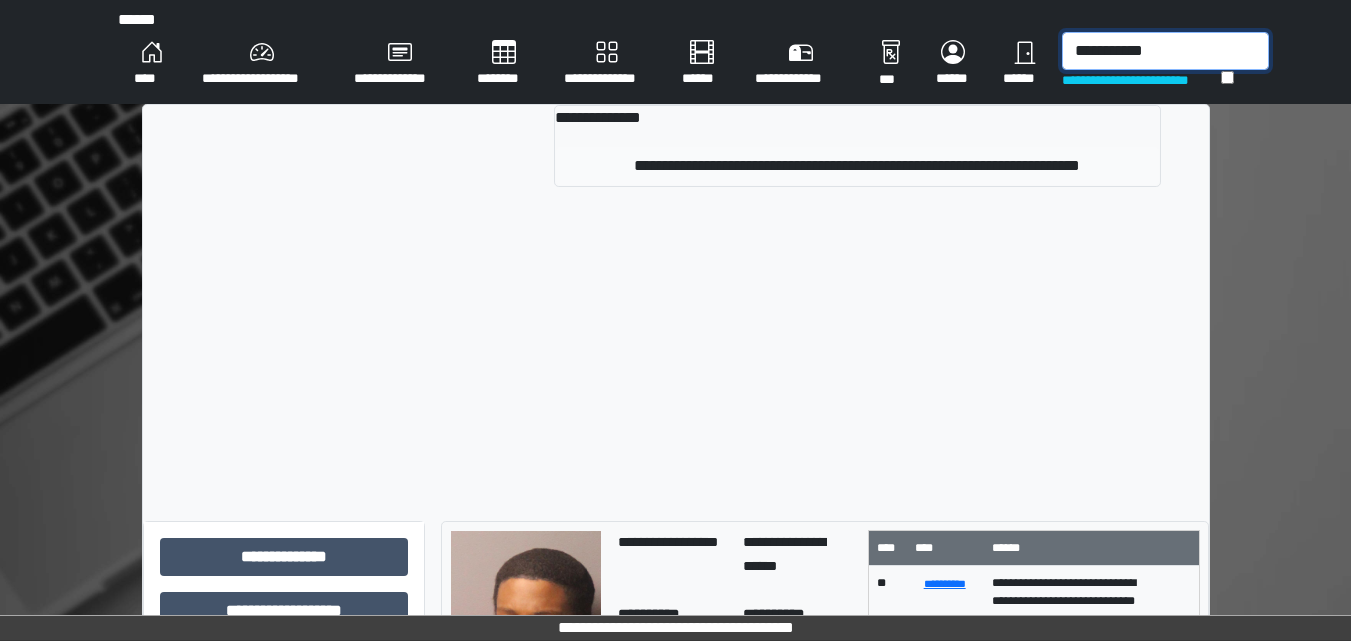 type on "**********" 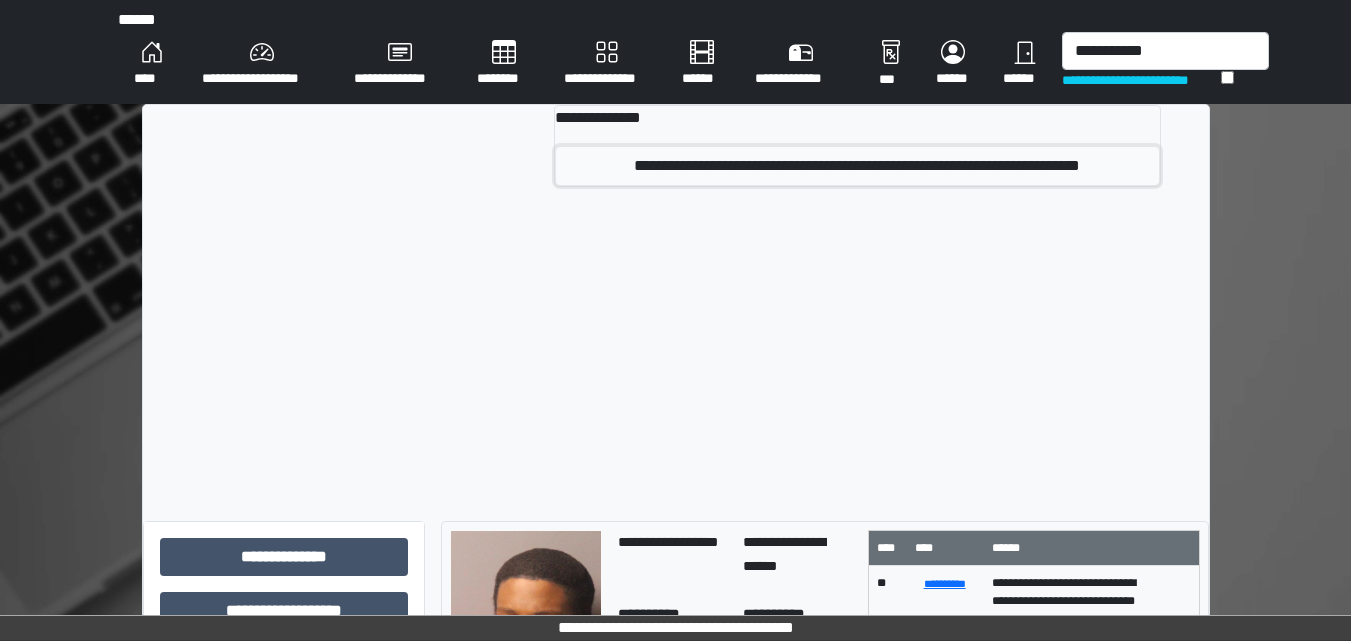 click on "**********" at bounding box center [857, 166] 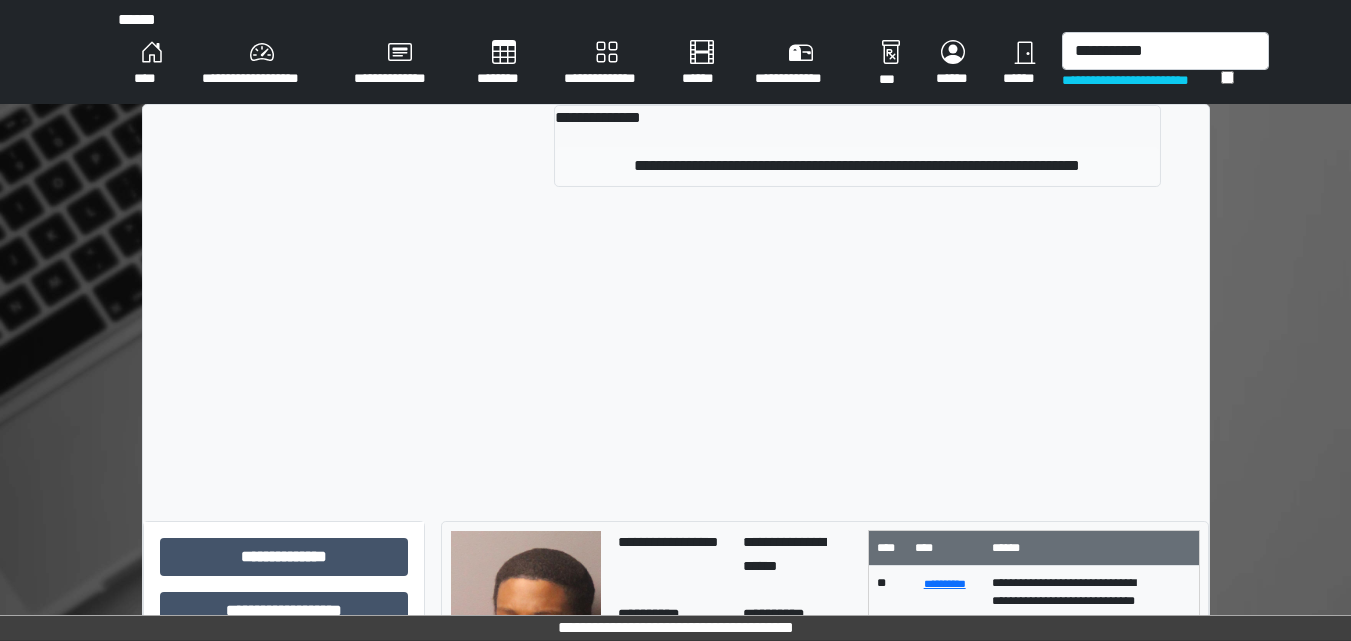 type 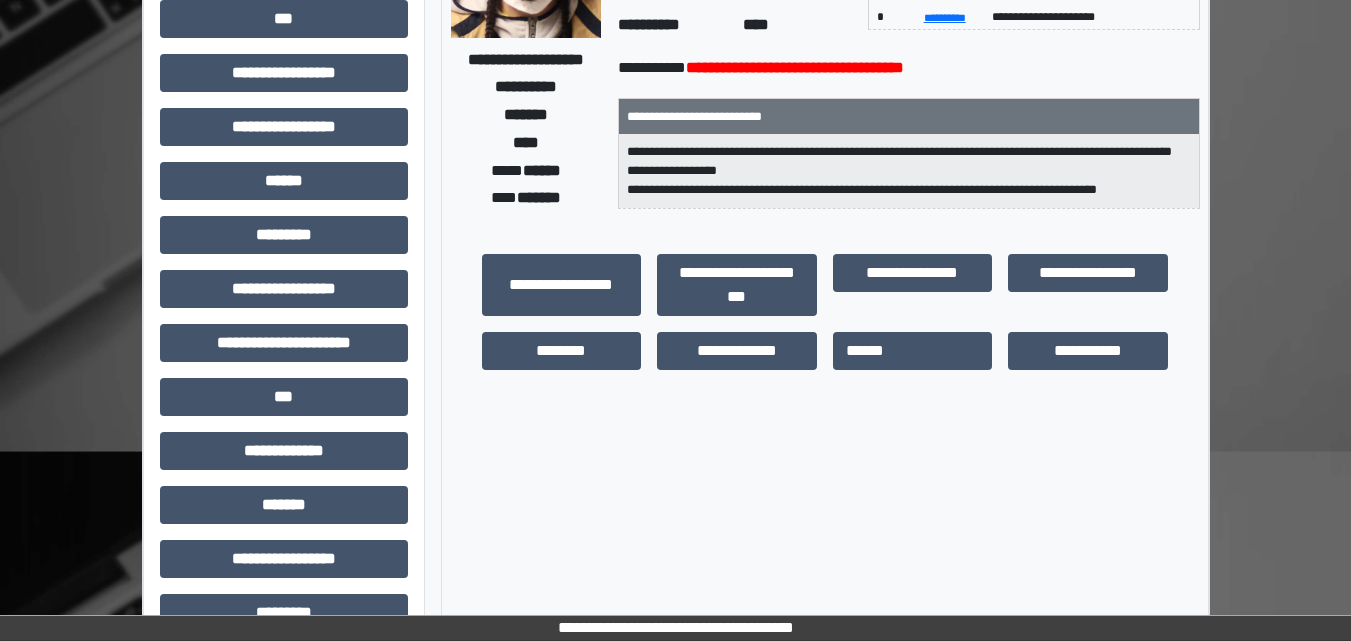 scroll, scrollTop: 200, scrollLeft: 0, axis: vertical 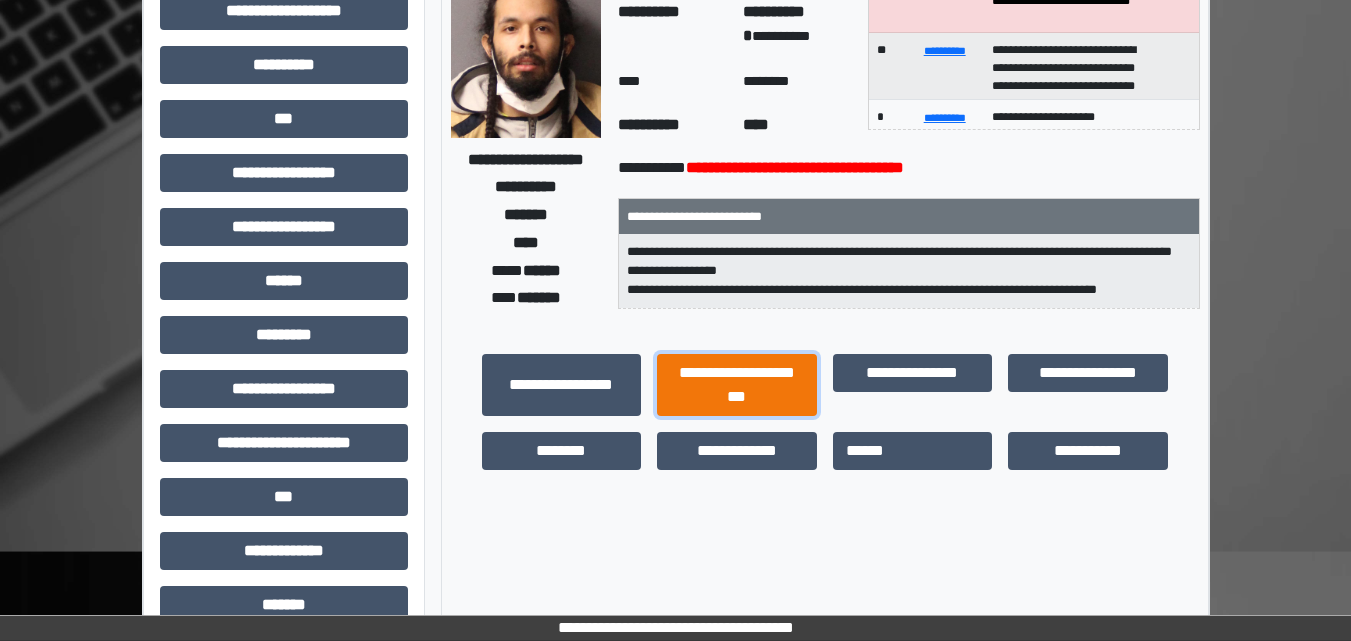 click on "**********" at bounding box center [737, 385] 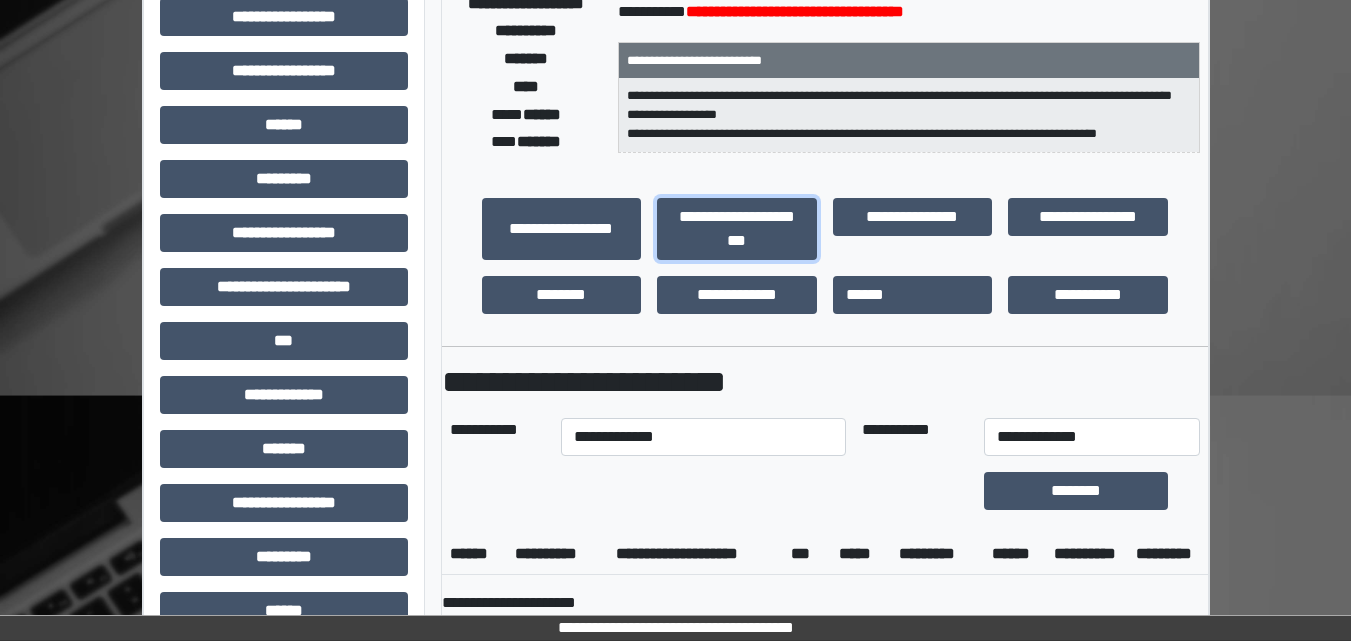 scroll, scrollTop: 400, scrollLeft: 0, axis: vertical 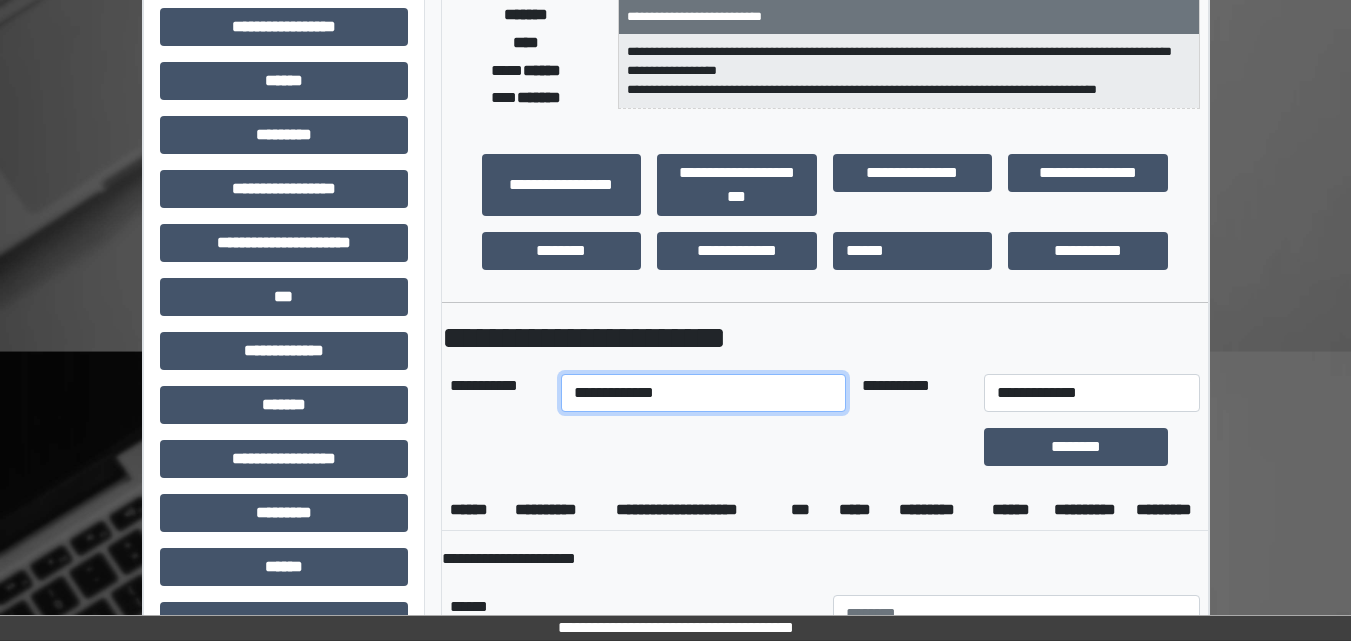 click on "**********" at bounding box center (703, 393) 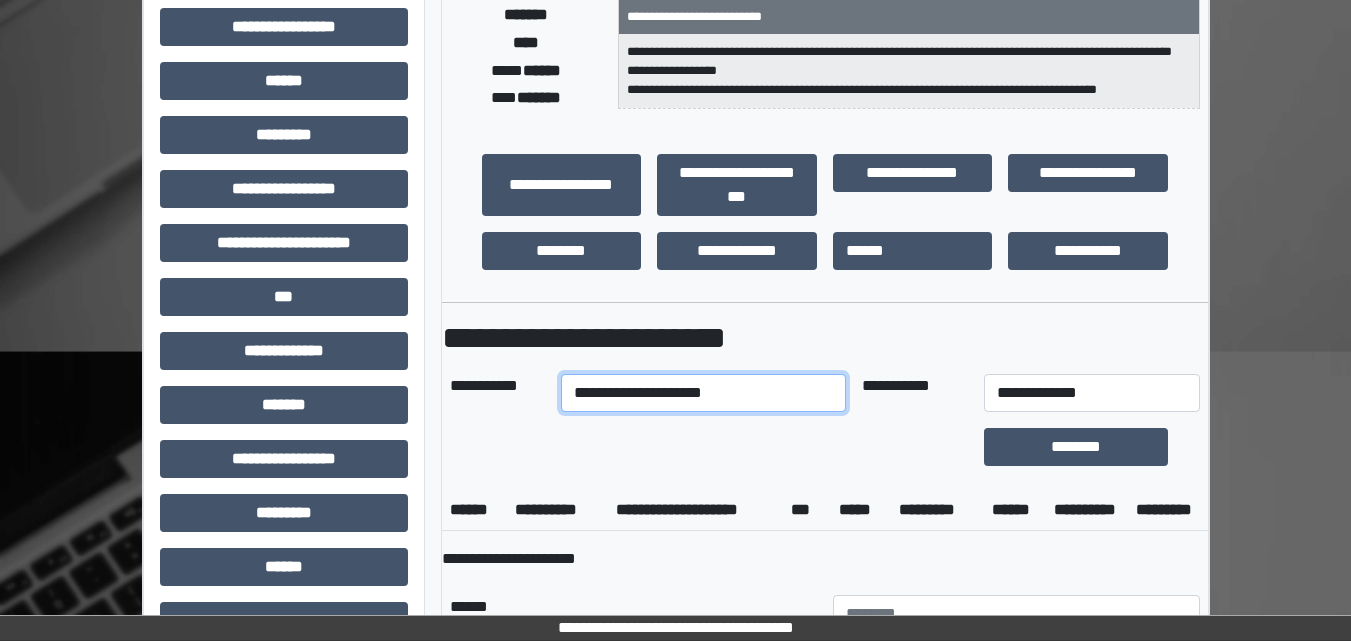 click on "**********" at bounding box center (703, 393) 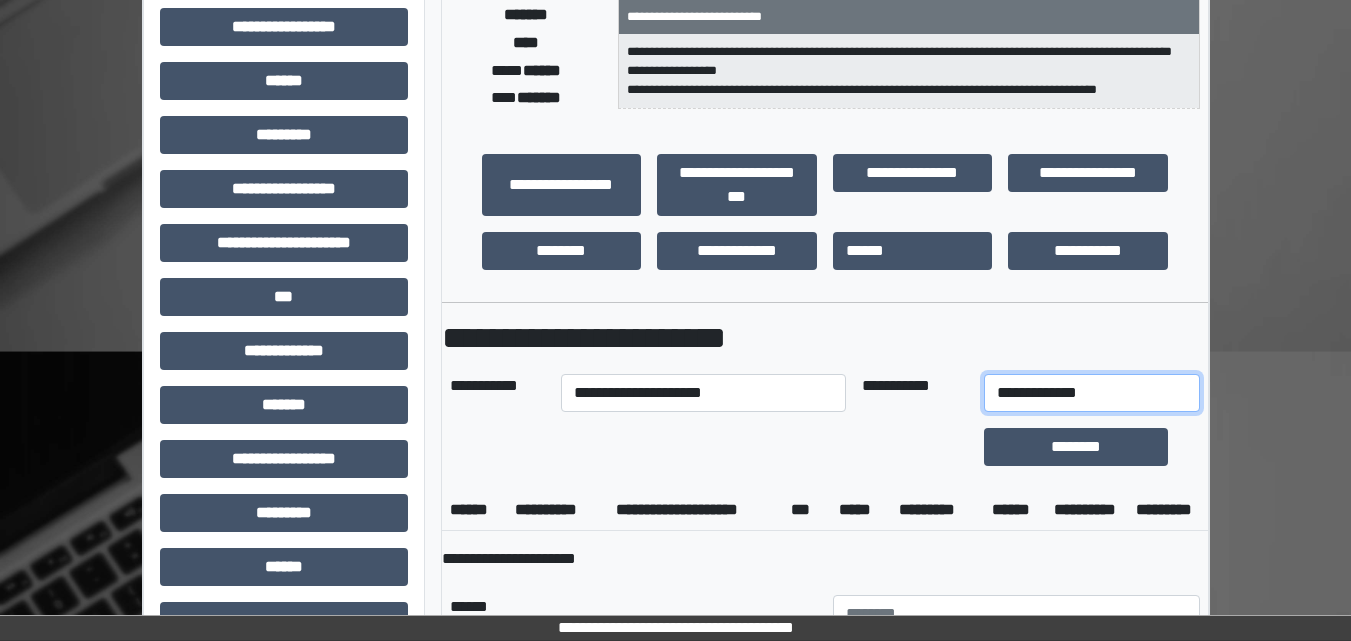 click on "**********" at bounding box center [1092, 393] 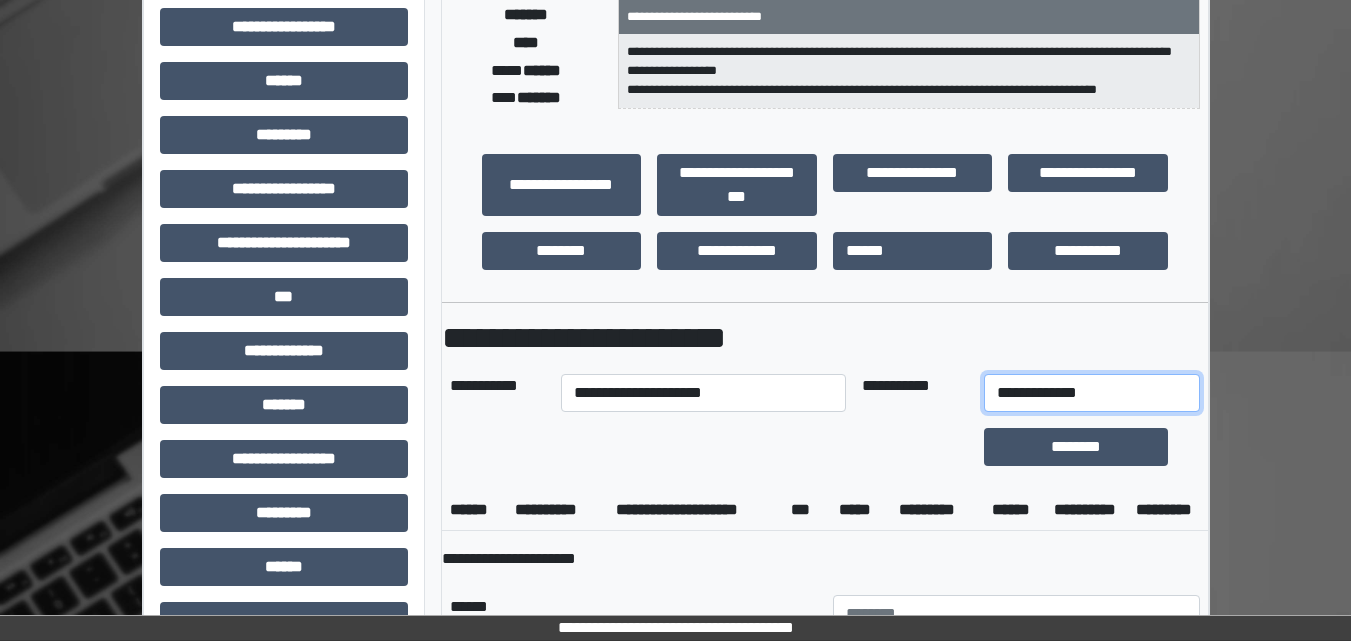 select on "*" 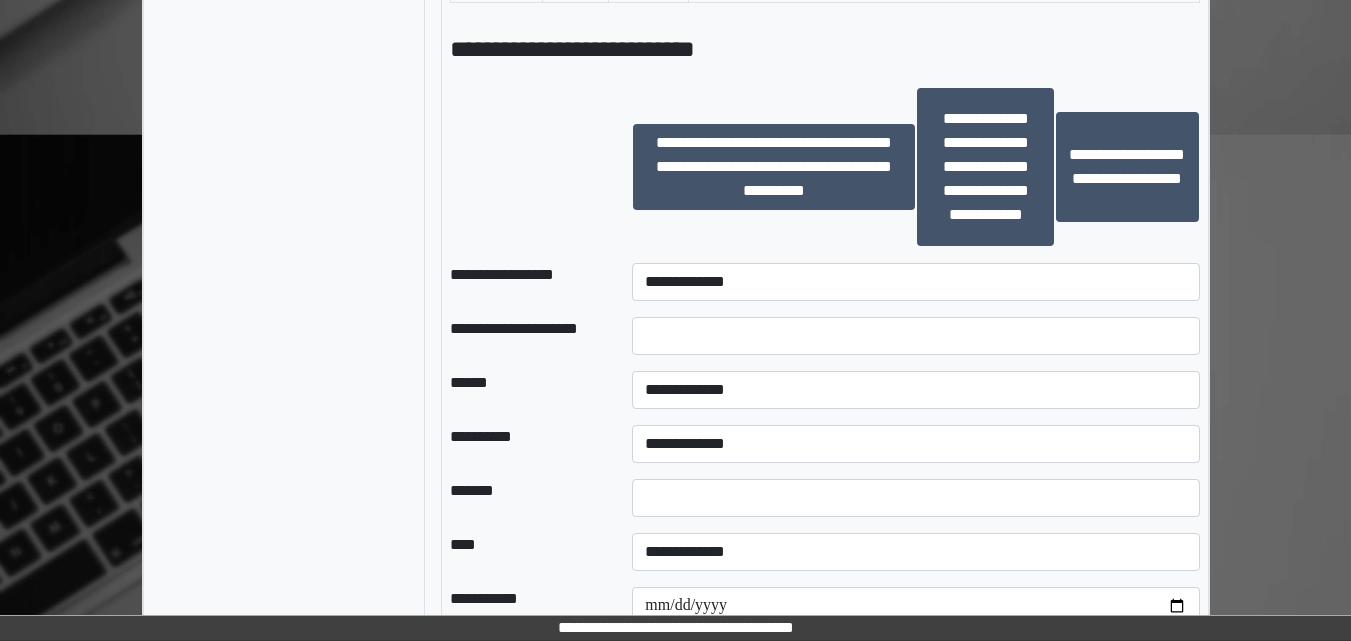 scroll, scrollTop: 1500, scrollLeft: 0, axis: vertical 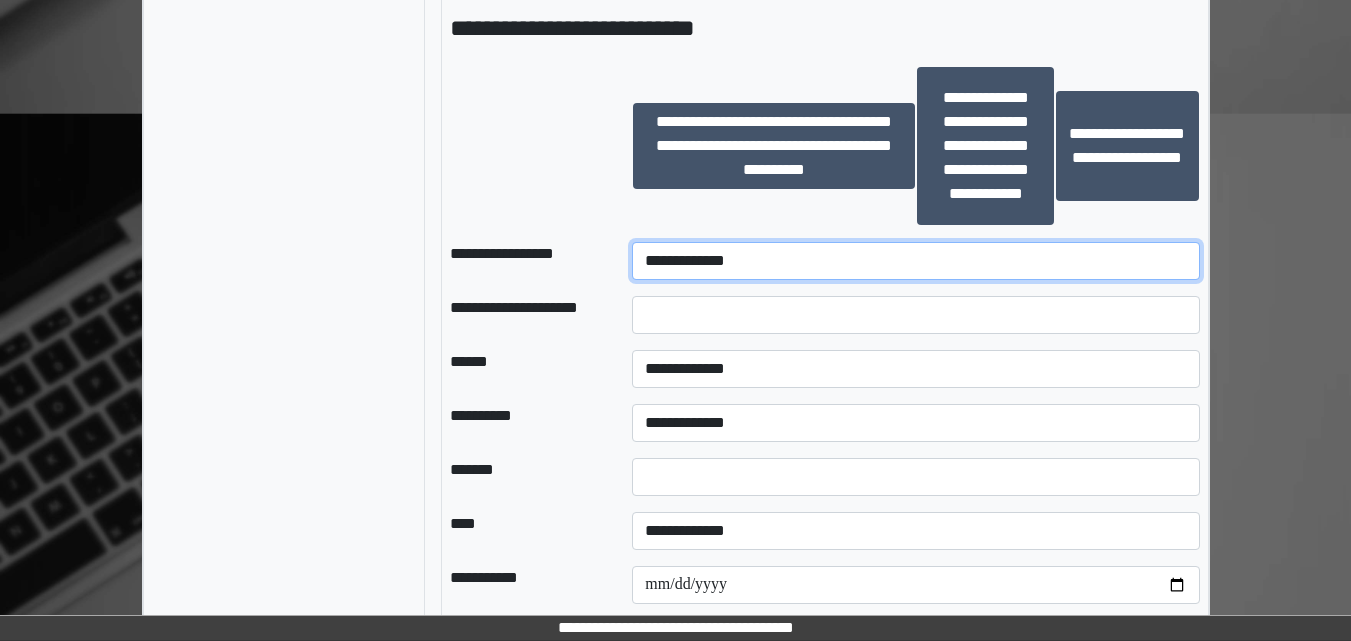 click on "**********" at bounding box center (915, 261) 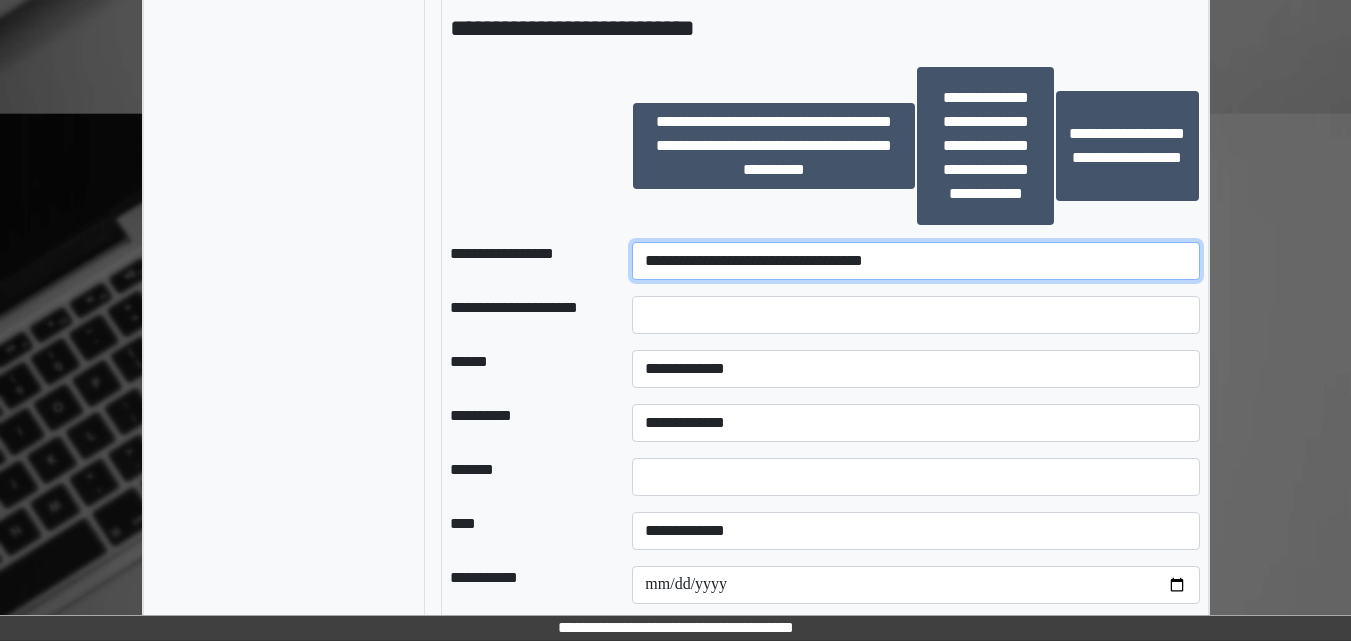 click on "**********" at bounding box center (915, 261) 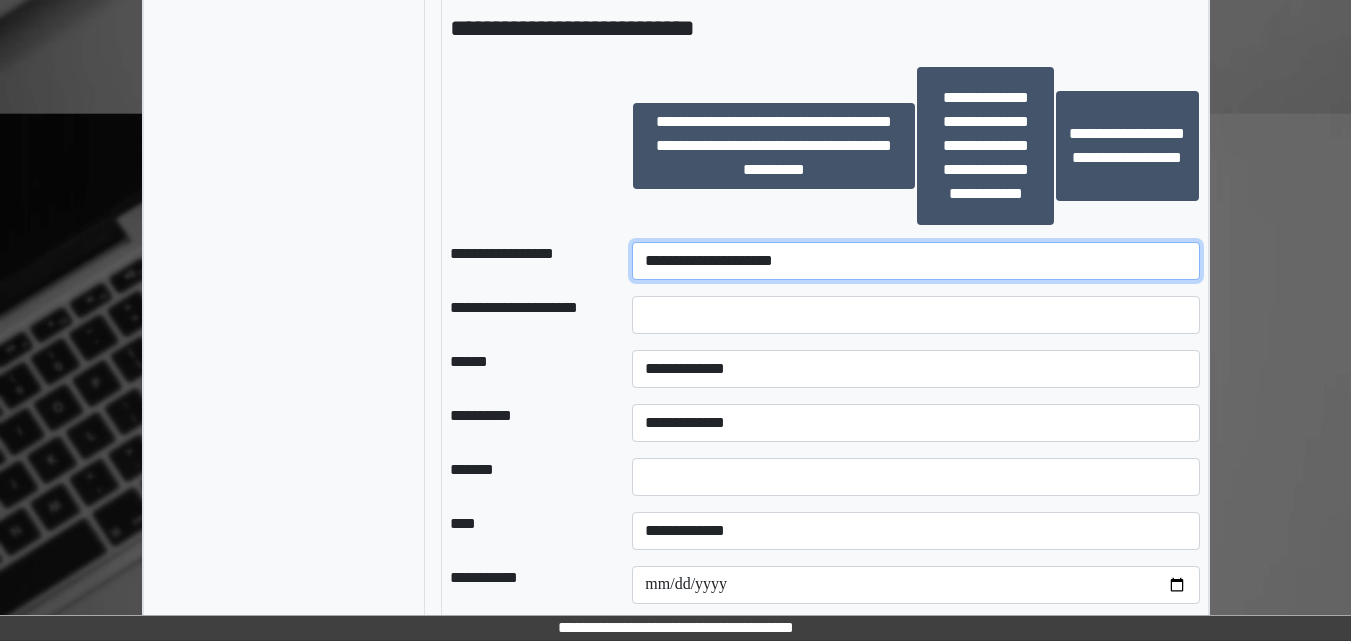 click on "**********" at bounding box center (915, 261) 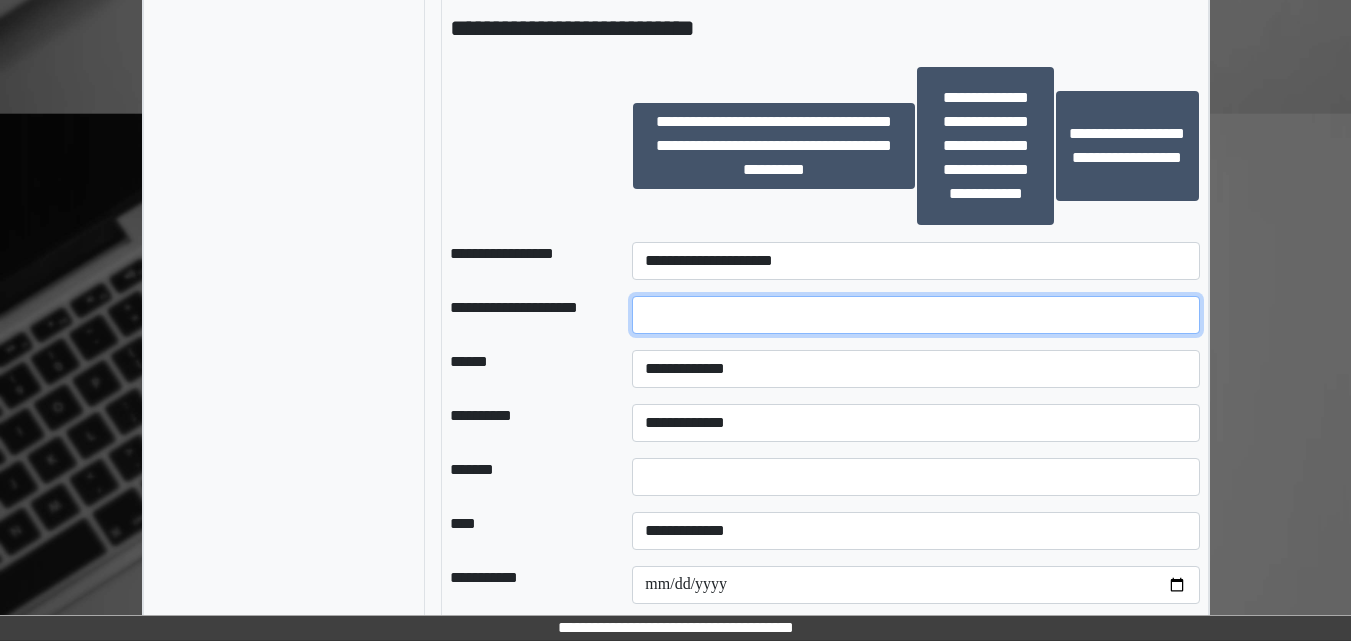 click at bounding box center (915, 315) 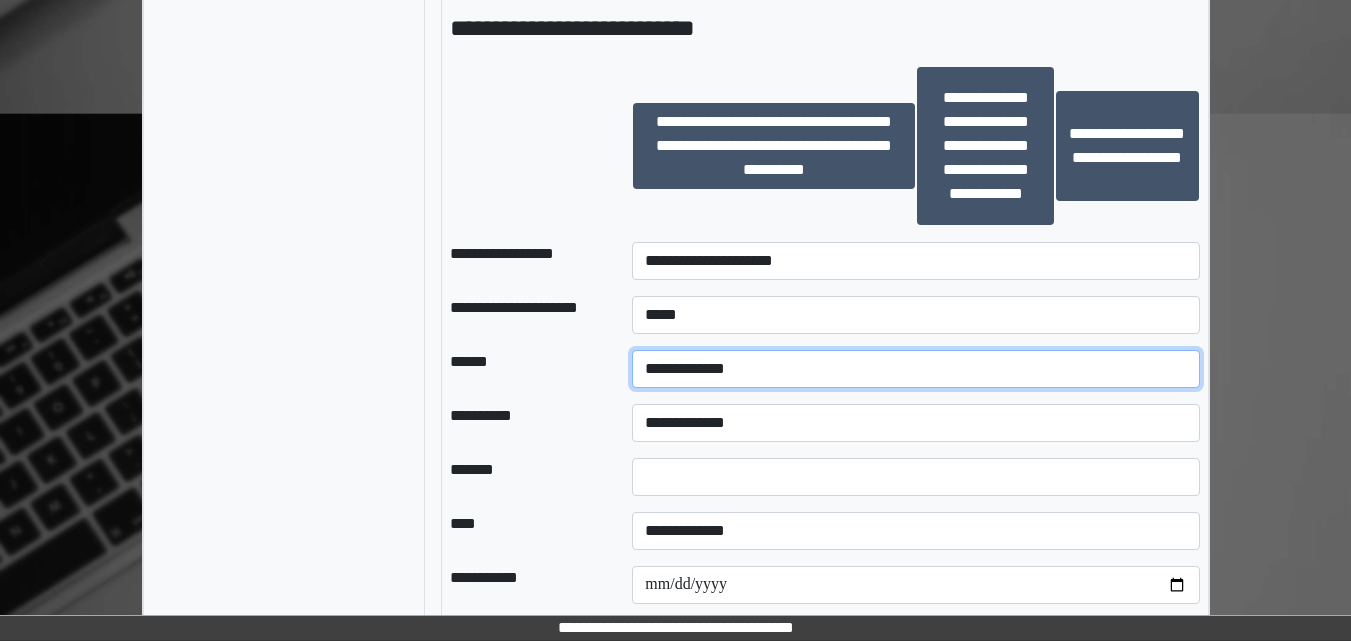 click on "**********" at bounding box center [915, 369] 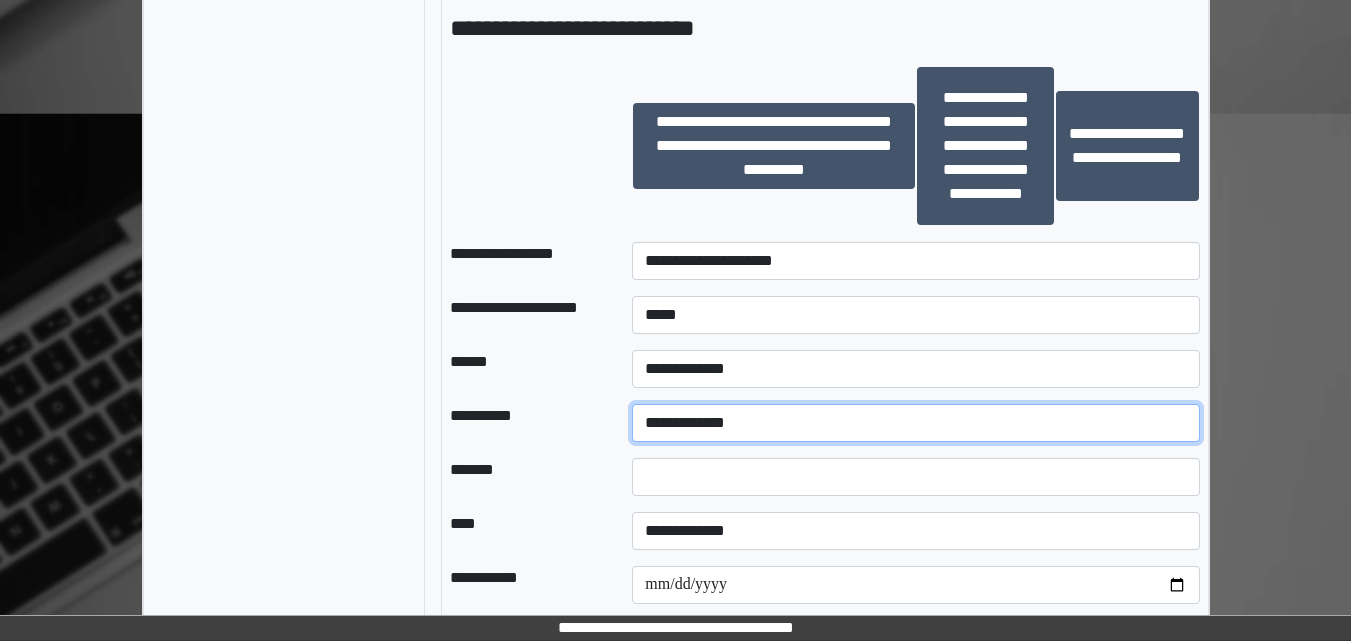 click on "**********" at bounding box center (915, 423) 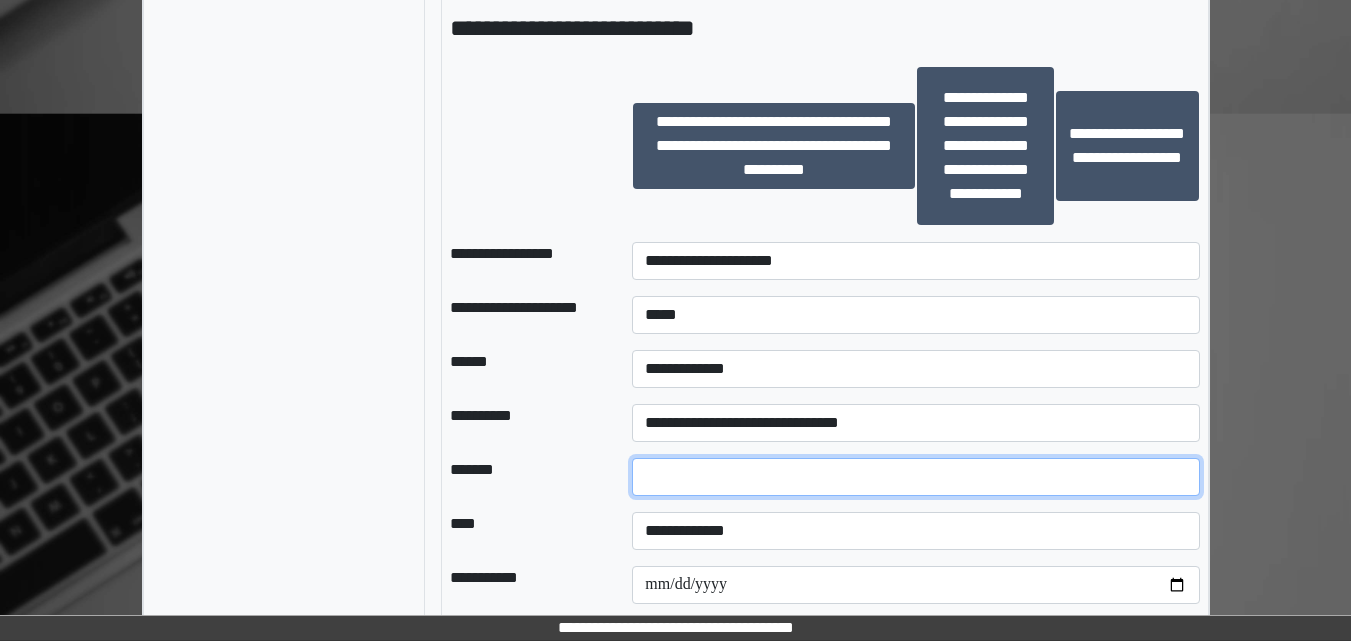 click at bounding box center [915, 477] 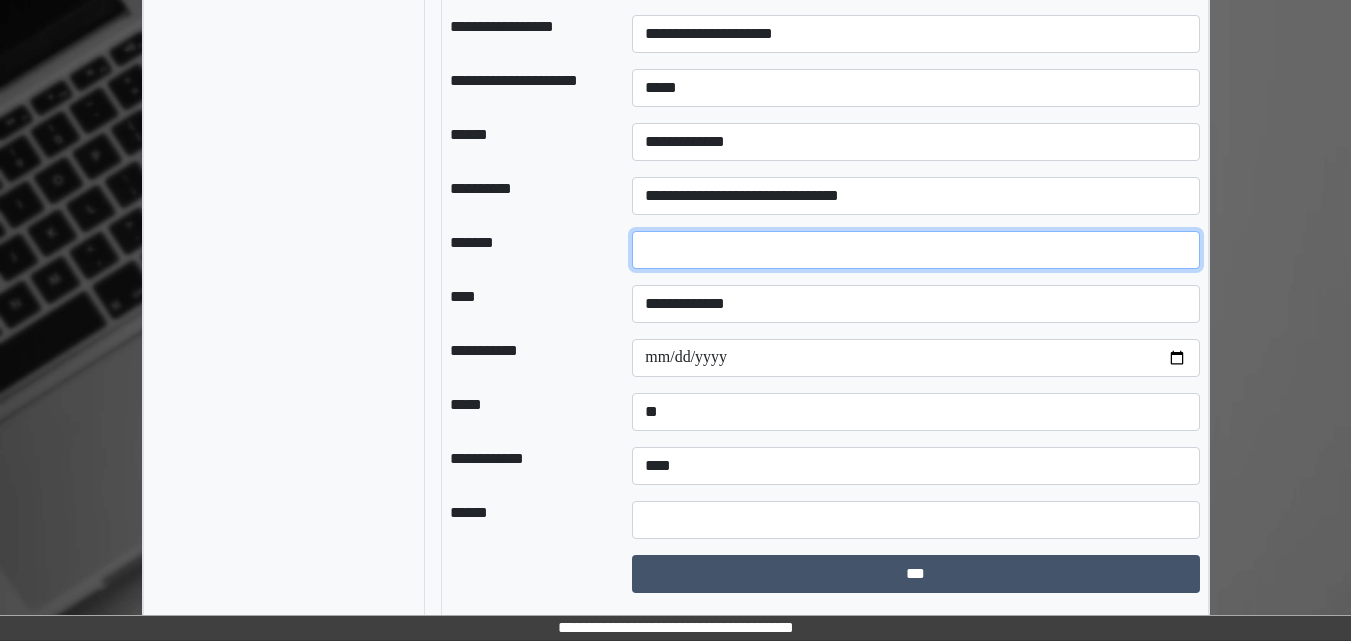 scroll, scrollTop: 1781, scrollLeft: 0, axis: vertical 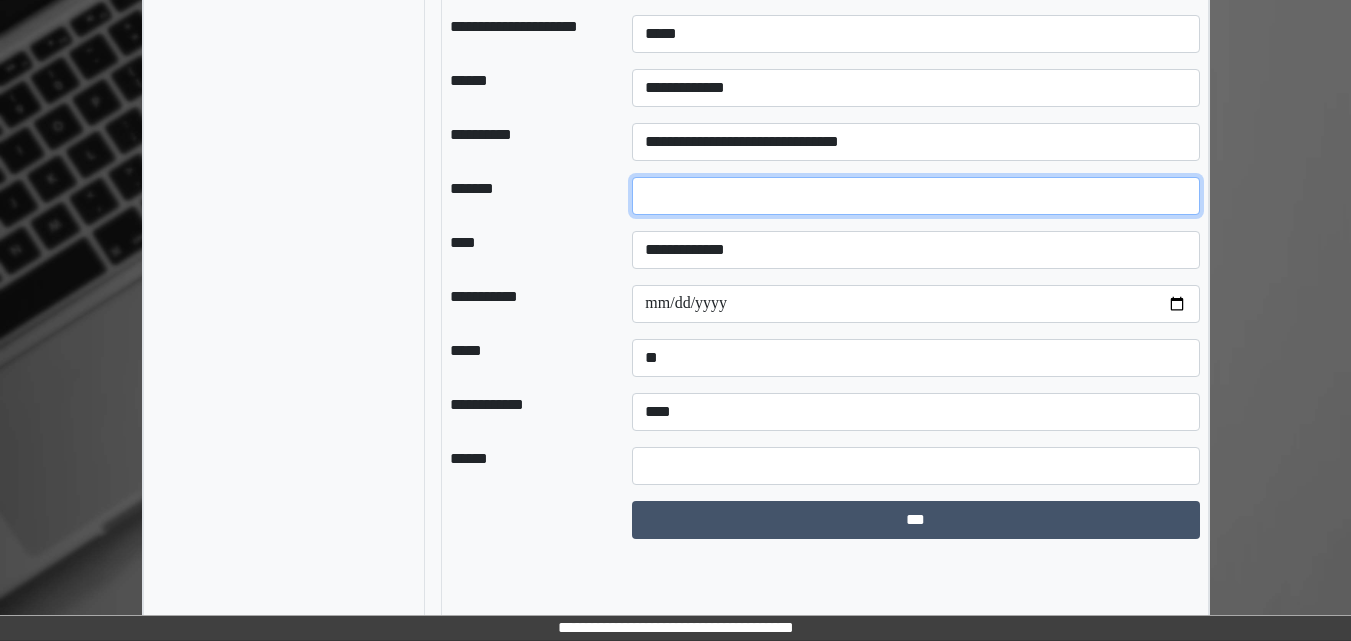 type on "**" 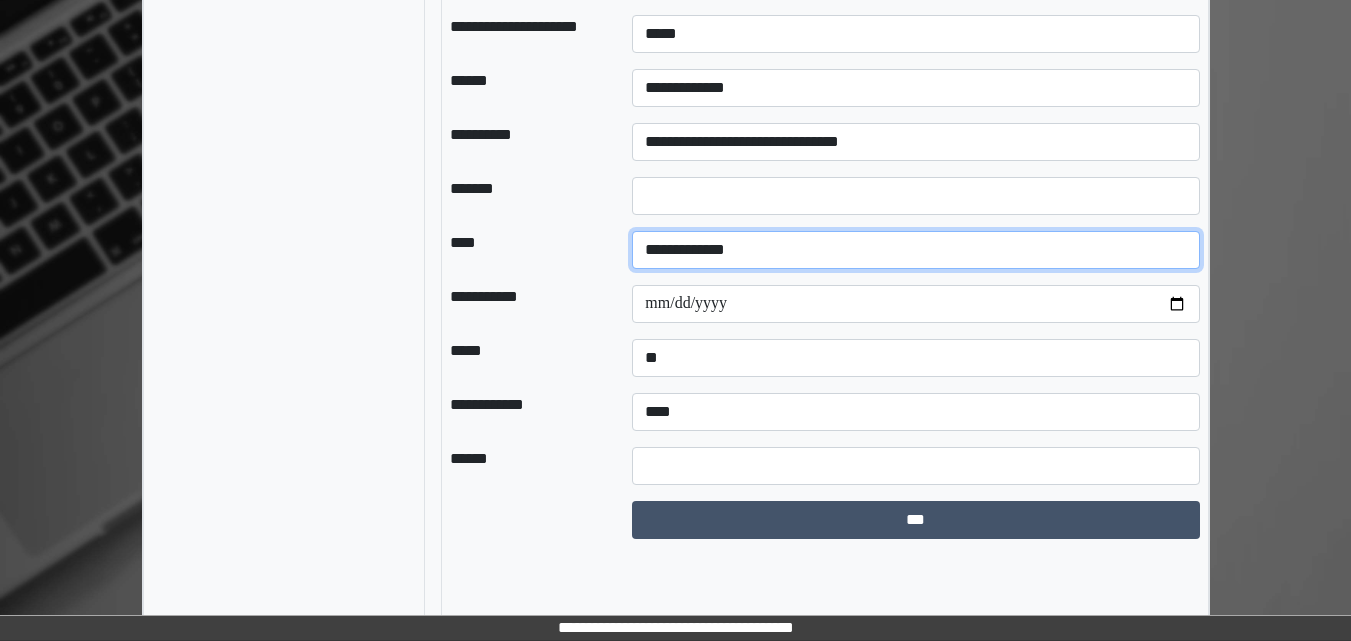 click on "**********" at bounding box center (915, 250) 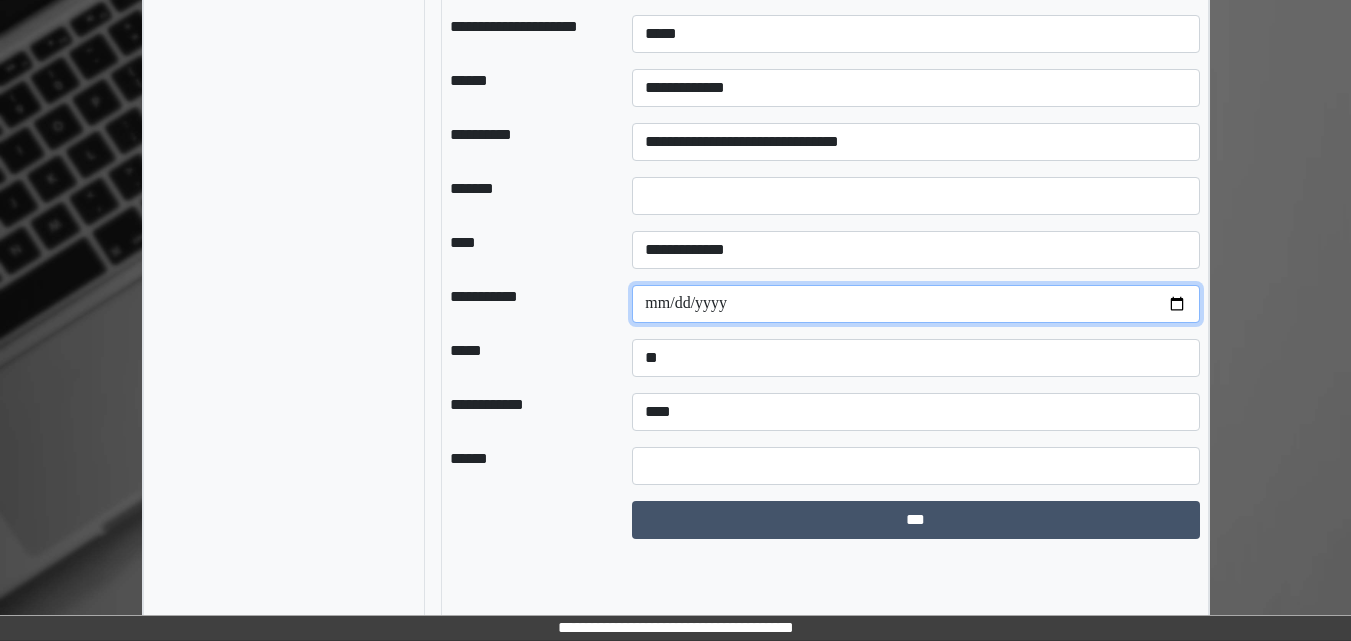 click at bounding box center (915, 304) 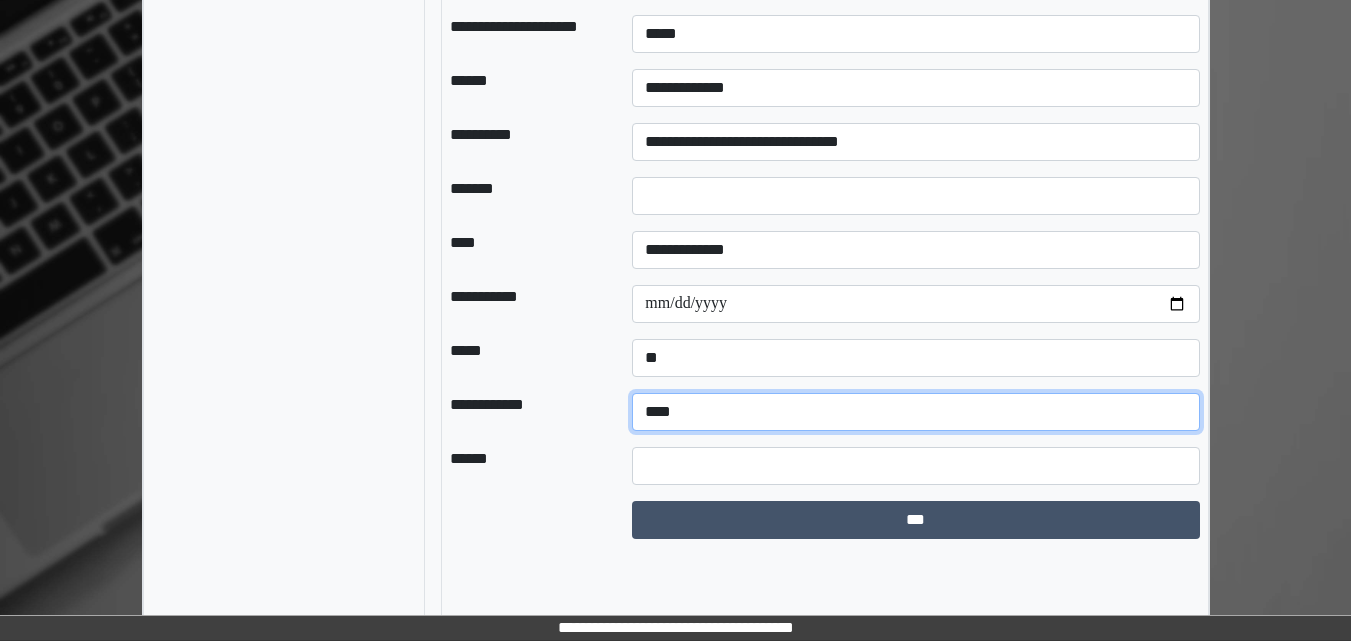 click on "**********" at bounding box center (915, 412) 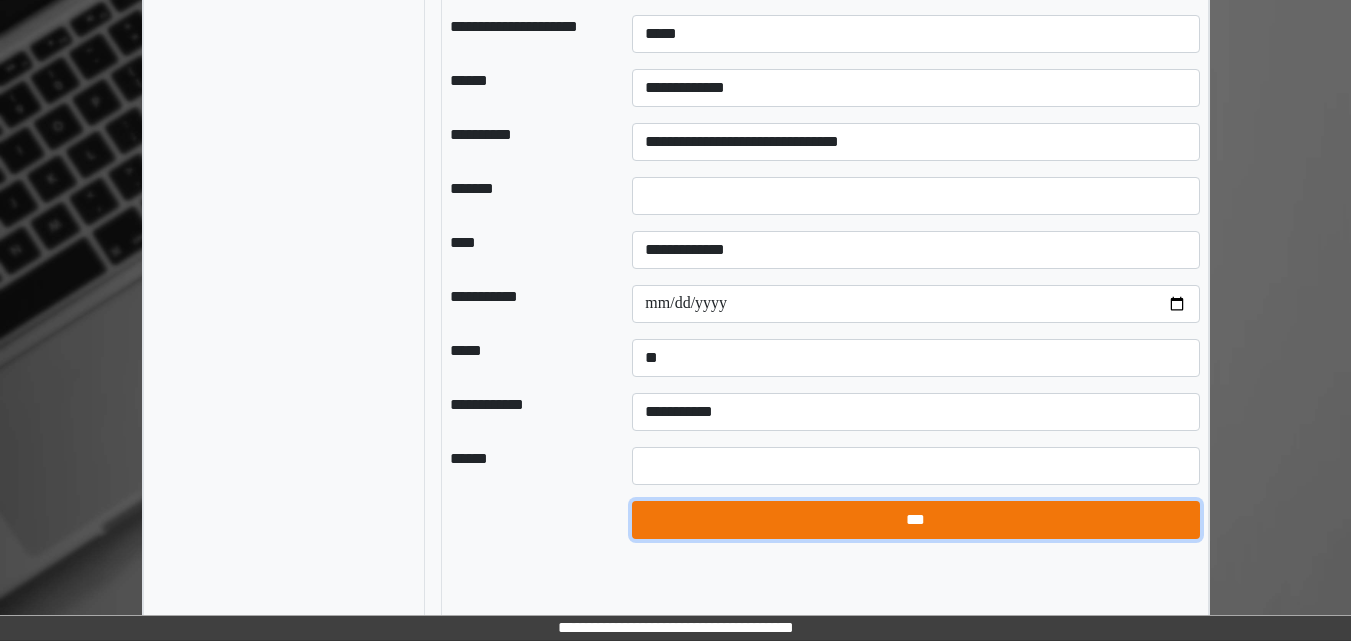 click on "***" at bounding box center (915, 520) 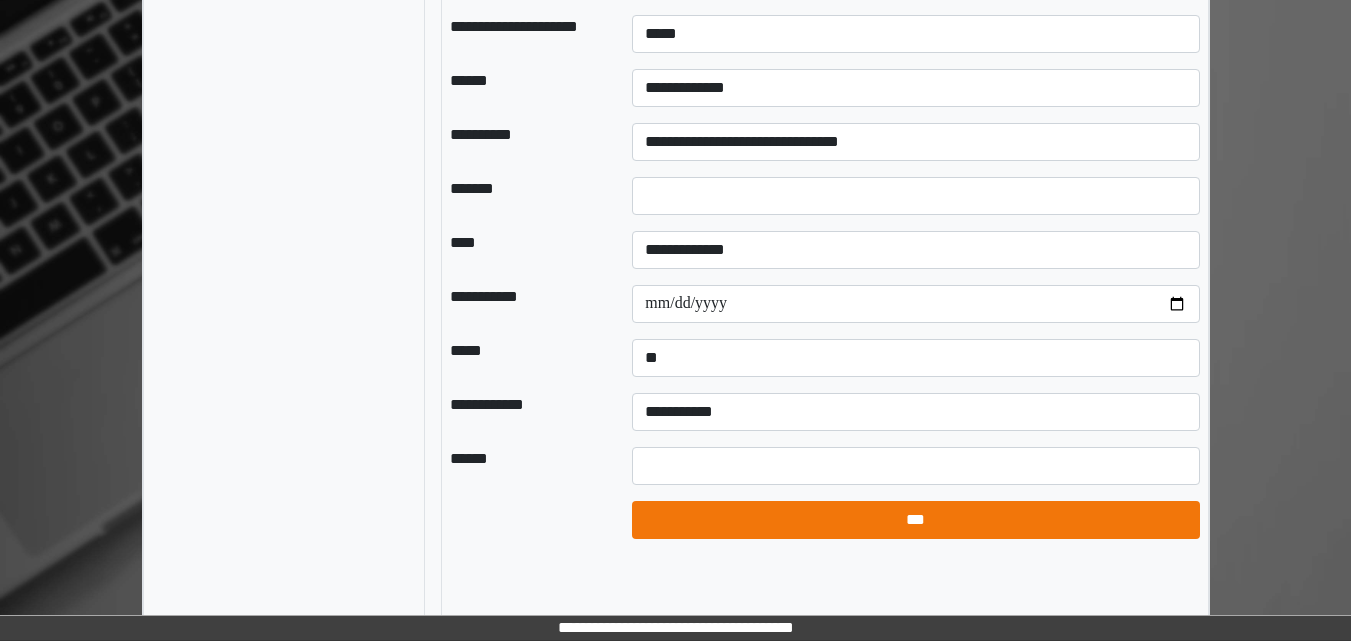 select on "*" 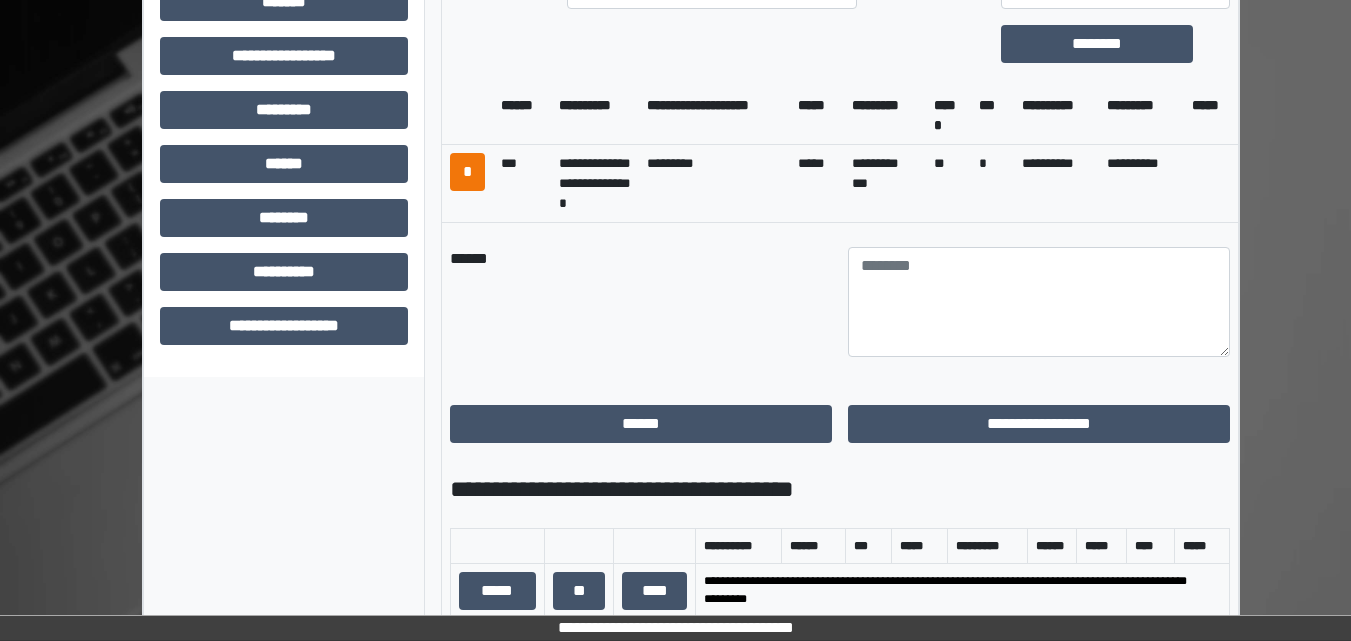 scroll, scrollTop: 681, scrollLeft: 0, axis: vertical 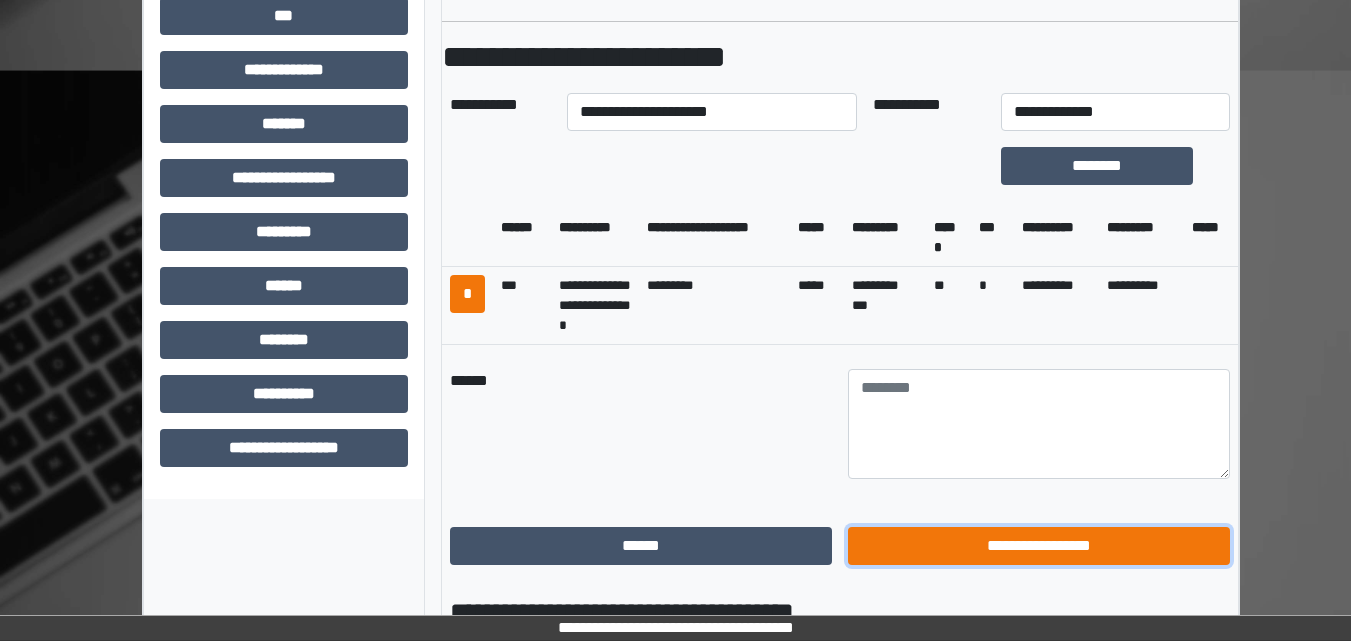 click on "**********" at bounding box center [1039, 546] 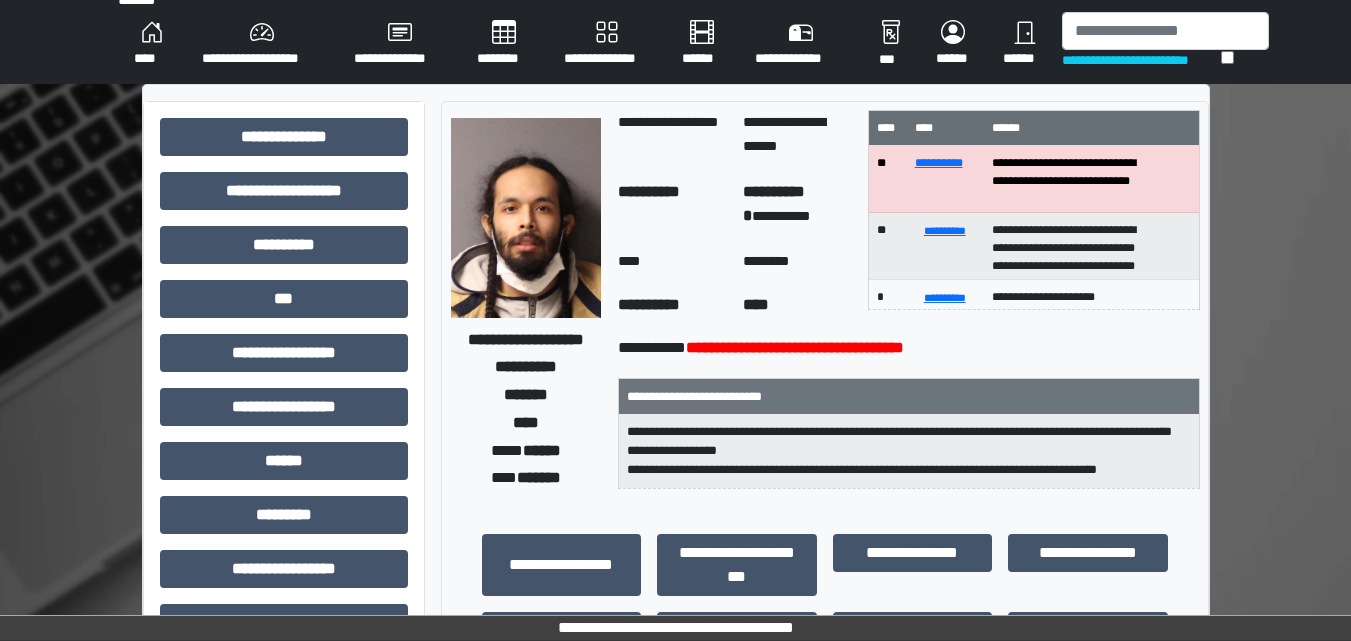 scroll, scrollTop: 0, scrollLeft: 0, axis: both 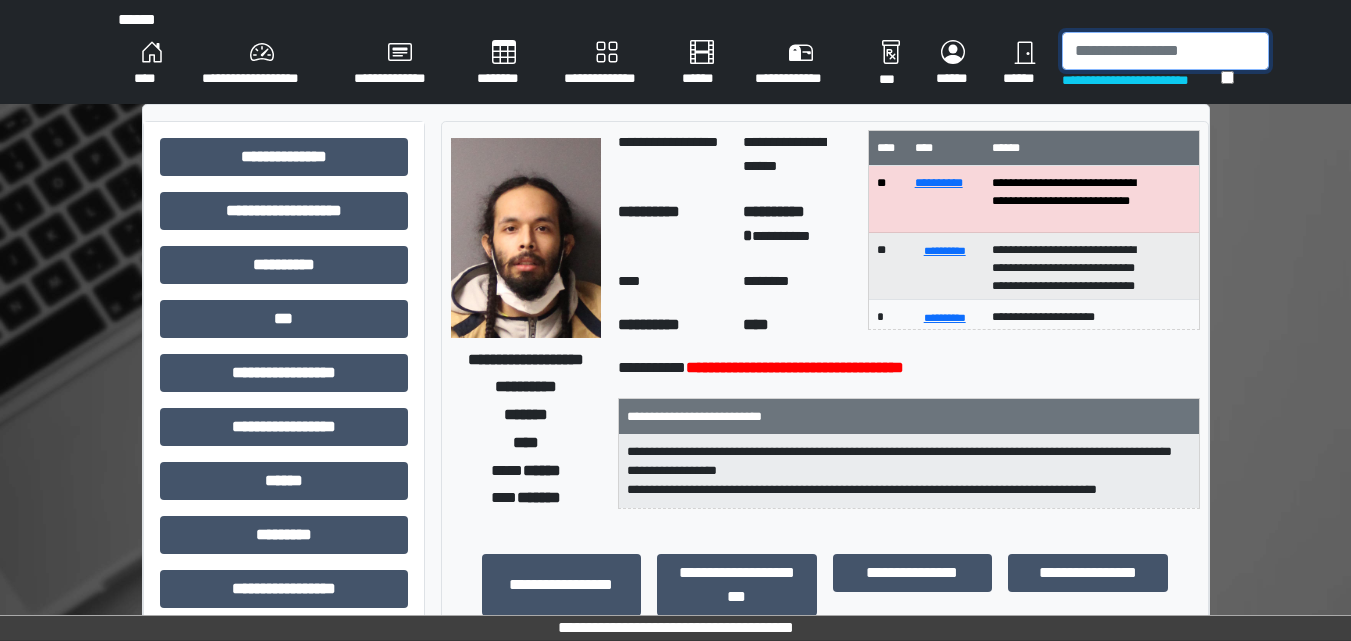 click at bounding box center [1165, 51] 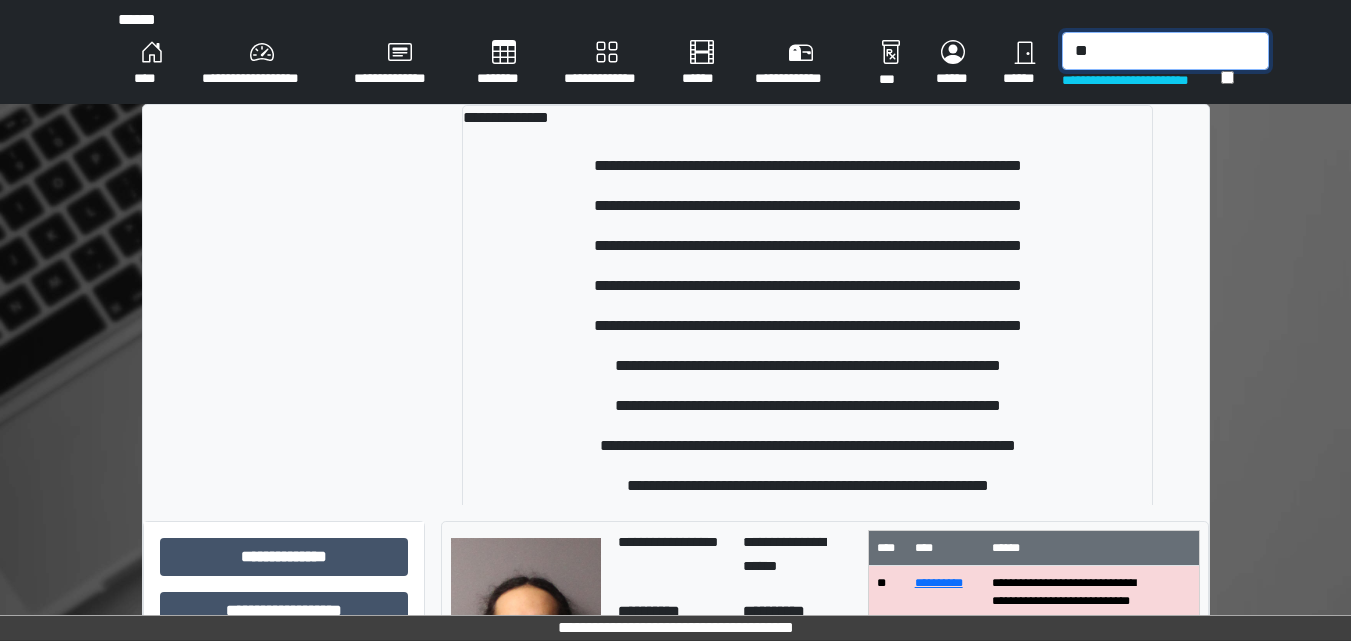 type on "*" 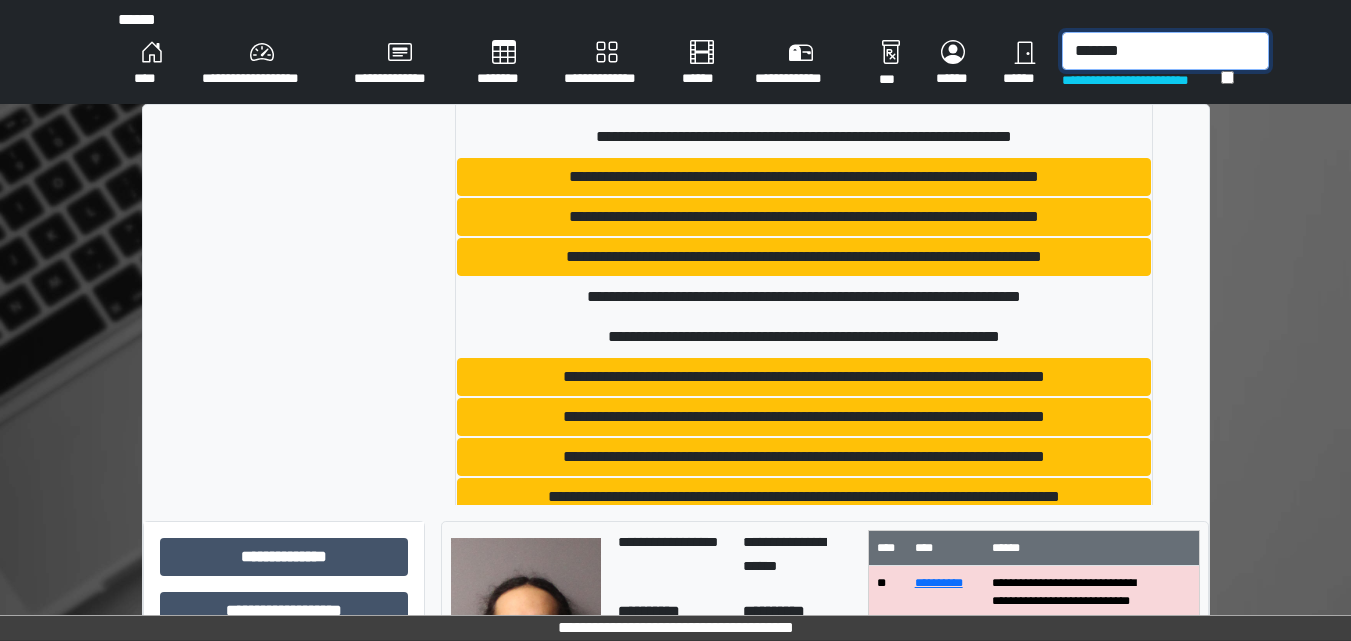 scroll, scrollTop: 320, scrollLeft: 0, axis: vertical 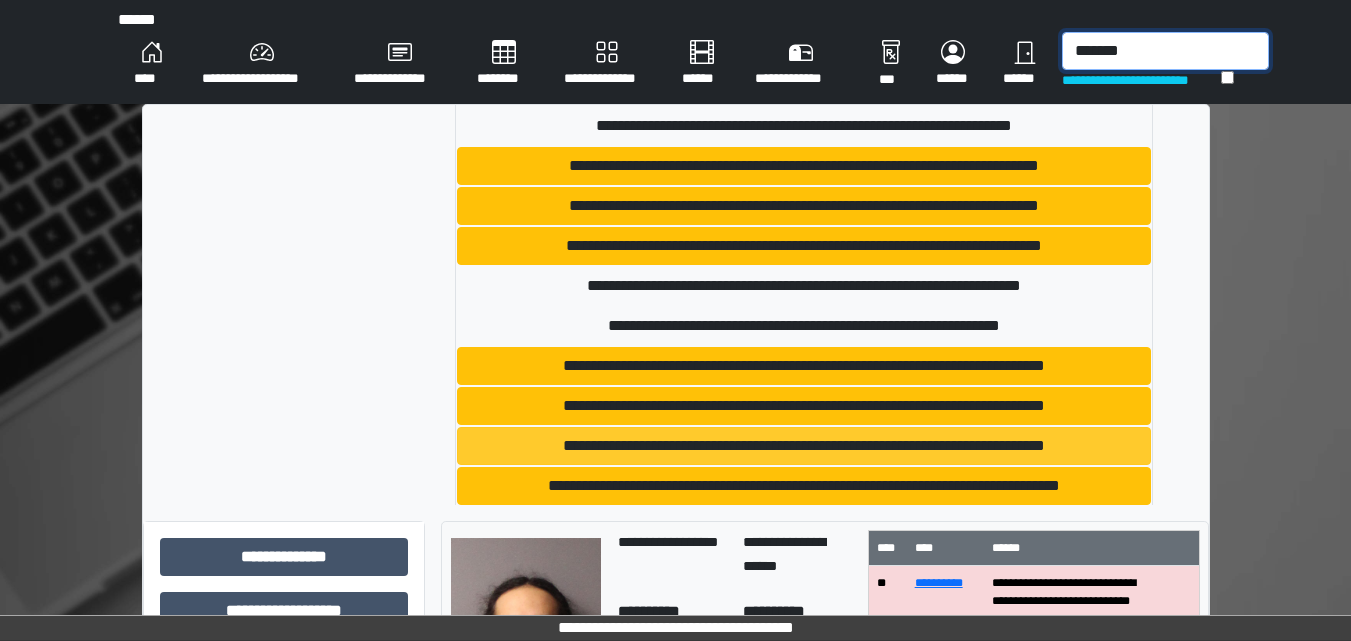 type on "*******" 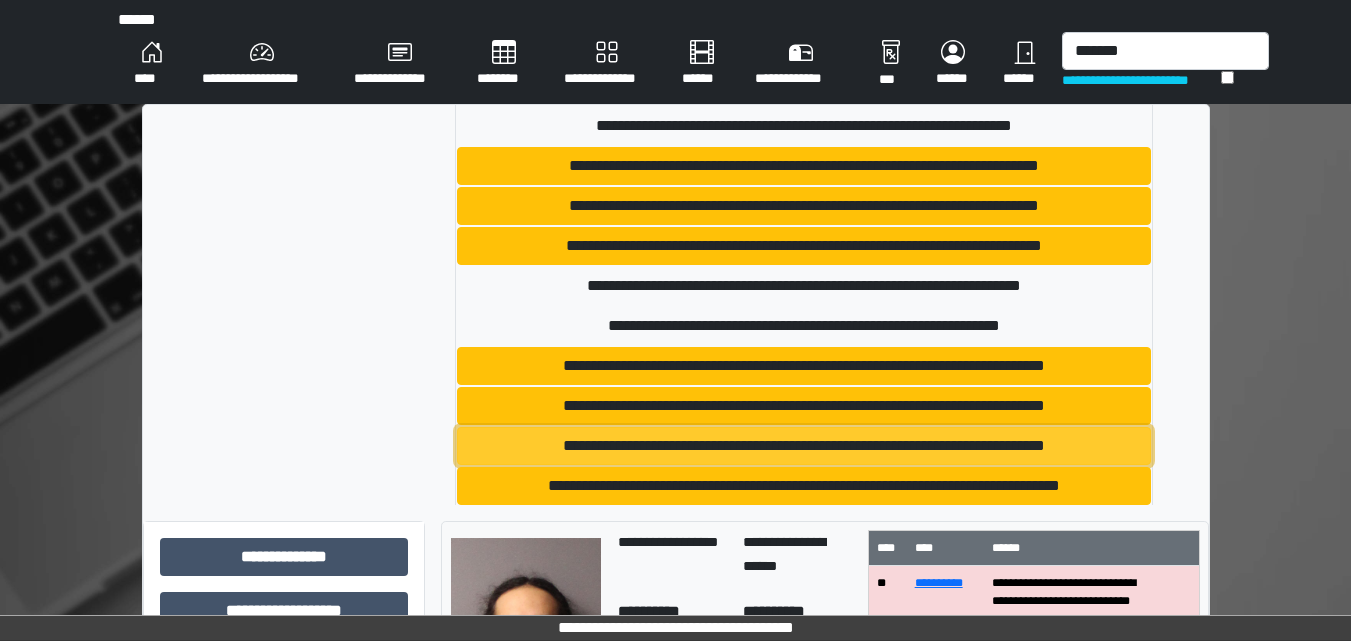 click on "**********" at bounding box center (804, 446) 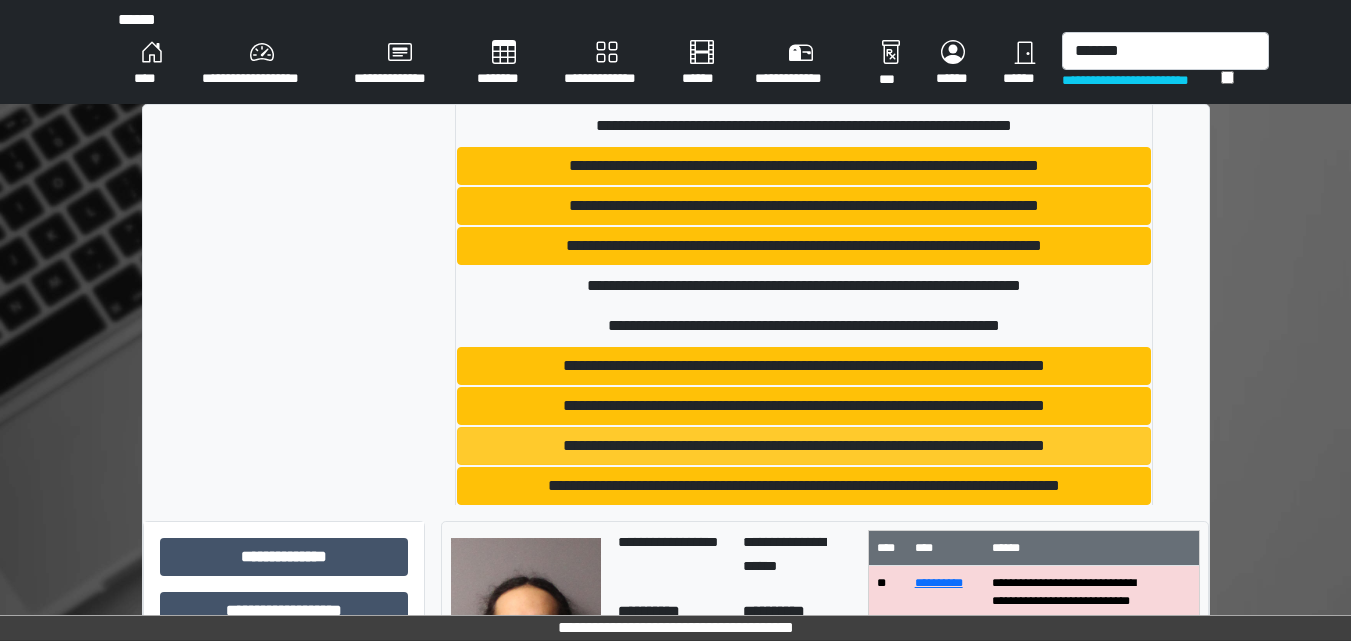 type 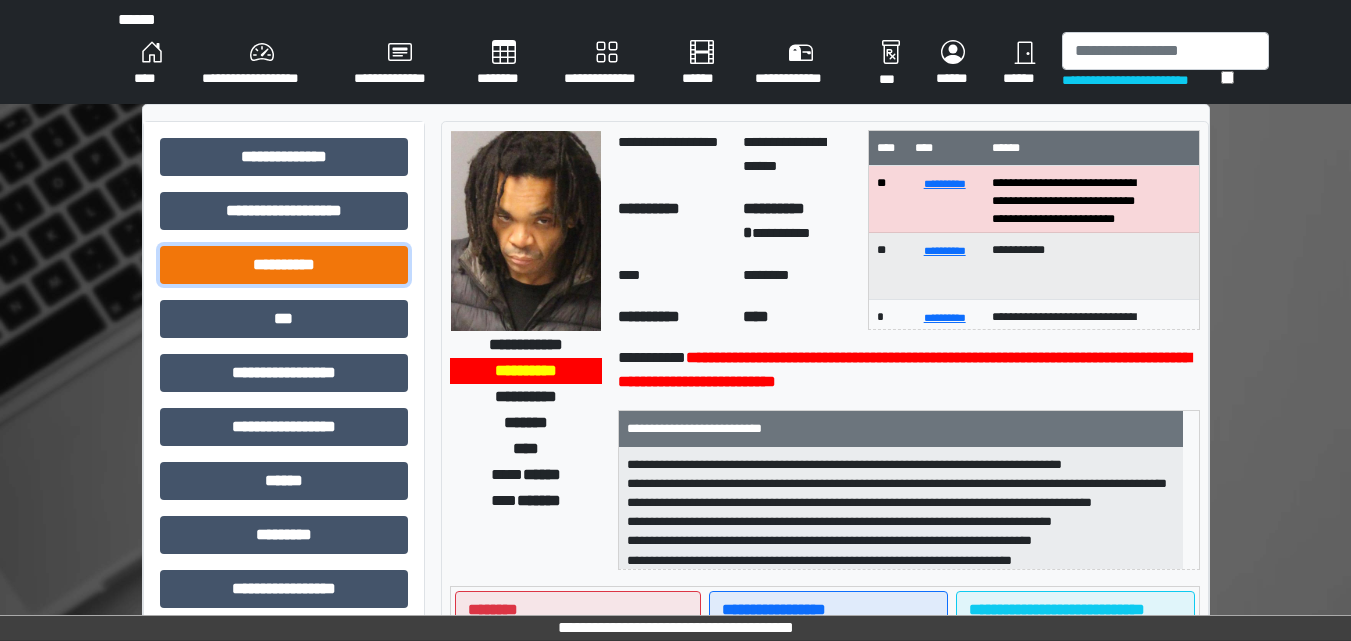 click on "**********" at bounding box center (284, 265) 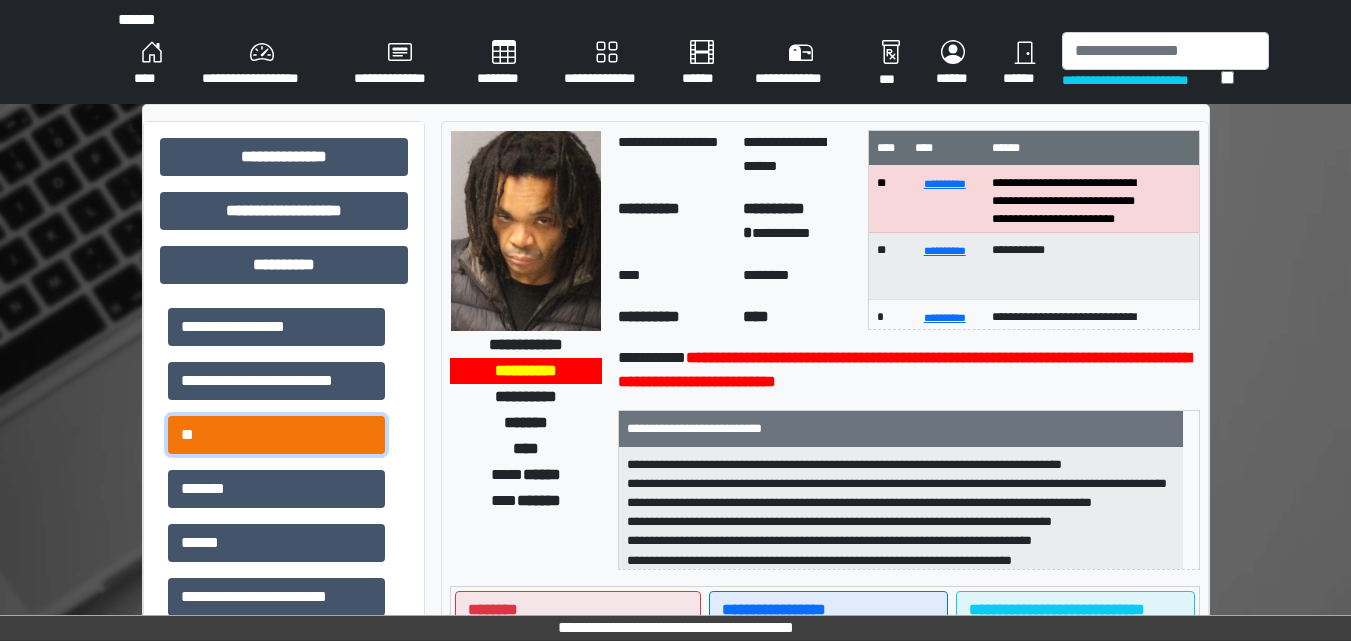 click on "**" at bounding box center (276, 435) 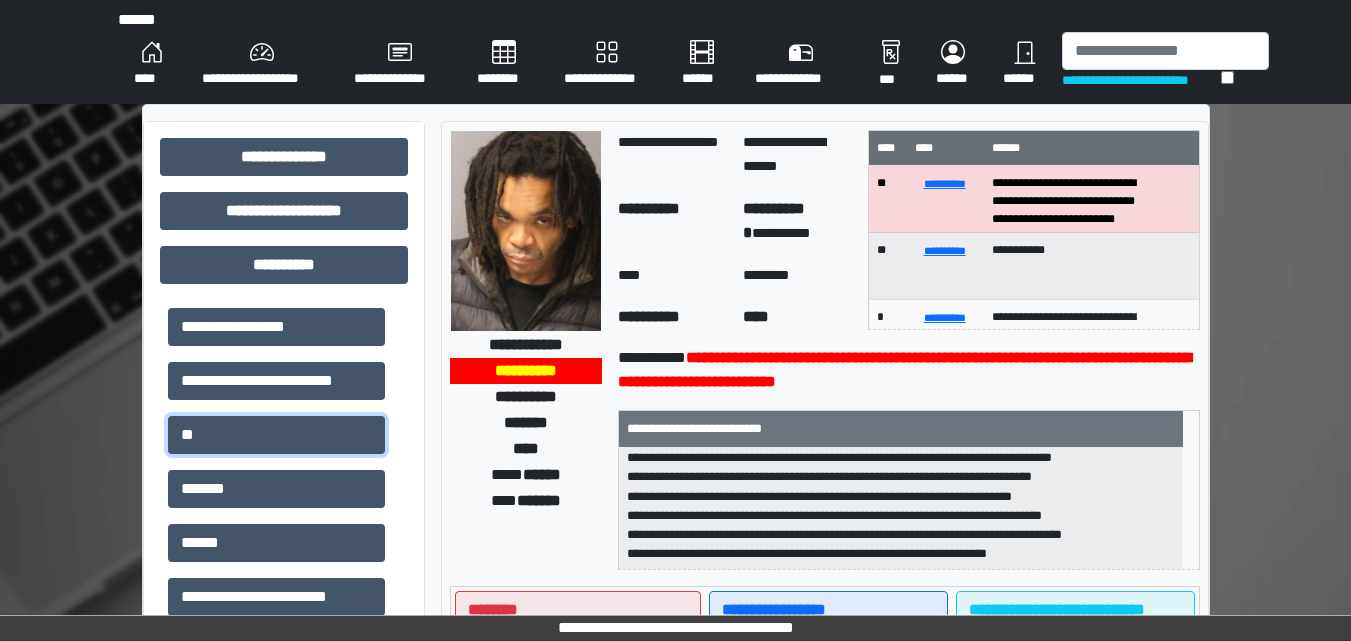 scroll, scrollTop: 102, scrollLeft: 0, axis: vertical 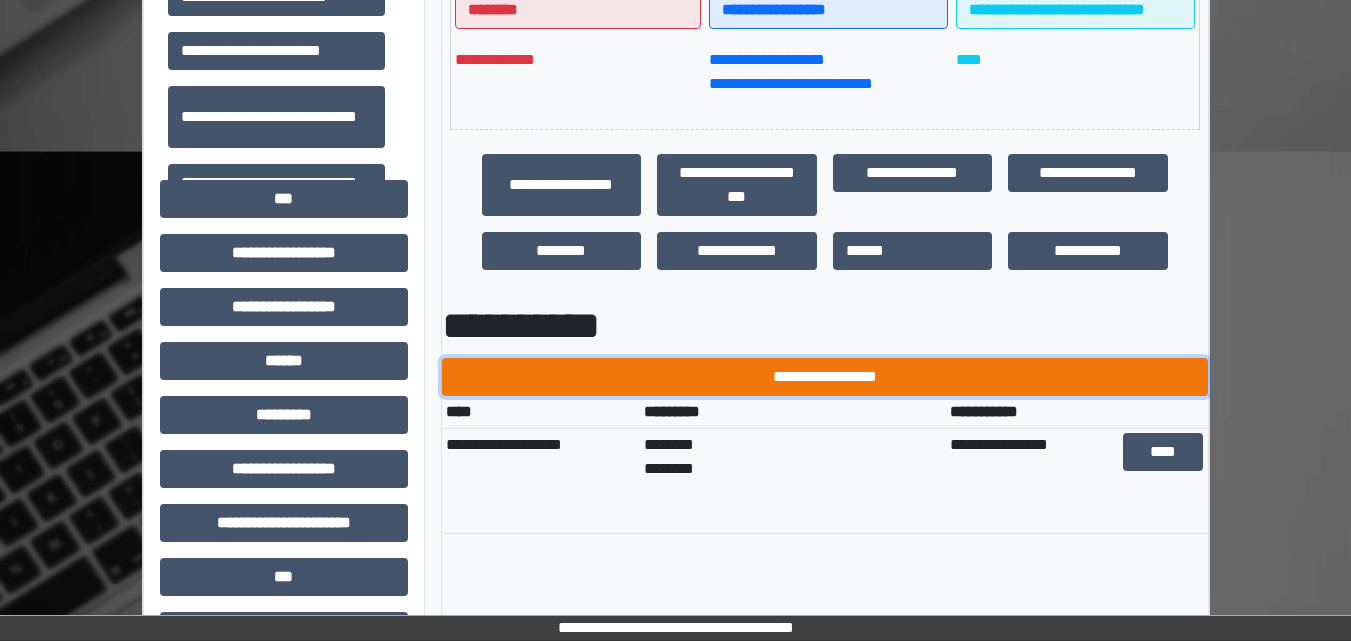 click on "**********" at bounding box center [825, 377] 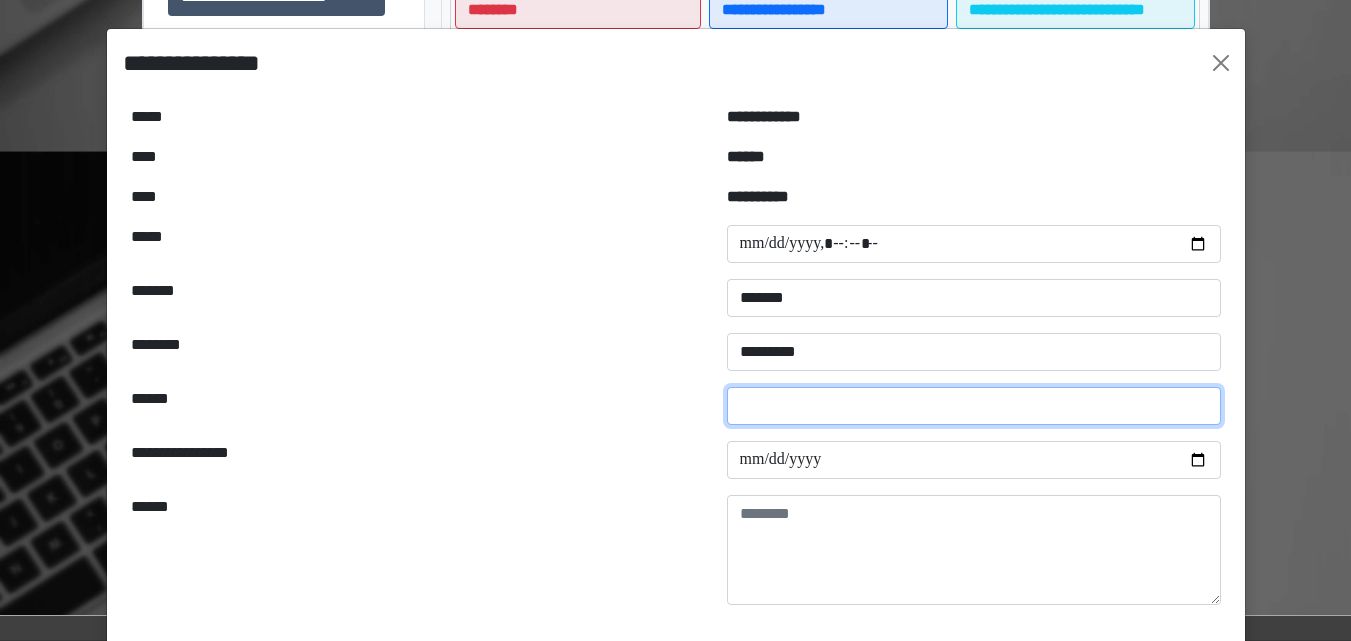 click at bounding box center [974, 406] 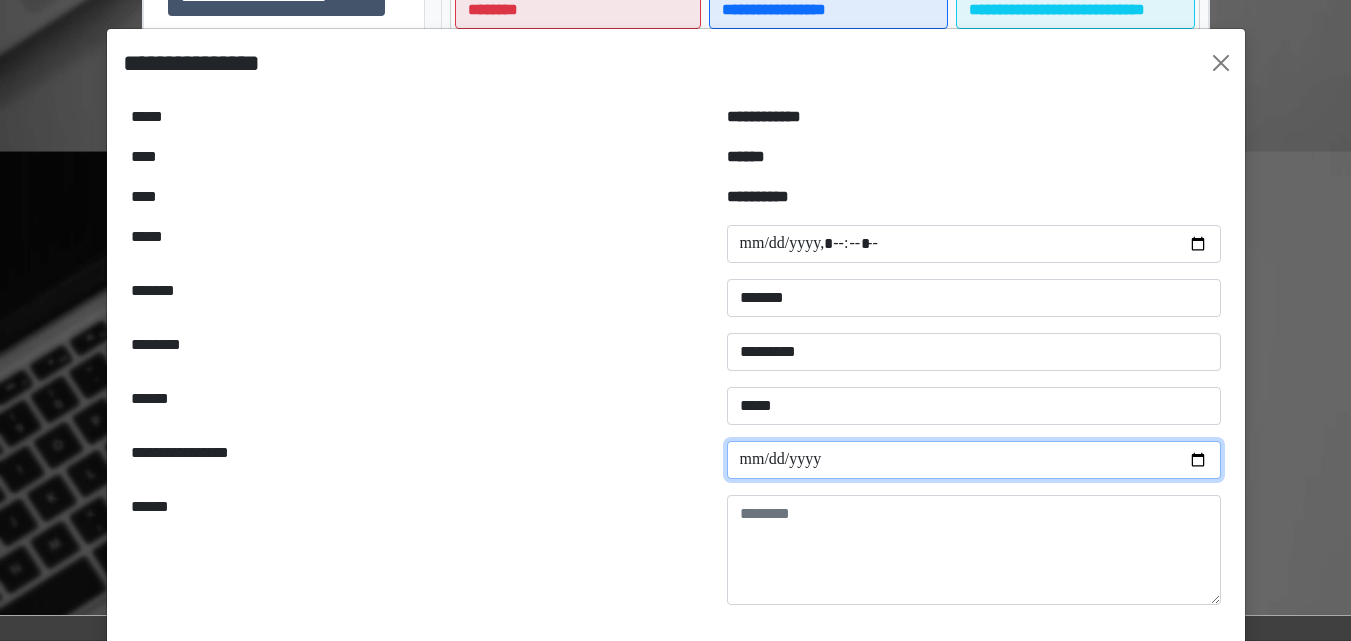 click at bounding box center [974, 460] 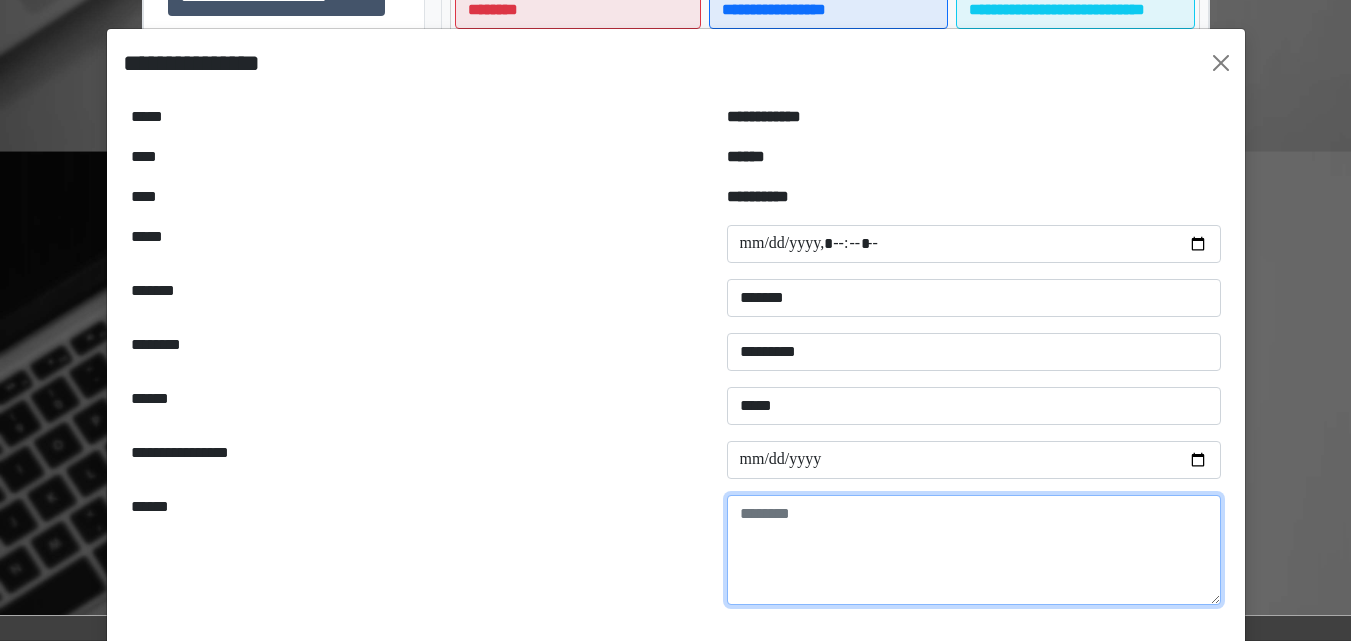 click at bounding box center (974, 550) 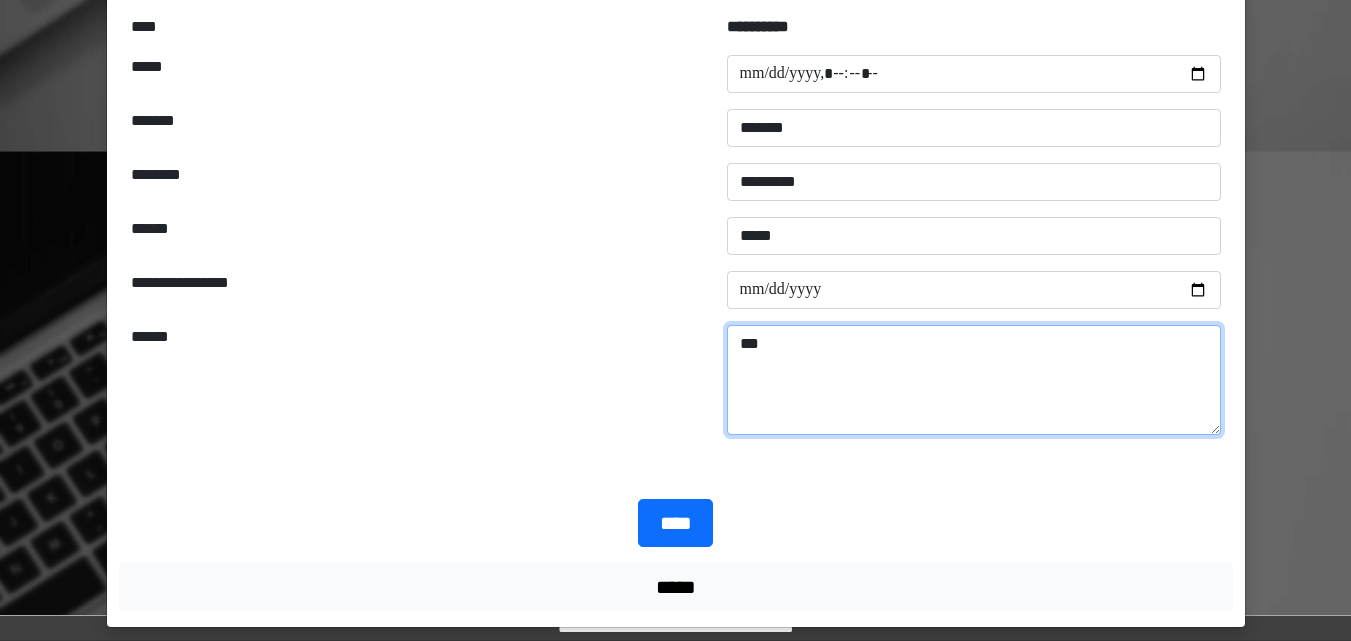 scroll, scrollTop: 185, scrollLeft: 0, axis: vertical 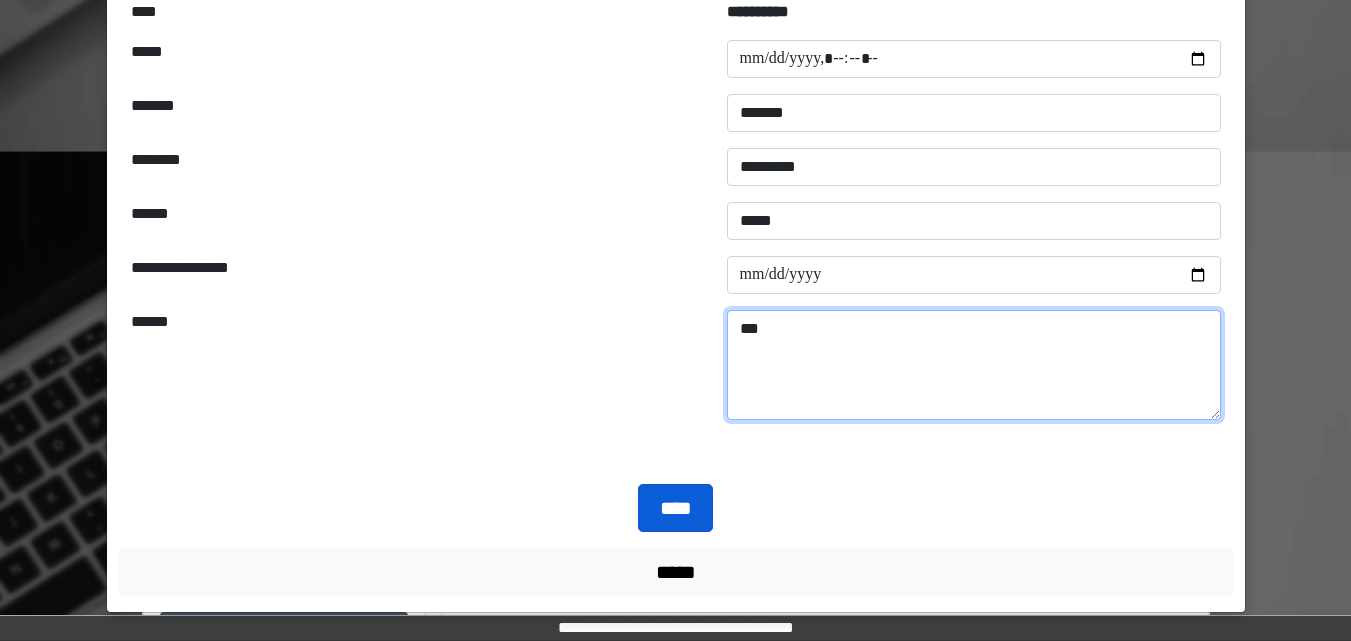type on "***" 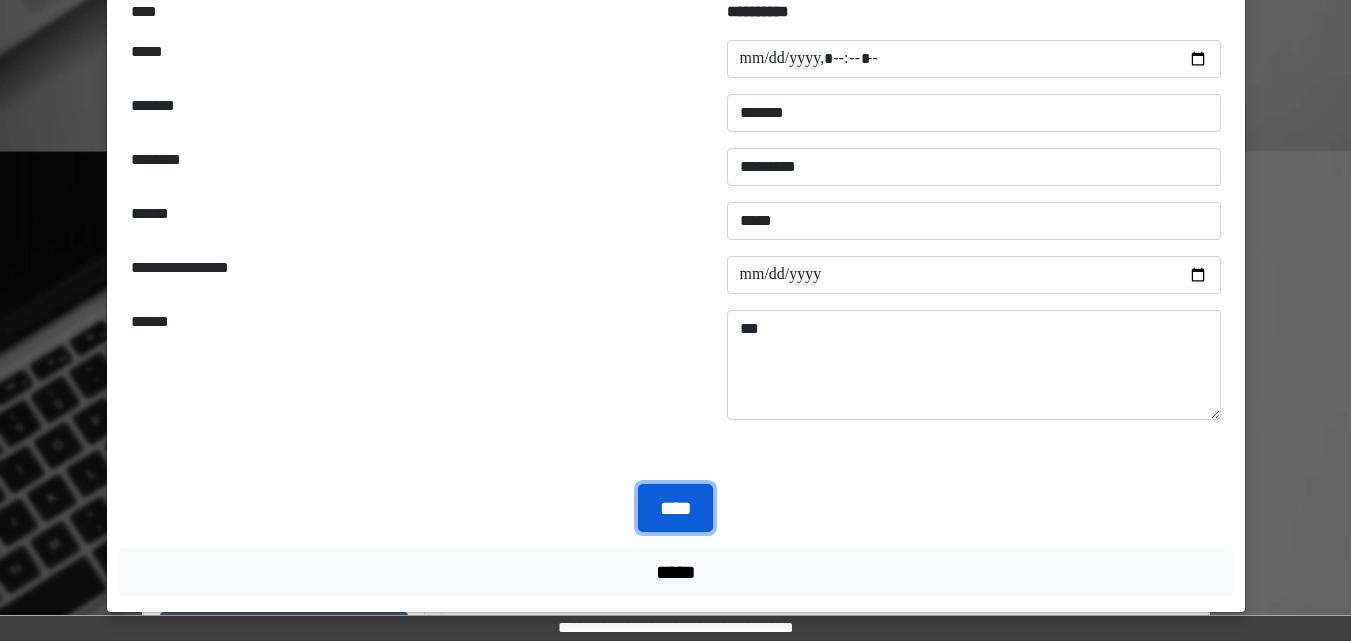 click on "****" at bounding box center [675, 508] 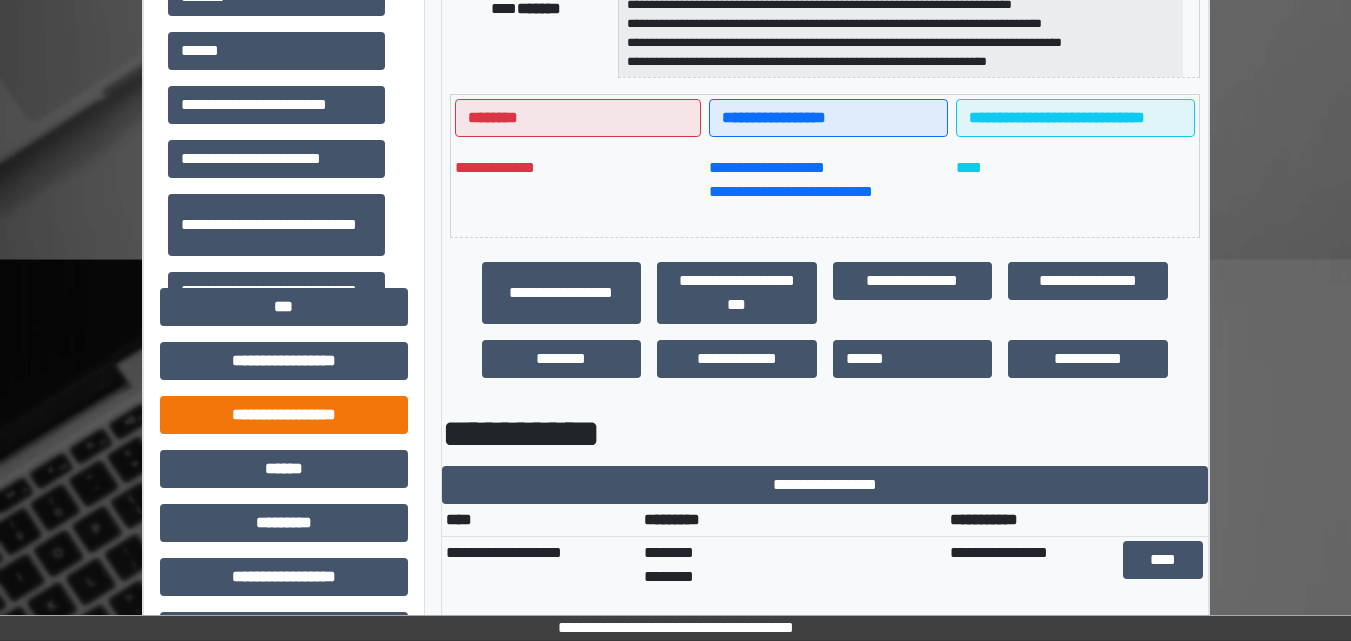 scroll, scrollTop: 300, scrollLeft: 0, axis: vertical 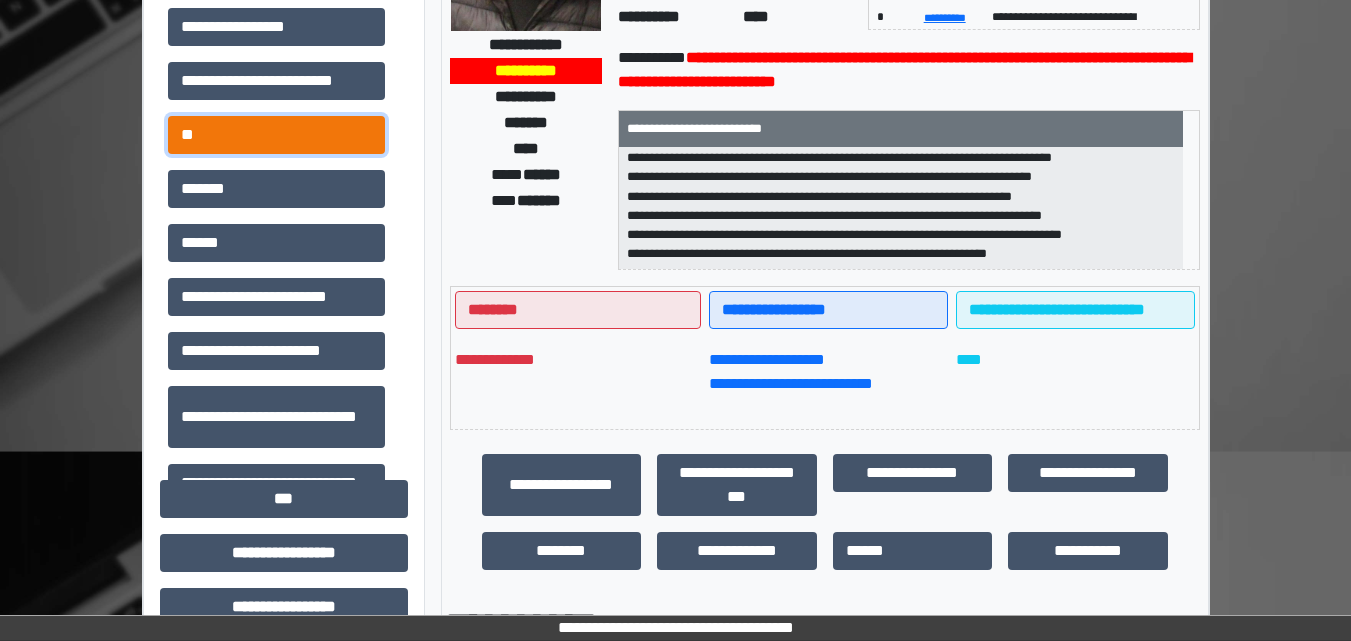 click on "**" at bounding box center [276, 135] 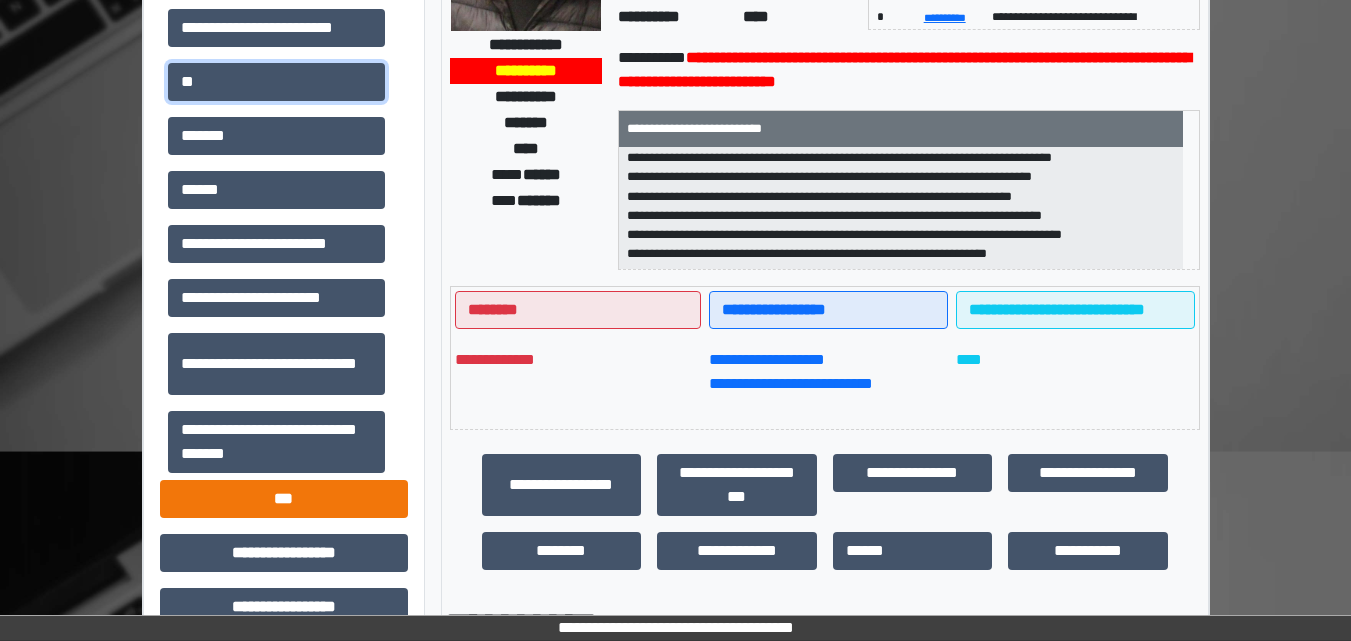 scroll, scrollTop: 200, scrollLeft: 0, axis: vertical 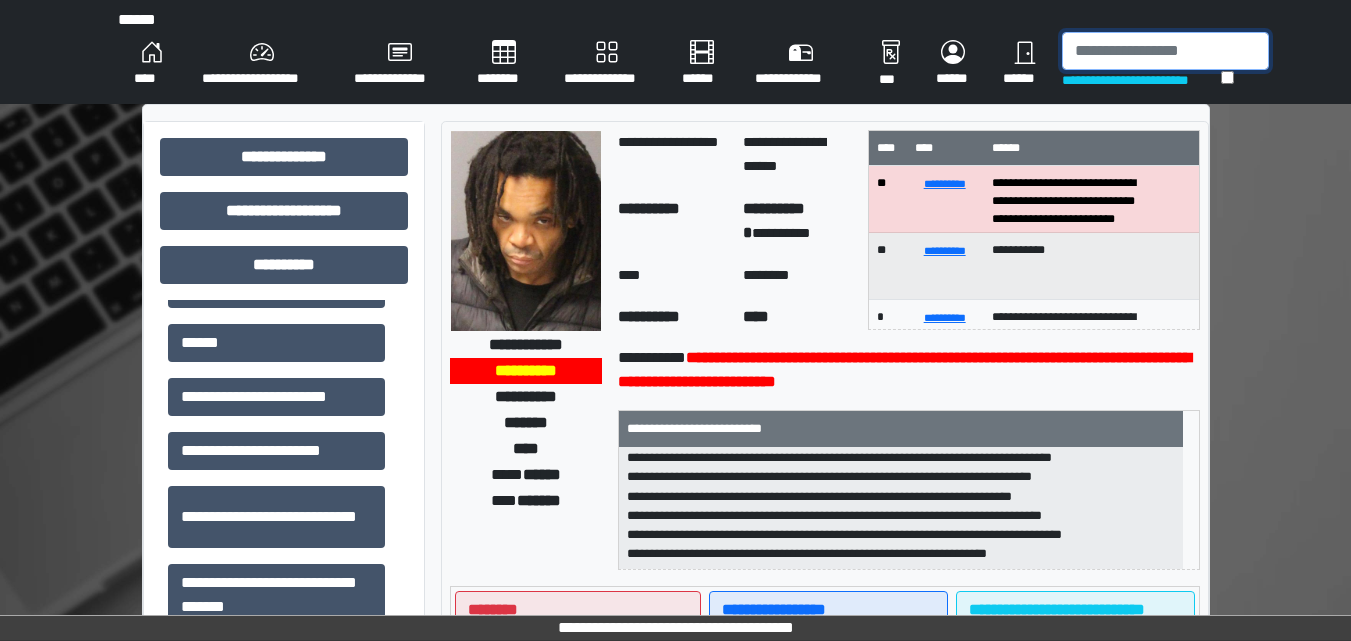 click at bounding box center (1165, 51) 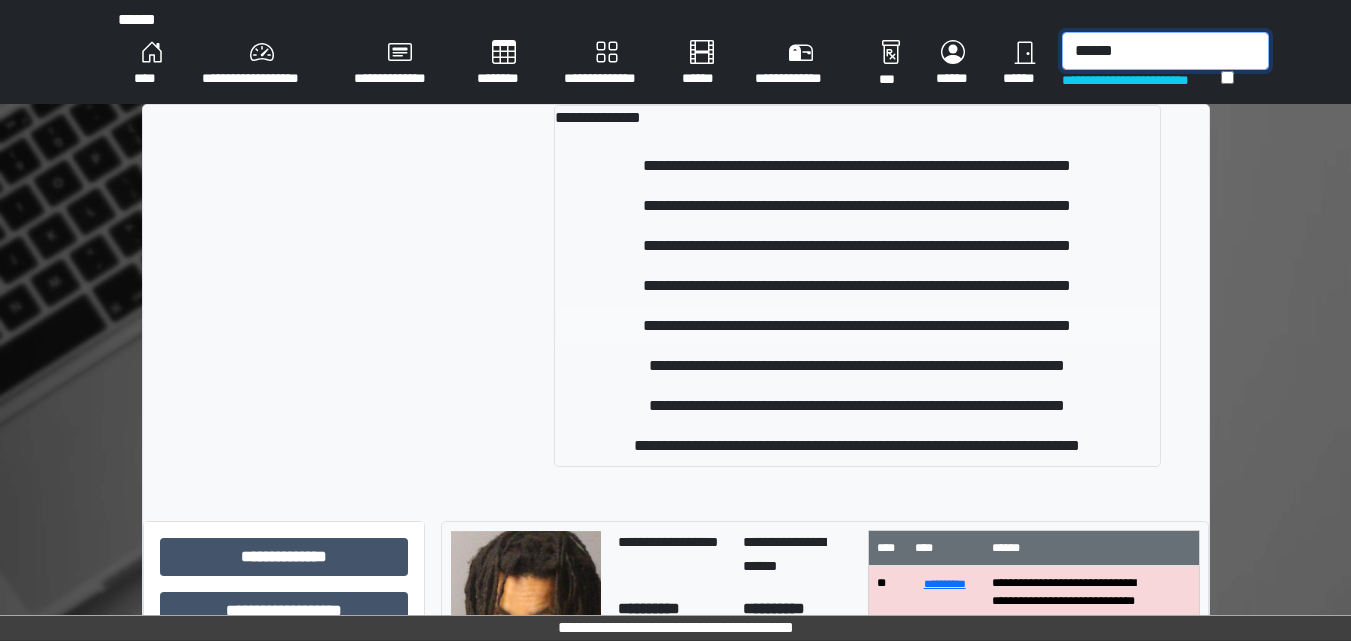 type on "******" 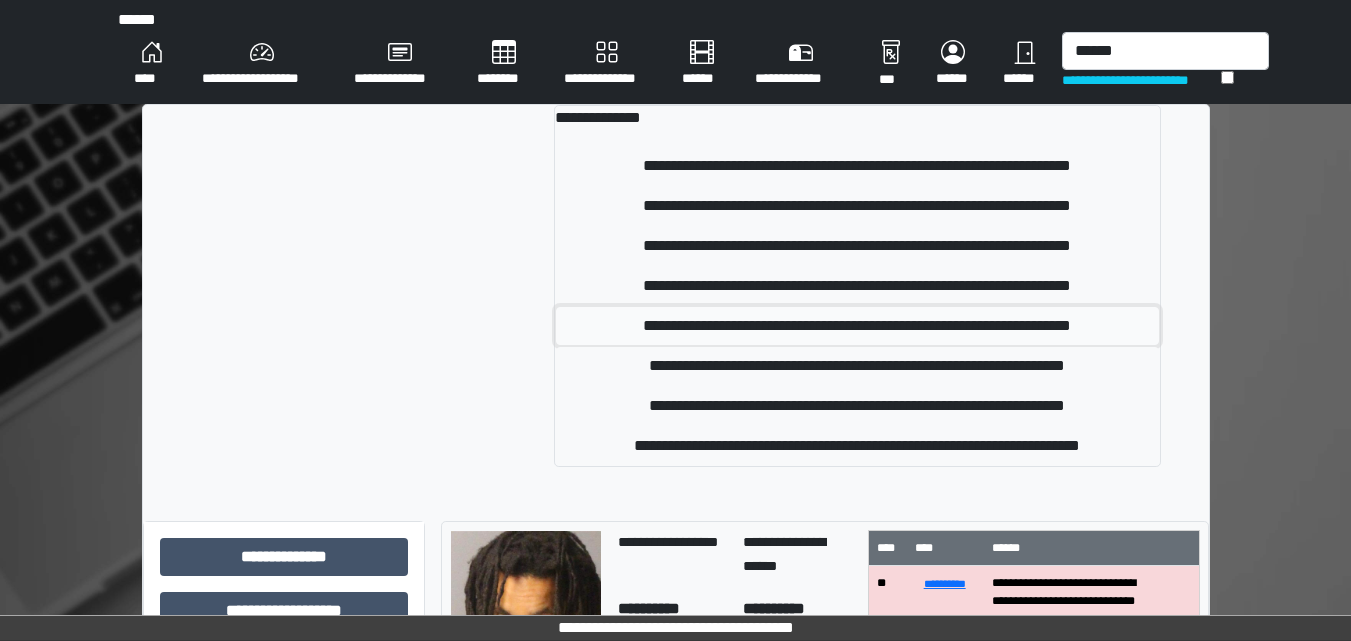 click on "**********" at bounding box center (857, 326) 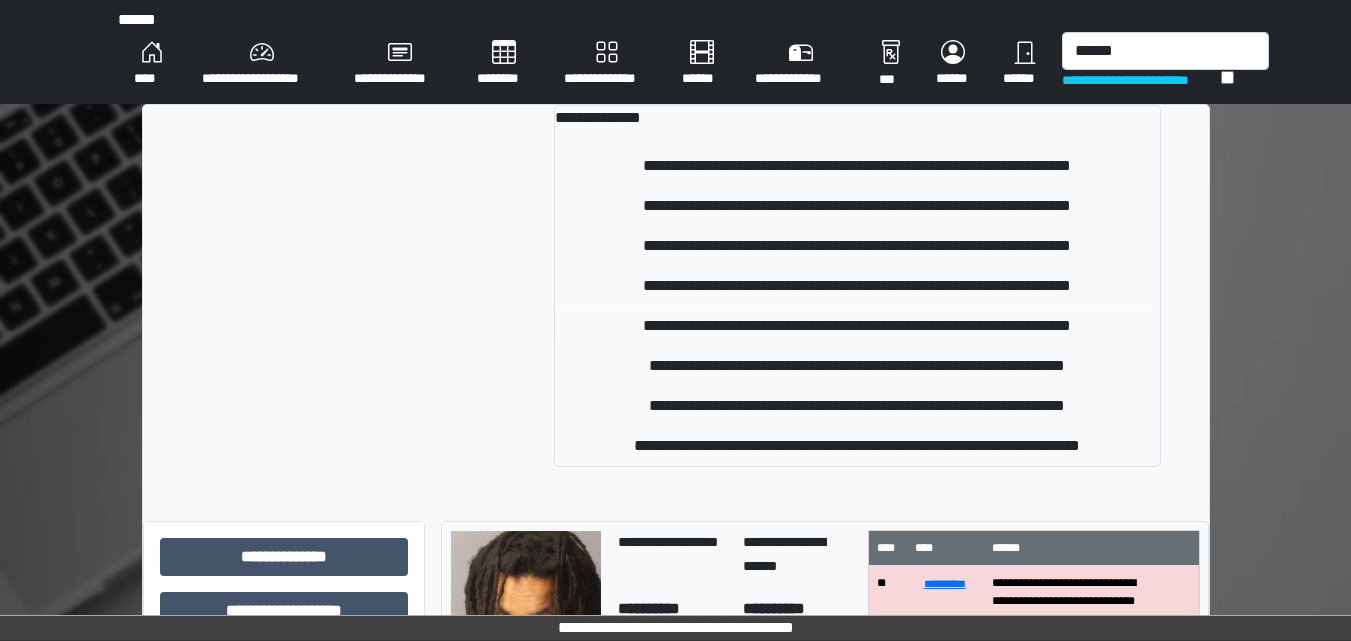 type 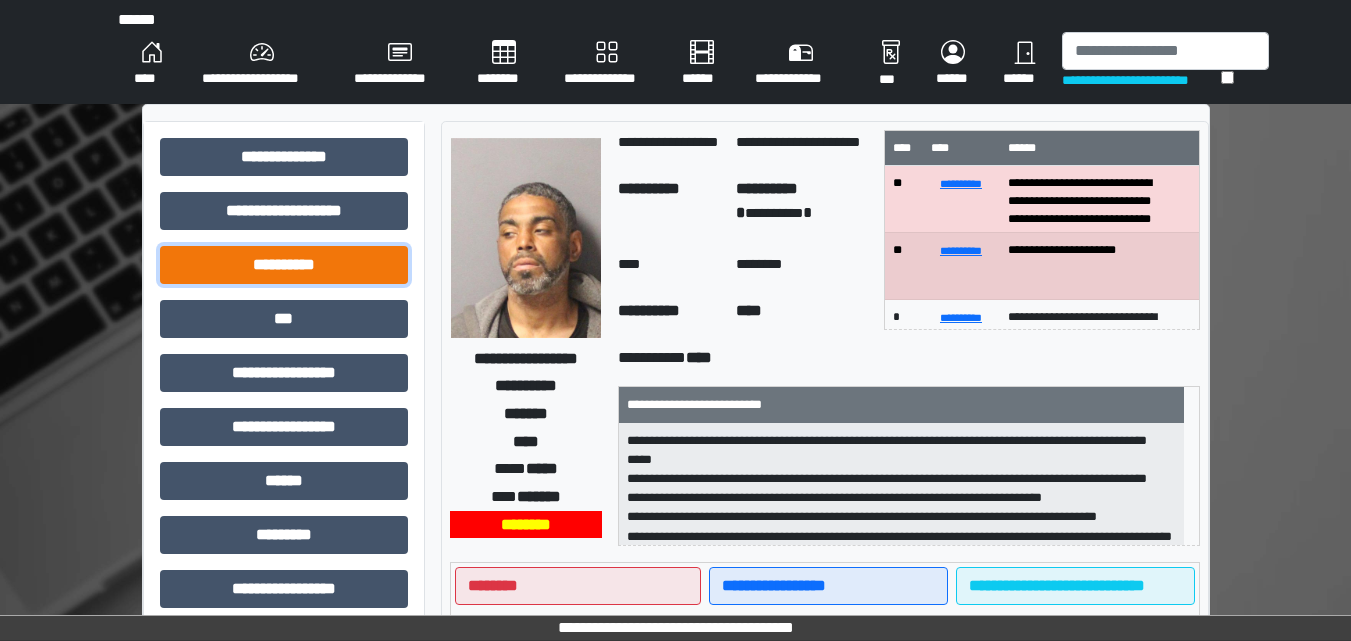 click on "**********" at bounding box center [284, 265] 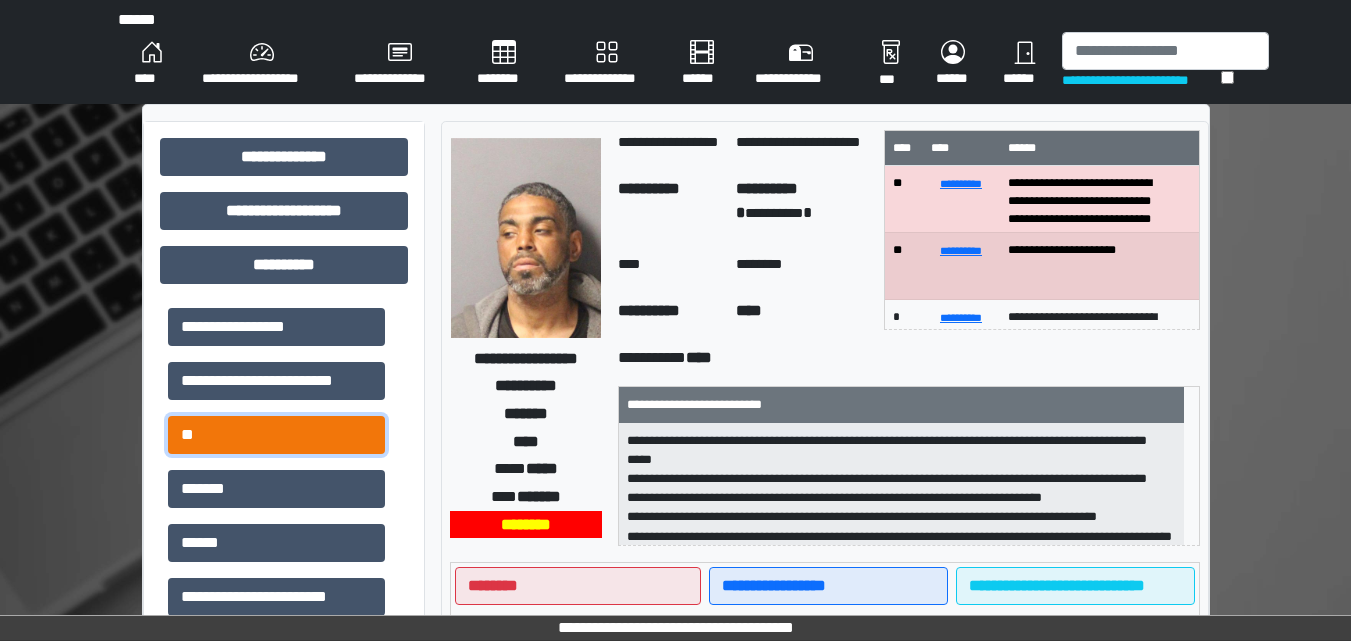 click on "**" at bounding box center [276, 435] 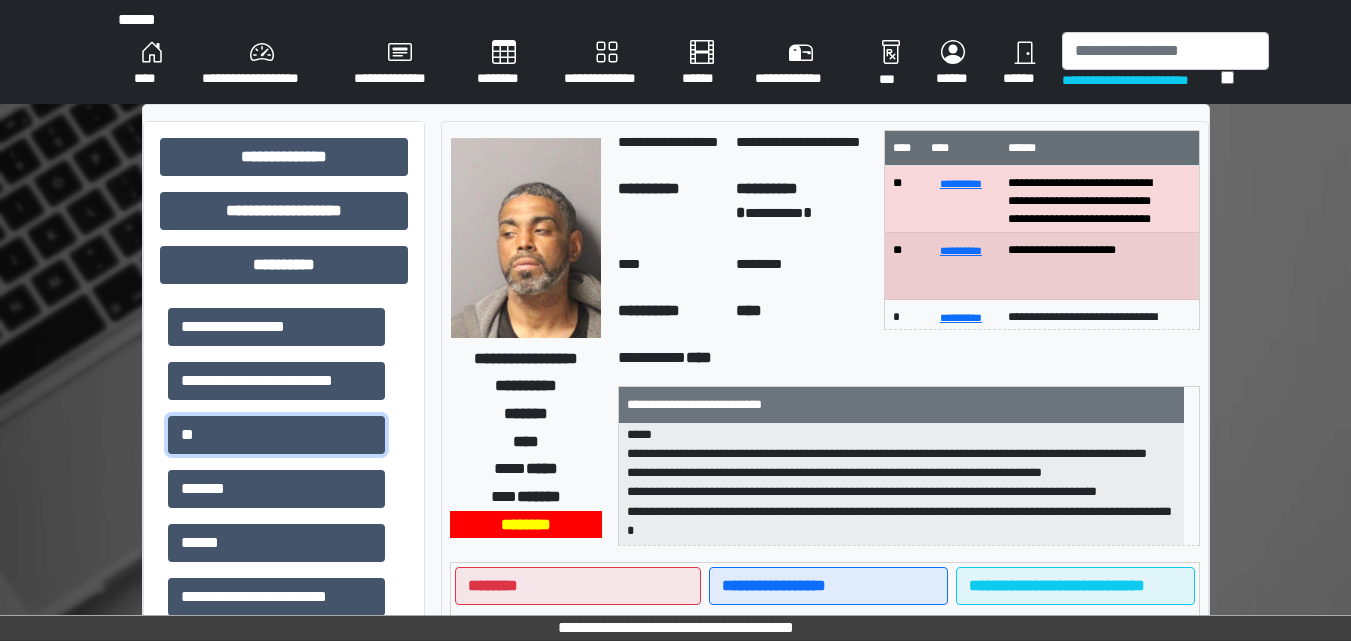 scroll, scrollTop: 63, scrollLeft: 0, axis: vertical 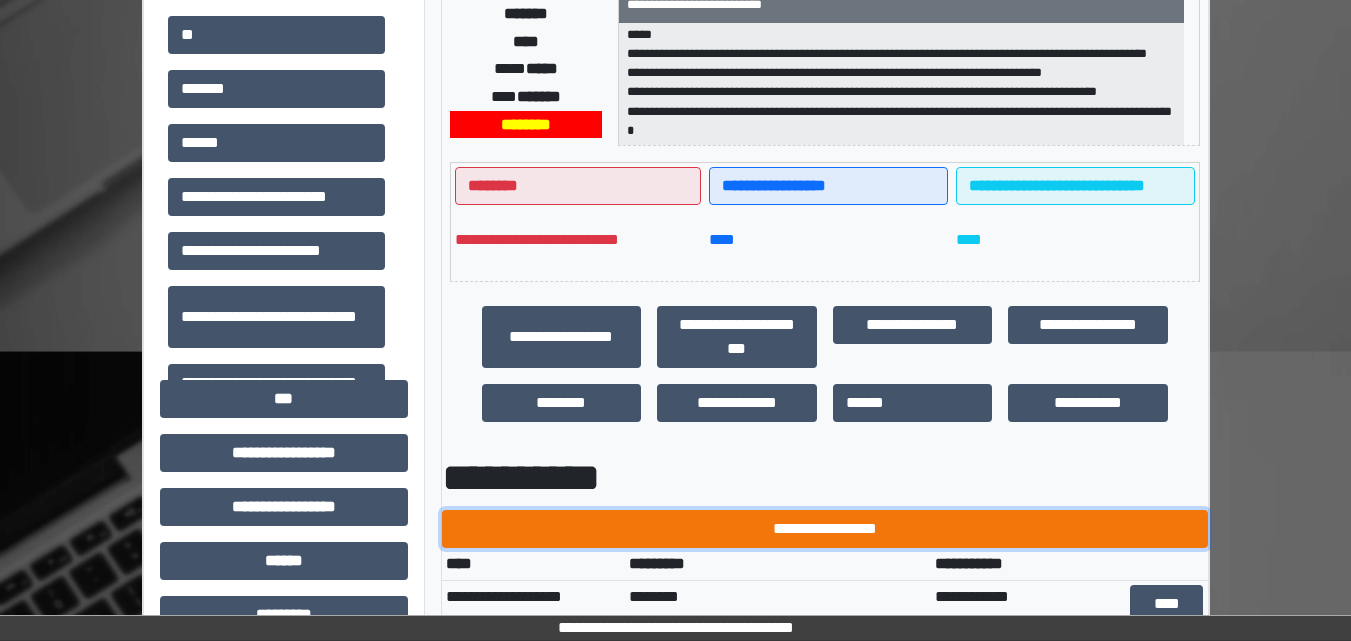 click on "**********" at bounding box center [825, 529] 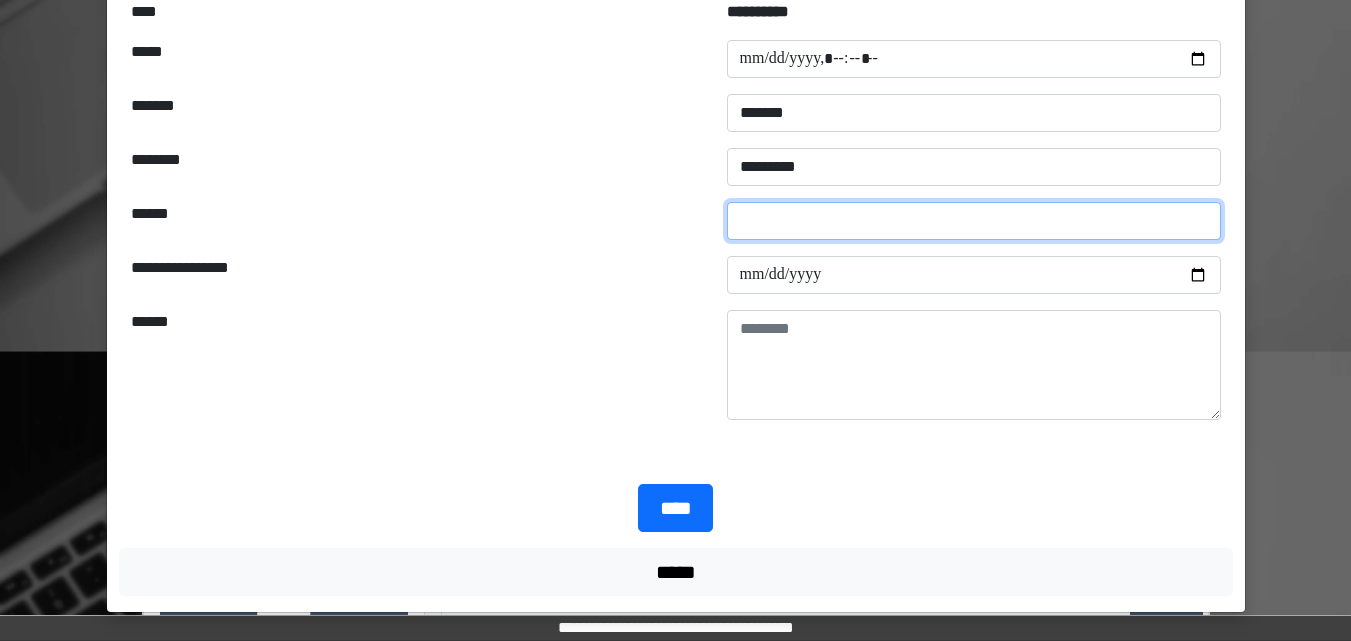click at bounding box center [974, 221] 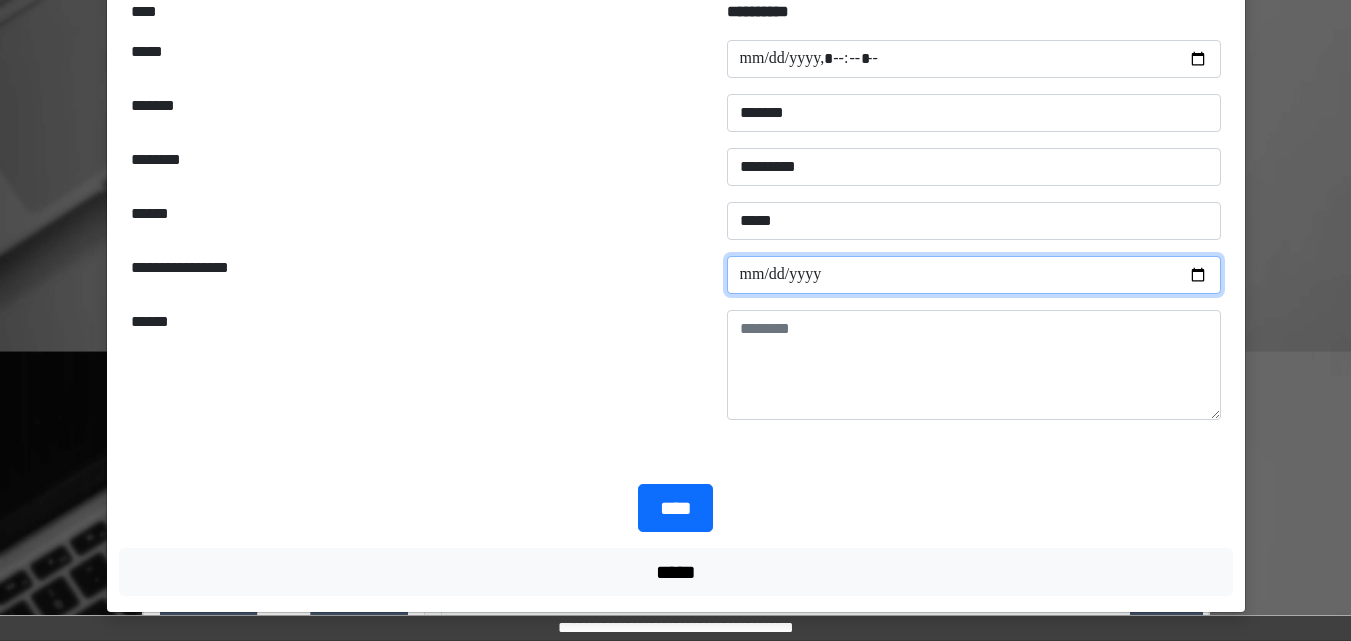 click at bounding box center (974, 275) 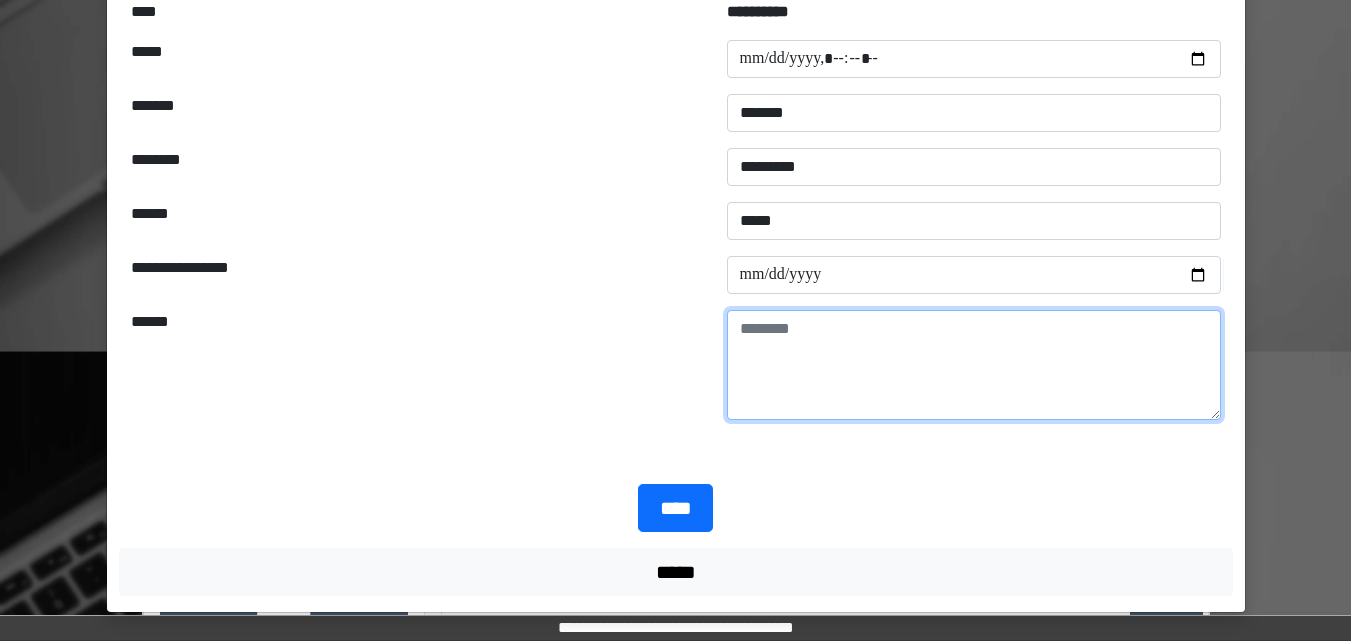 click at bounding box center [974, 365] 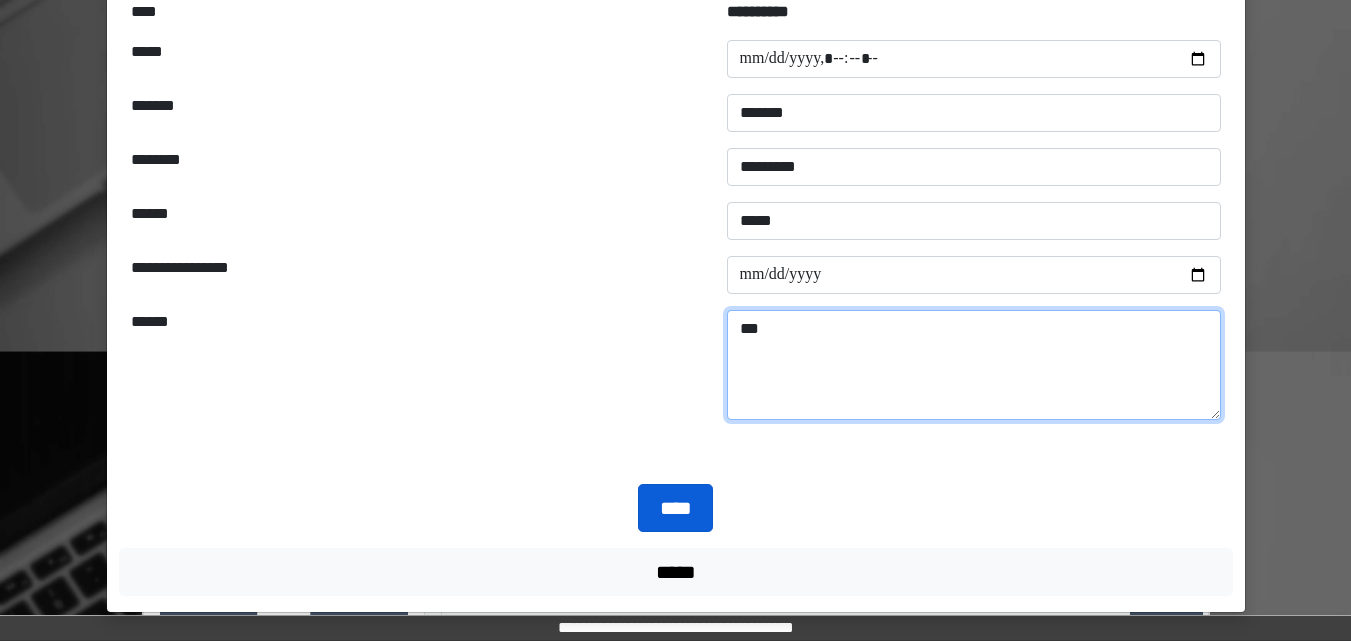type on "***" 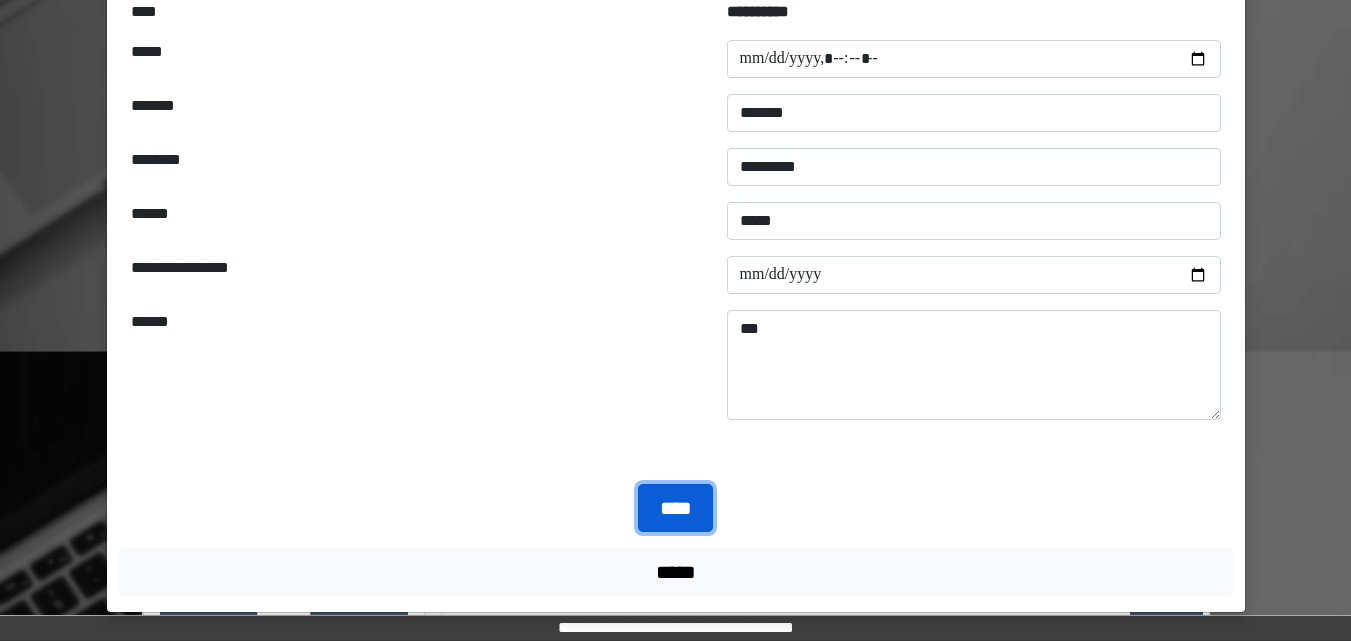 click on "****" at bounding box center [675, 508] 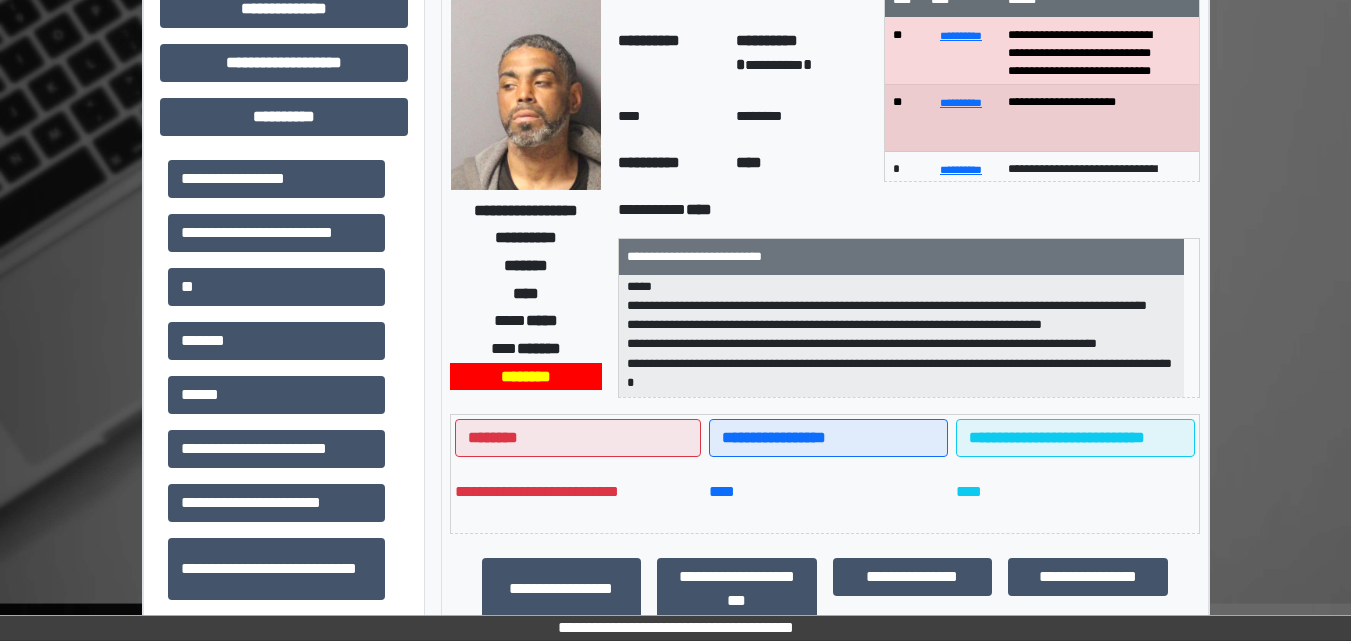 scroll, scrollTop: 0, scrollLeft: 0, axis: both 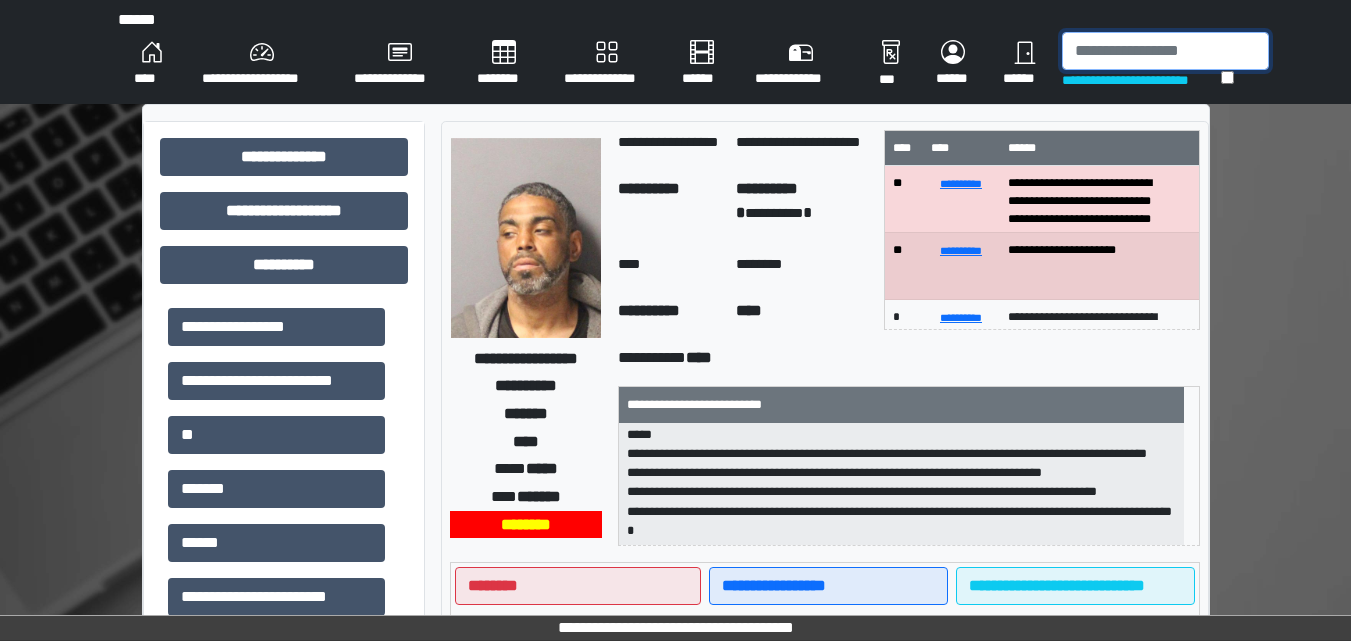 click at bounding box center [1165, 51] 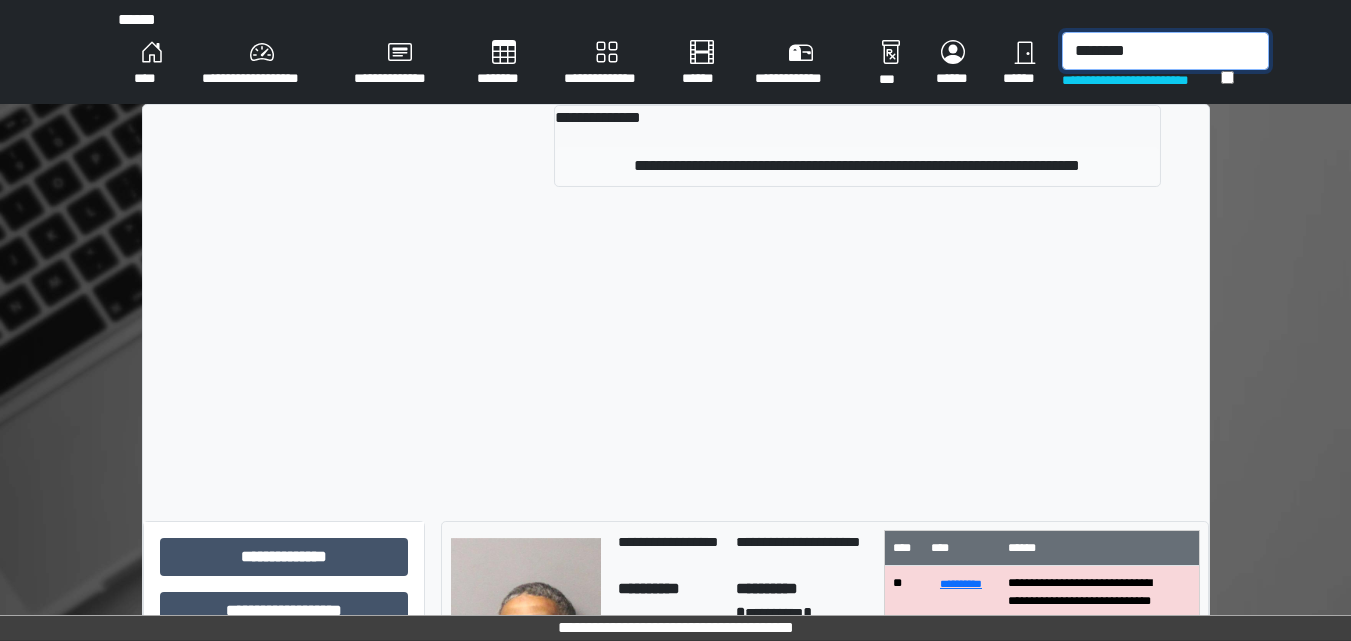 type on "********" 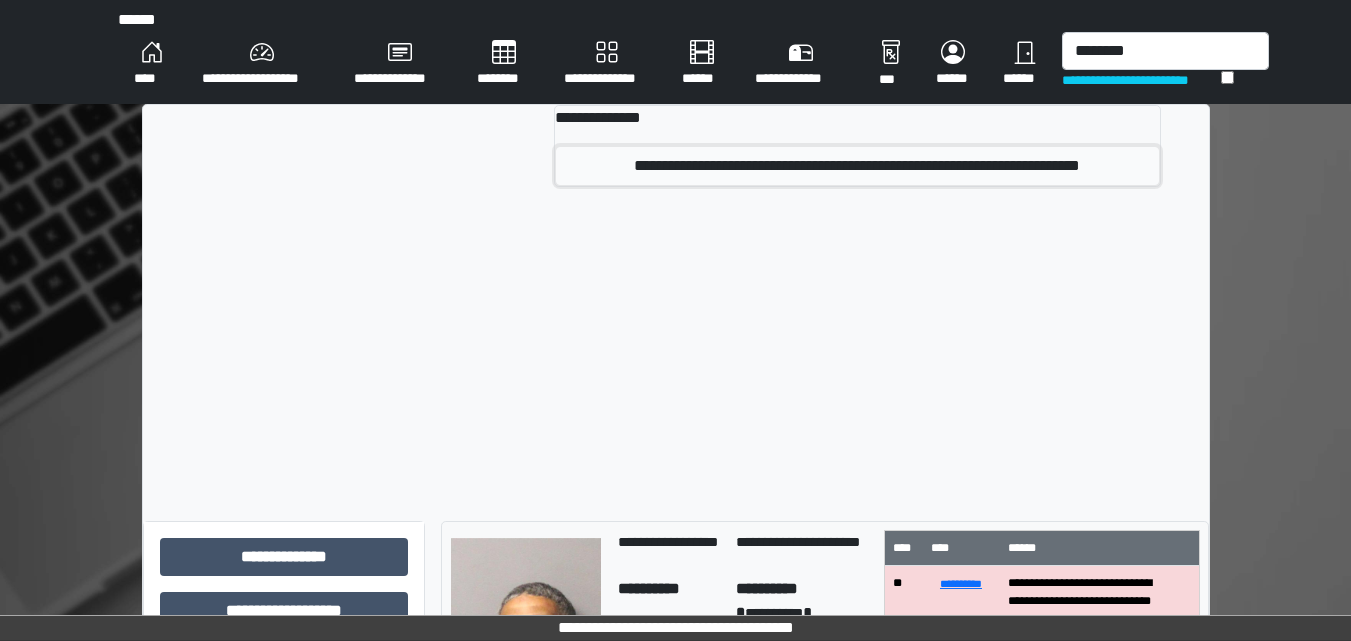 click on "**********" at bounding box center (857, 166) 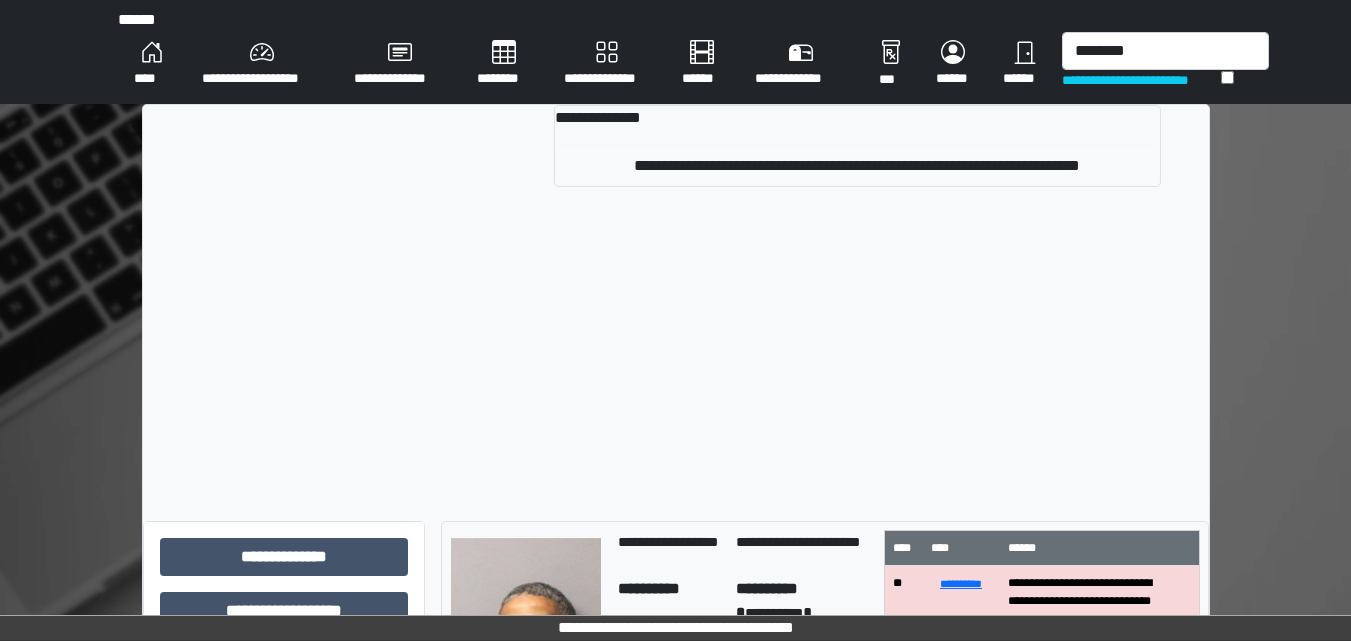 type 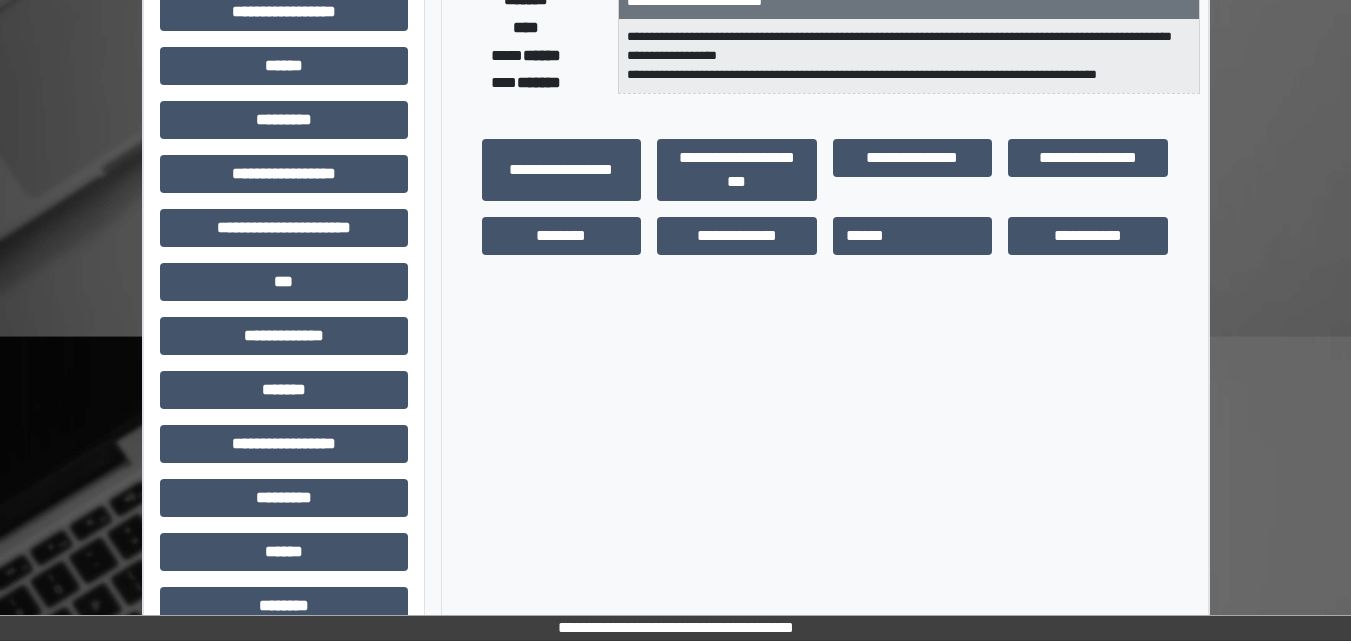 scroll, scrollTop: 557, scrollLeft: 0, axis: vertical 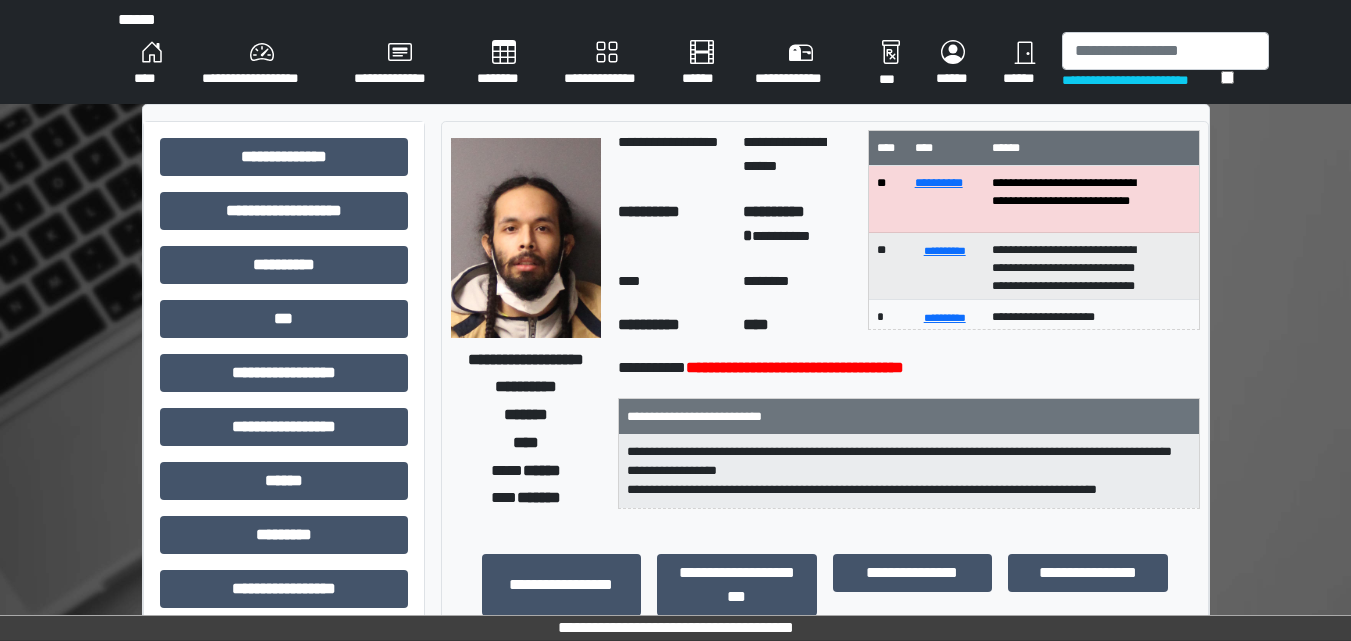 click on "********" at bounding box center (504, 64) 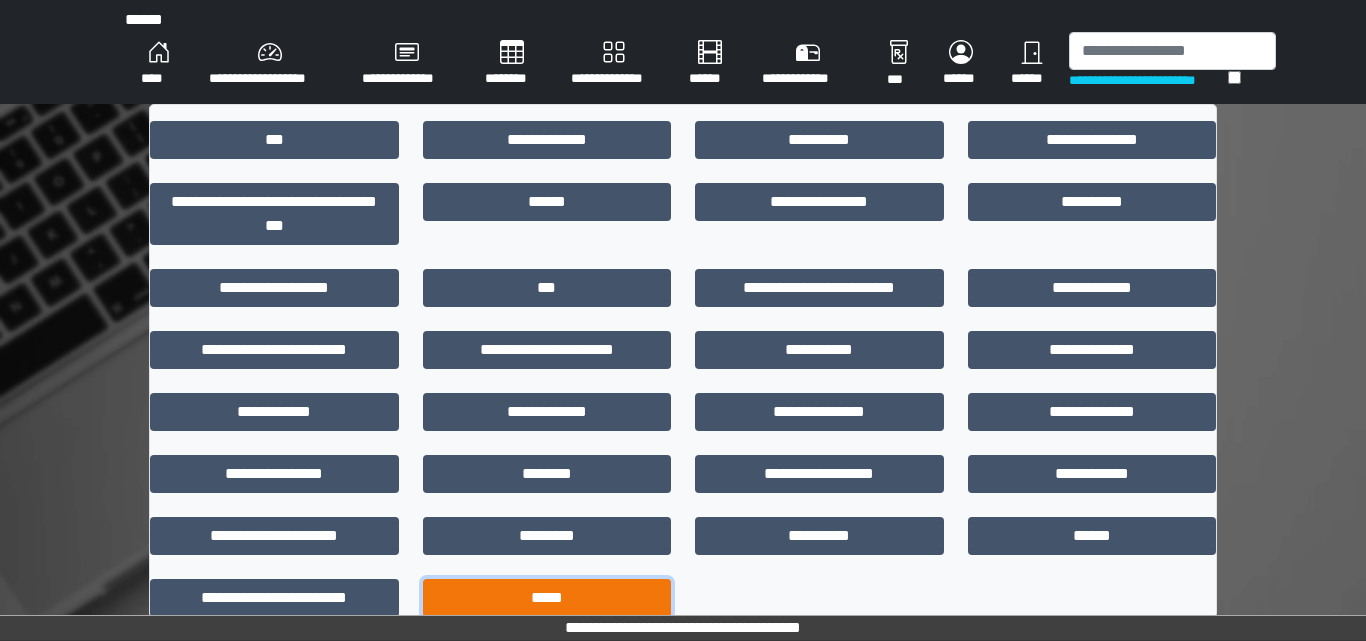 click on "*****" at bounding box center (547, 598) 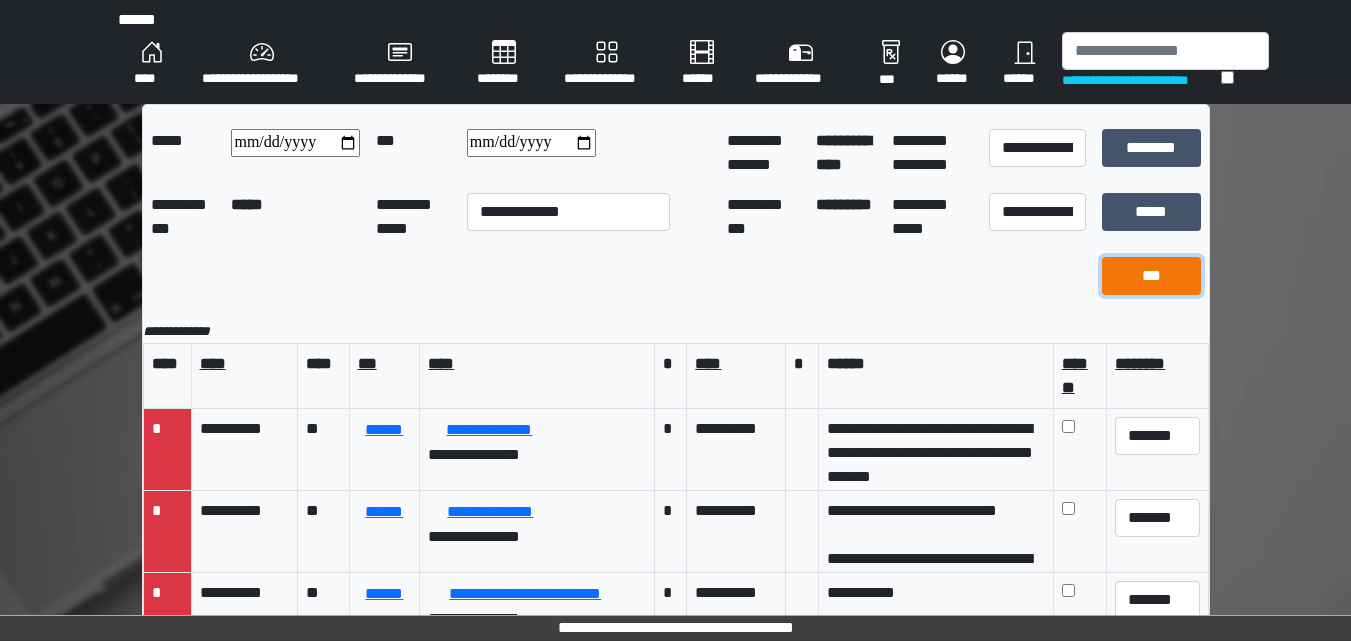 click on "***" at bounding box center (1151, 276) 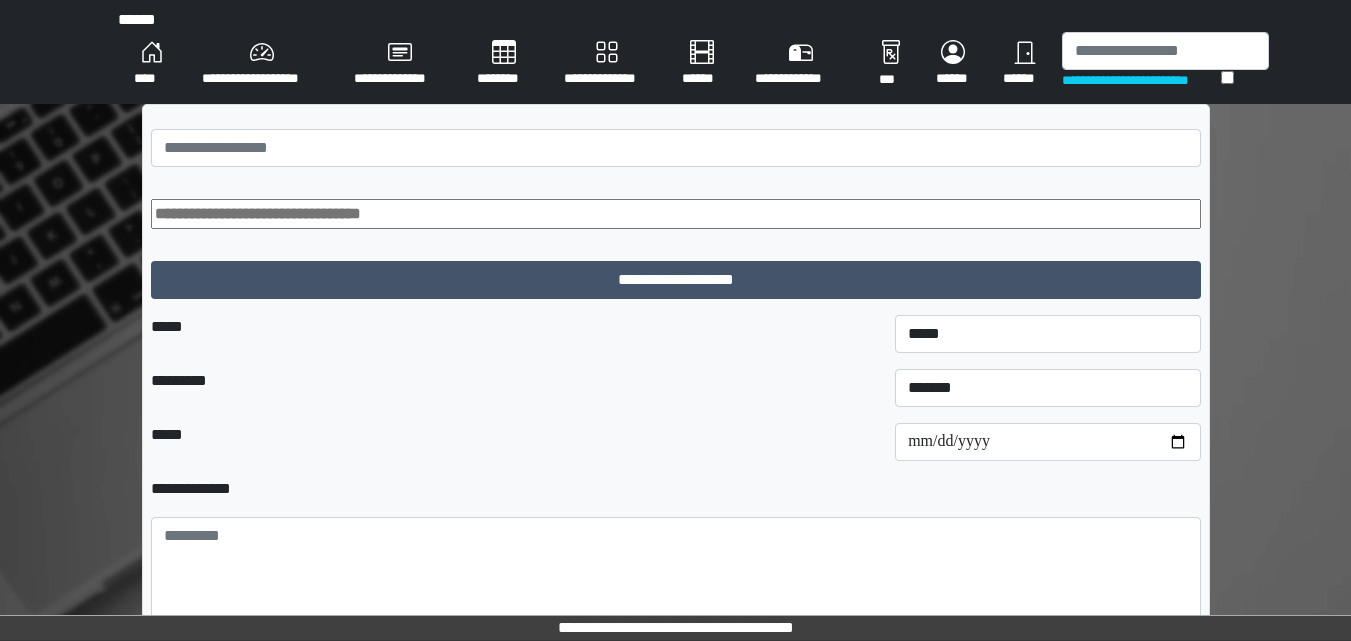 click at bounding box center [676, 214] 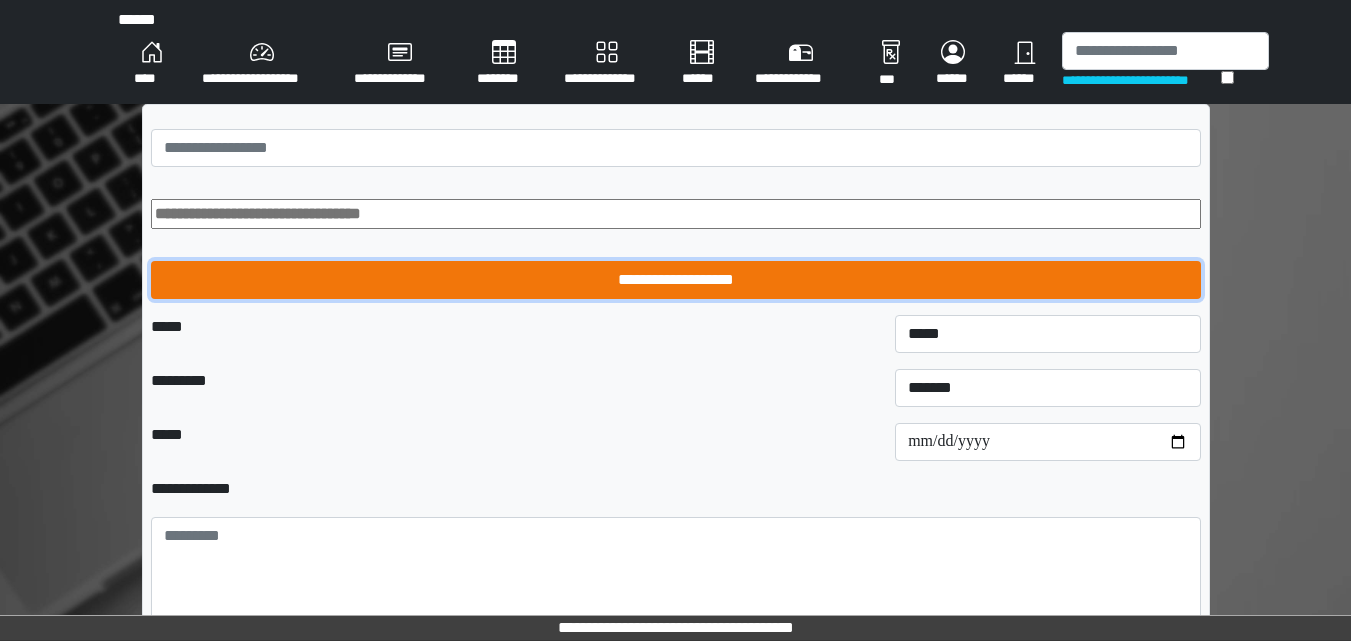 click on "**********" at bounding box center (676, 280) 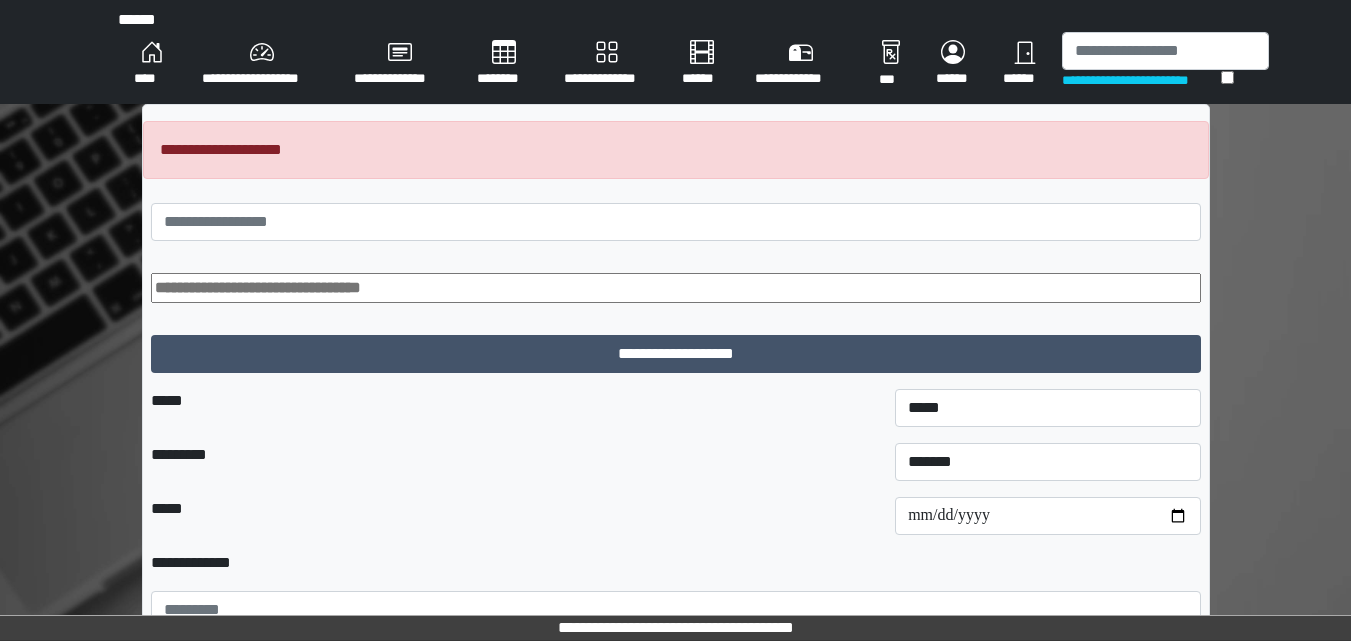 click at bounding box center [676, 288] 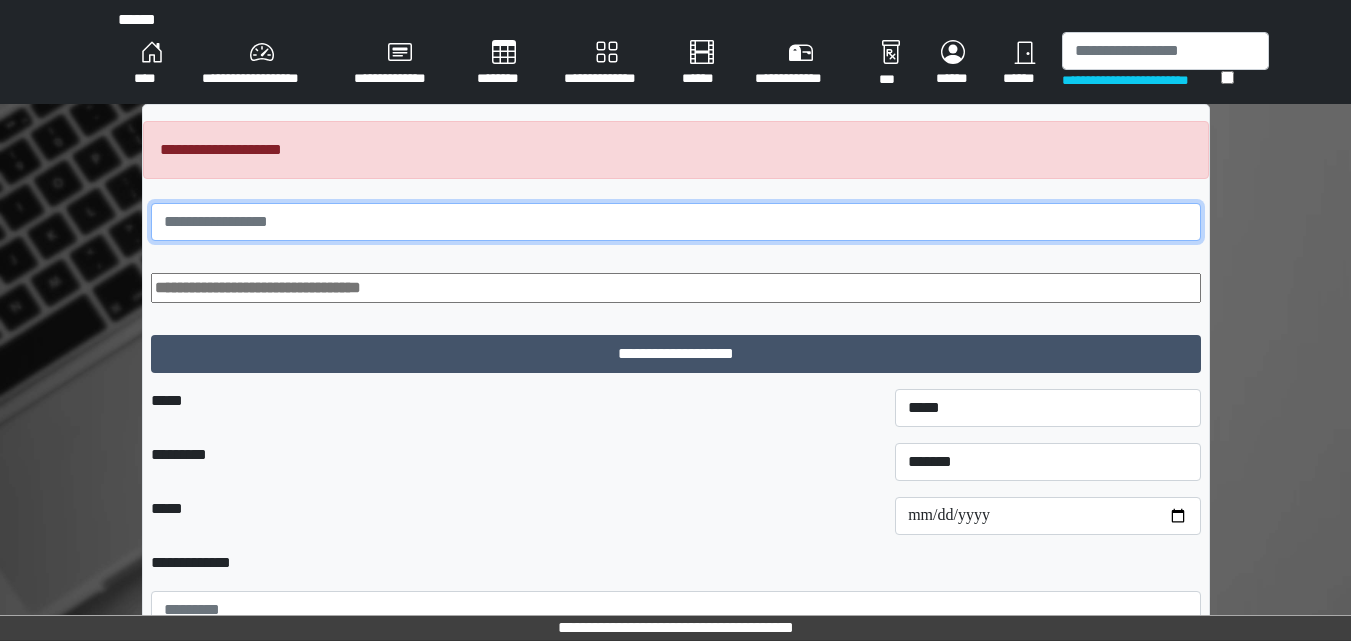click at bounding box center (676, 222) 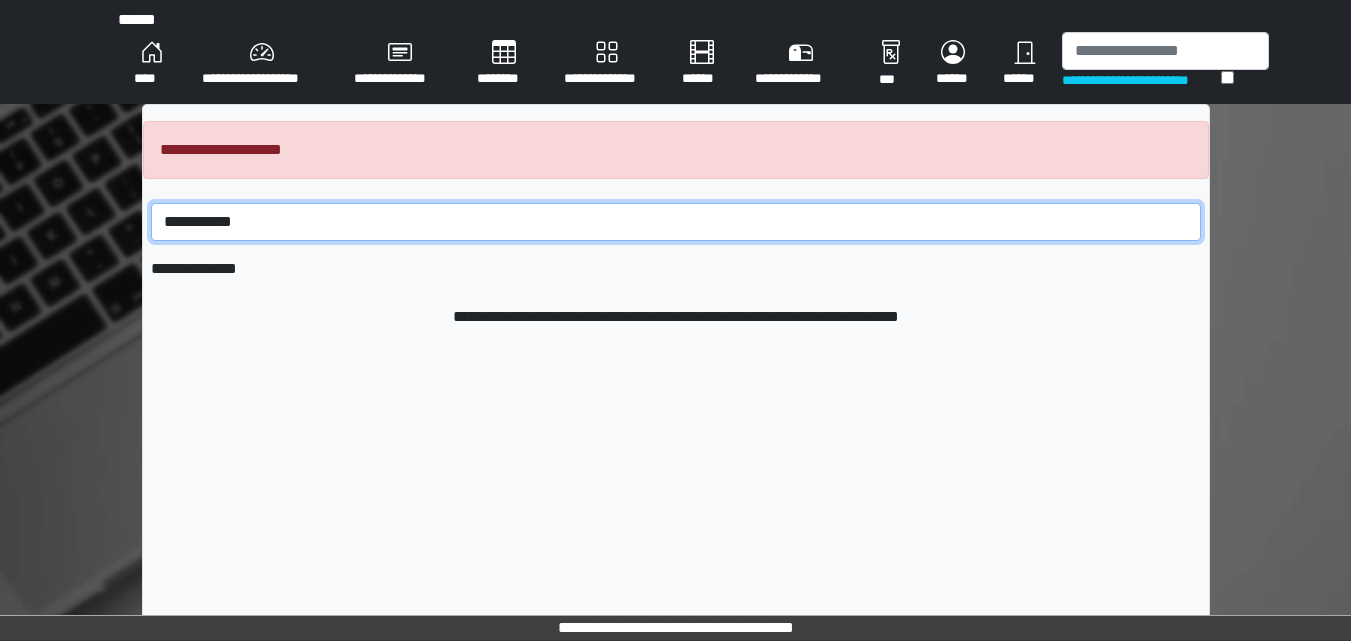 type on "**********" 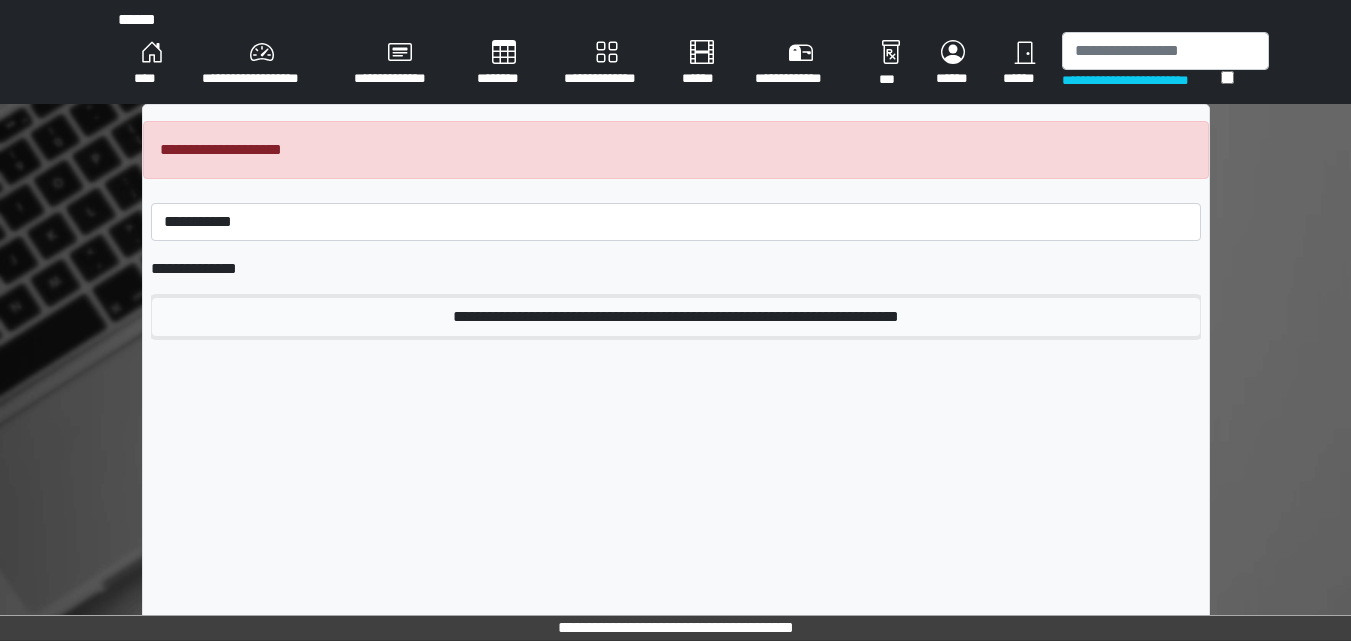 click on "**********" at bounding box center (676, 317) 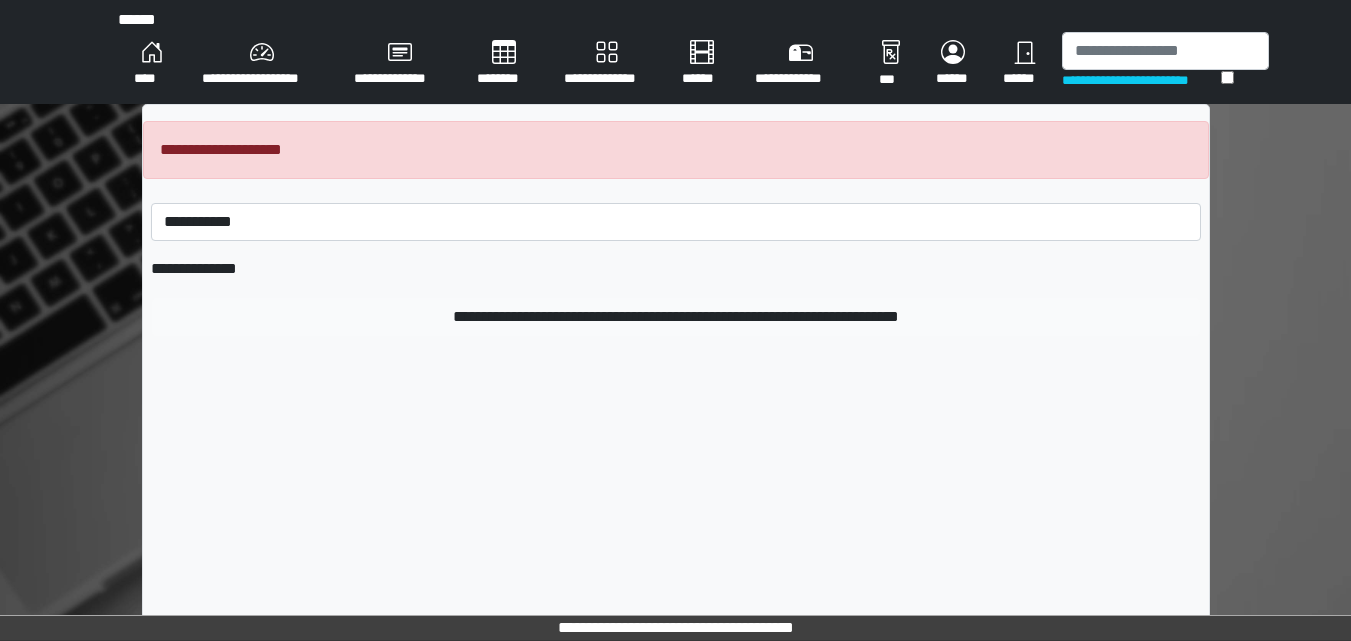 type 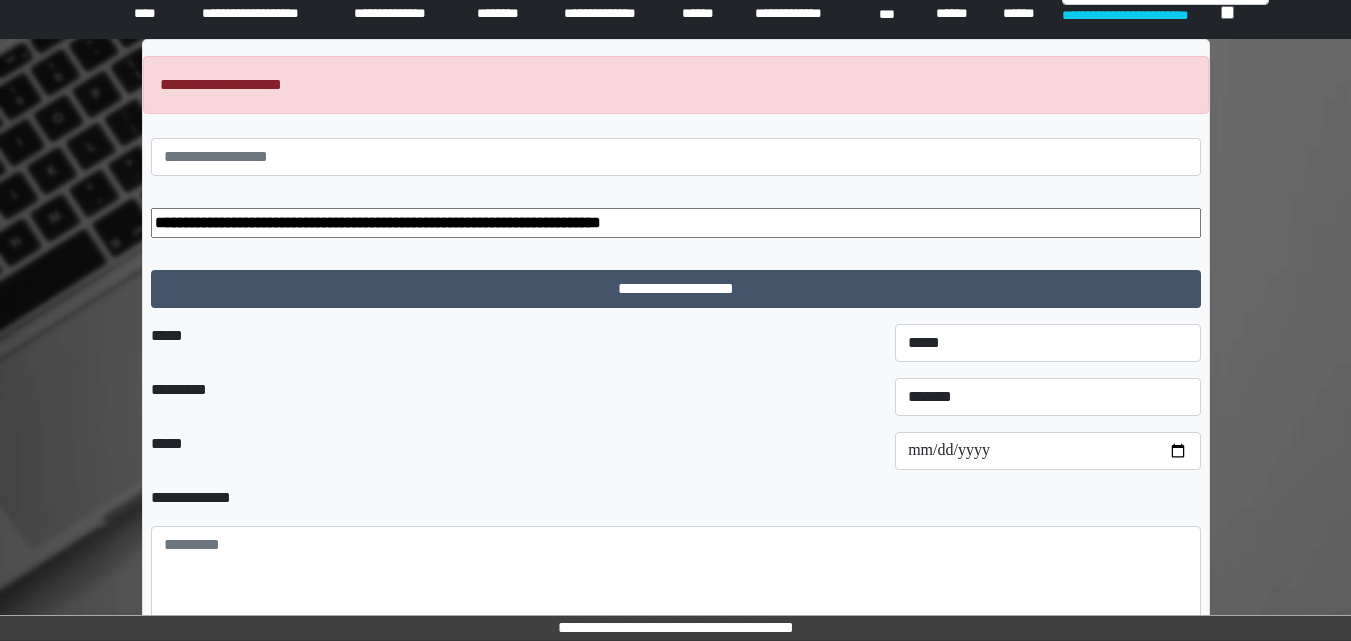 scroll, scrollTop: 100, scrollLeft: 0, axis: vertical 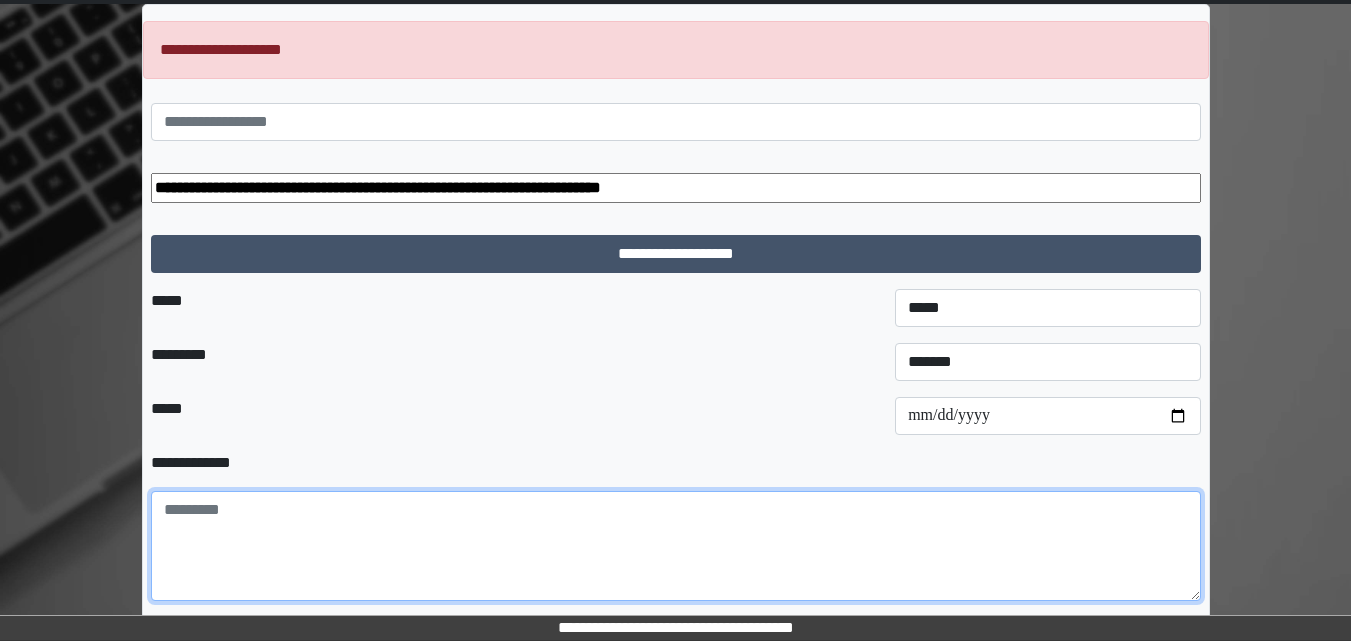 click at bounding box center [676, 546] 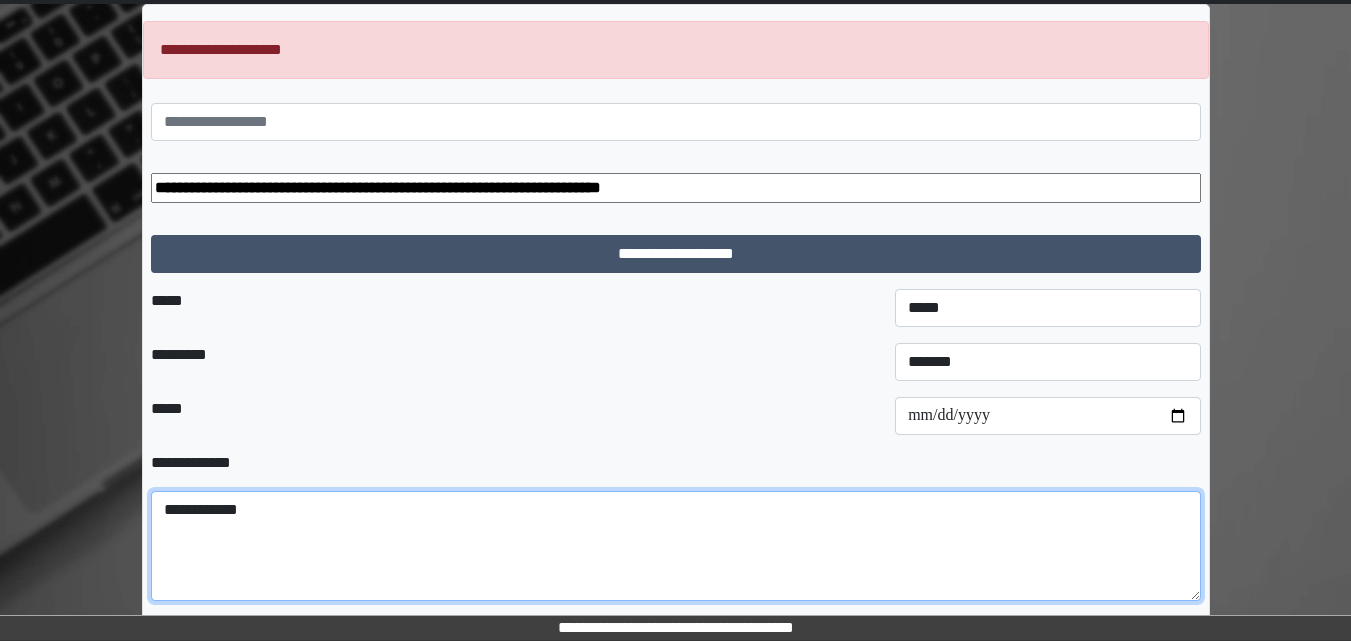 scroll, scrollTop: 187, scrollLeft: 0, axis: vertical 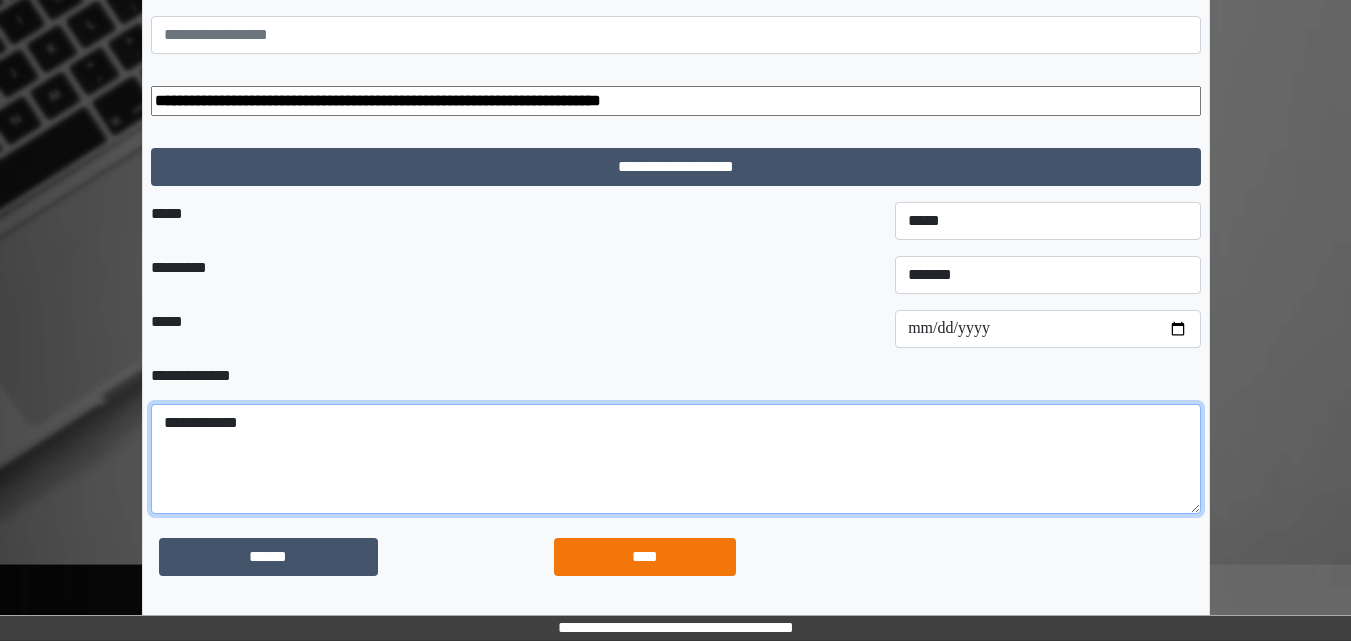 type on "**********" 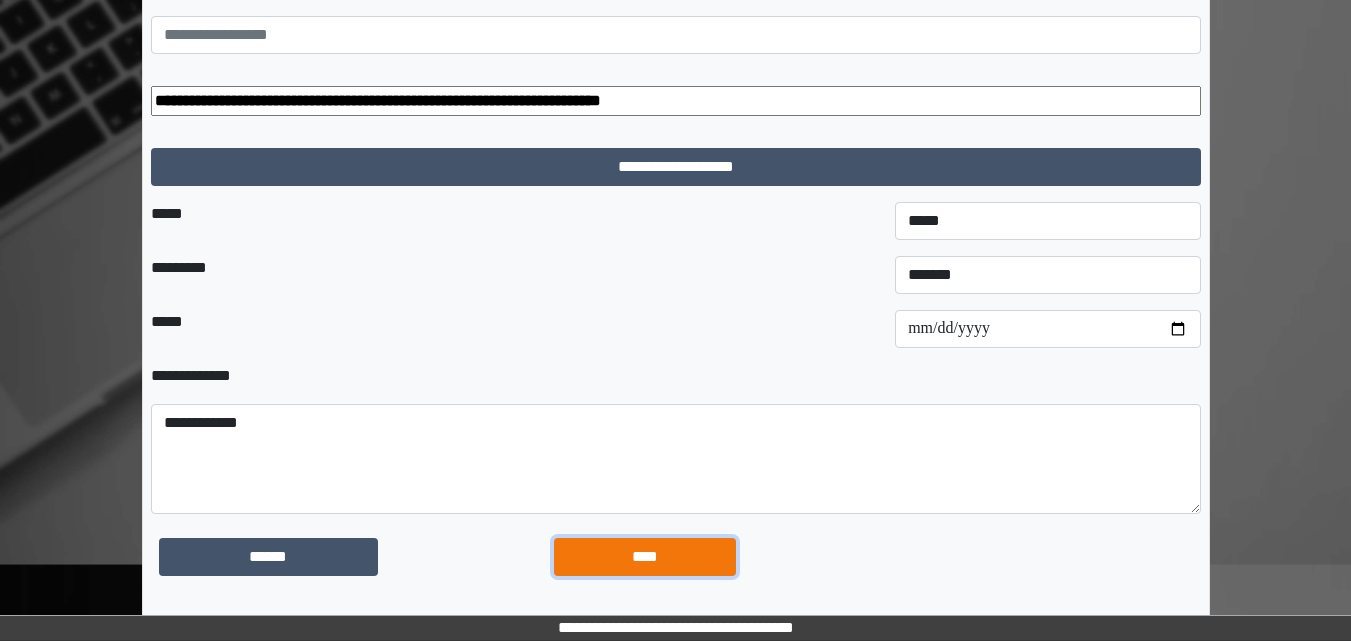 click on "****" at bounding box center [645, 557] 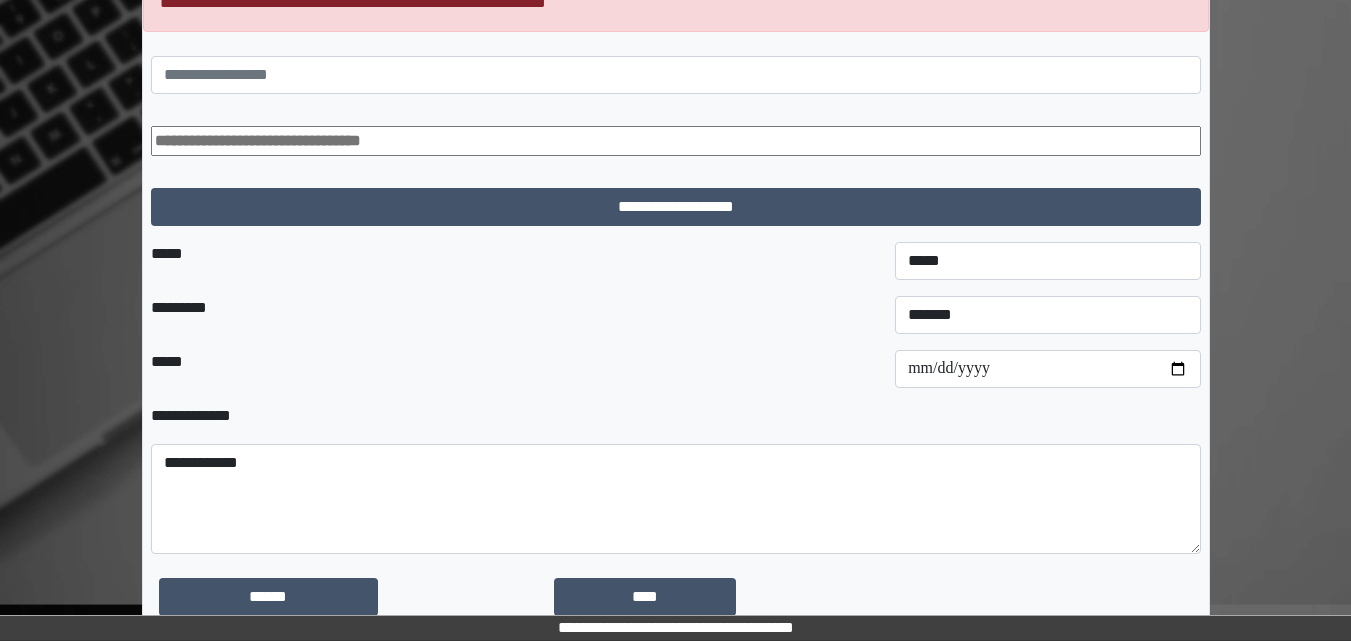 scroll, scrollTop: 0, scrollLeft: 0, axis: both 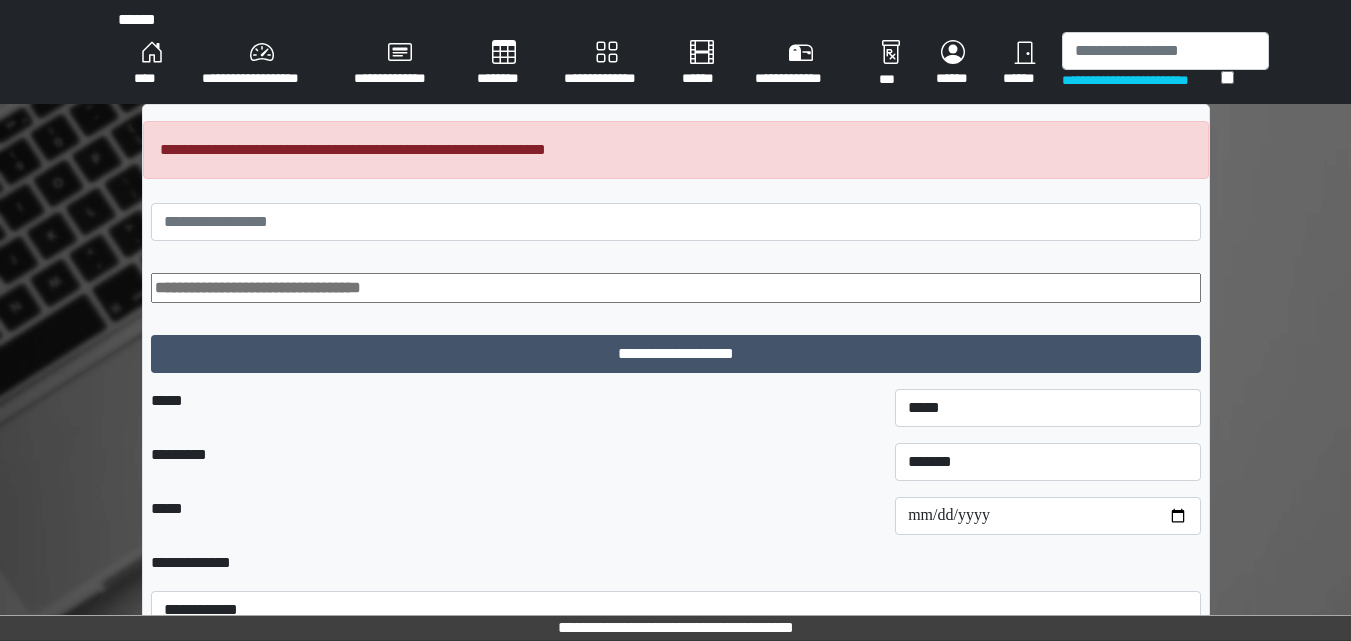 click on "****" at bounding box center [152, 64] 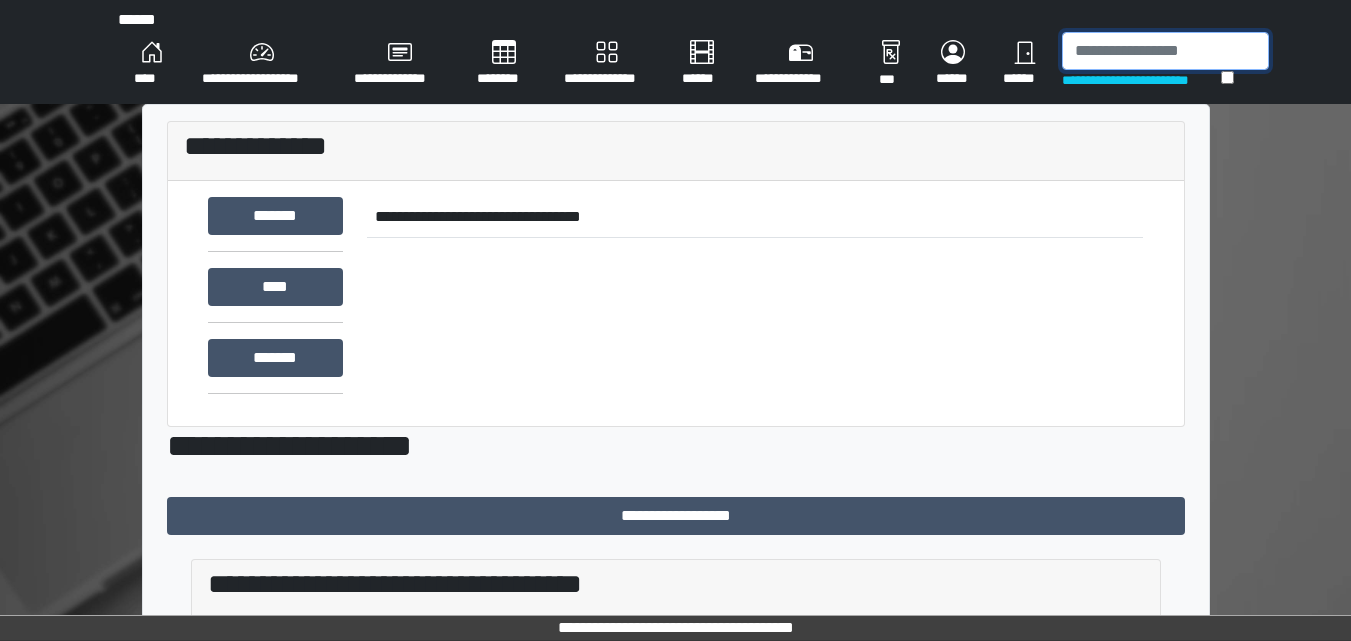 click at bounding box center (1165, 51) 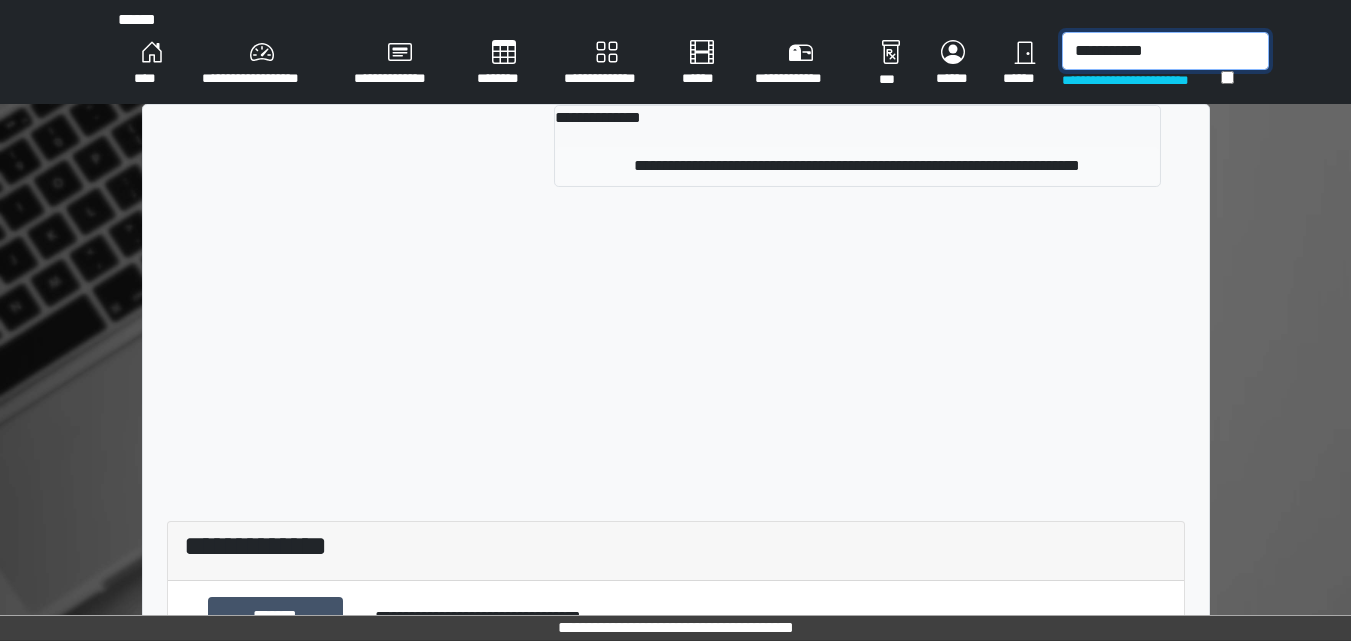 type on "**********" 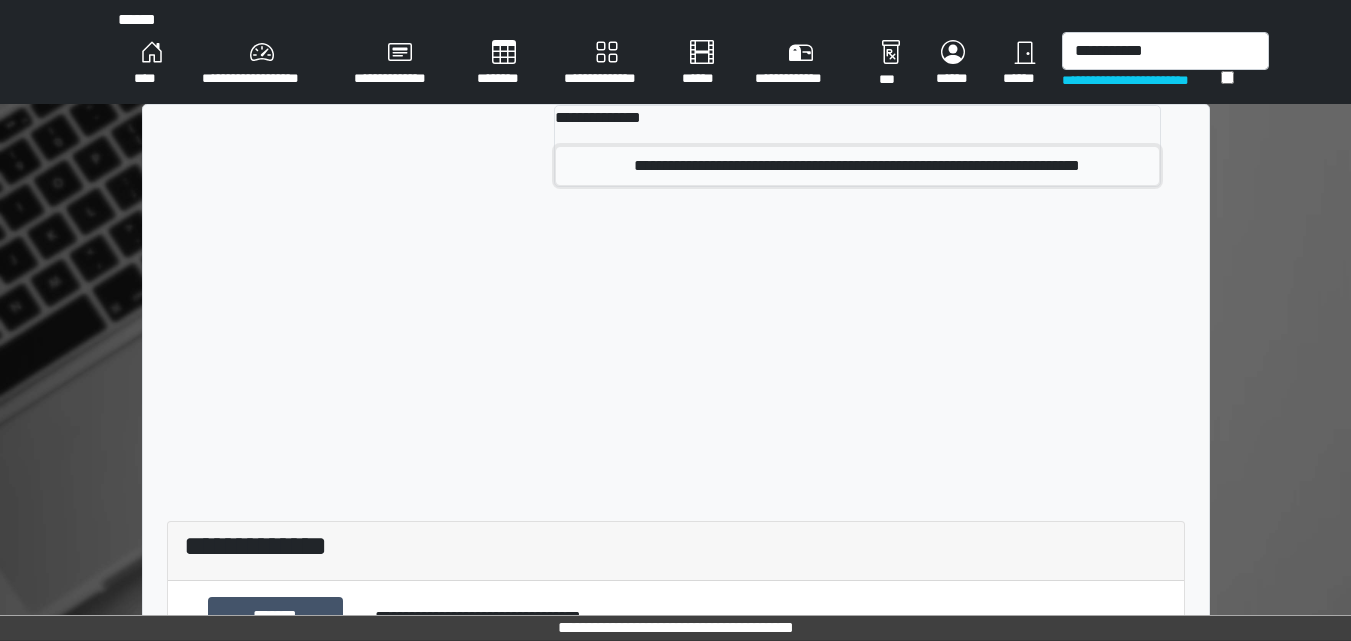 click on "**********" at bounding box center (857, 166) 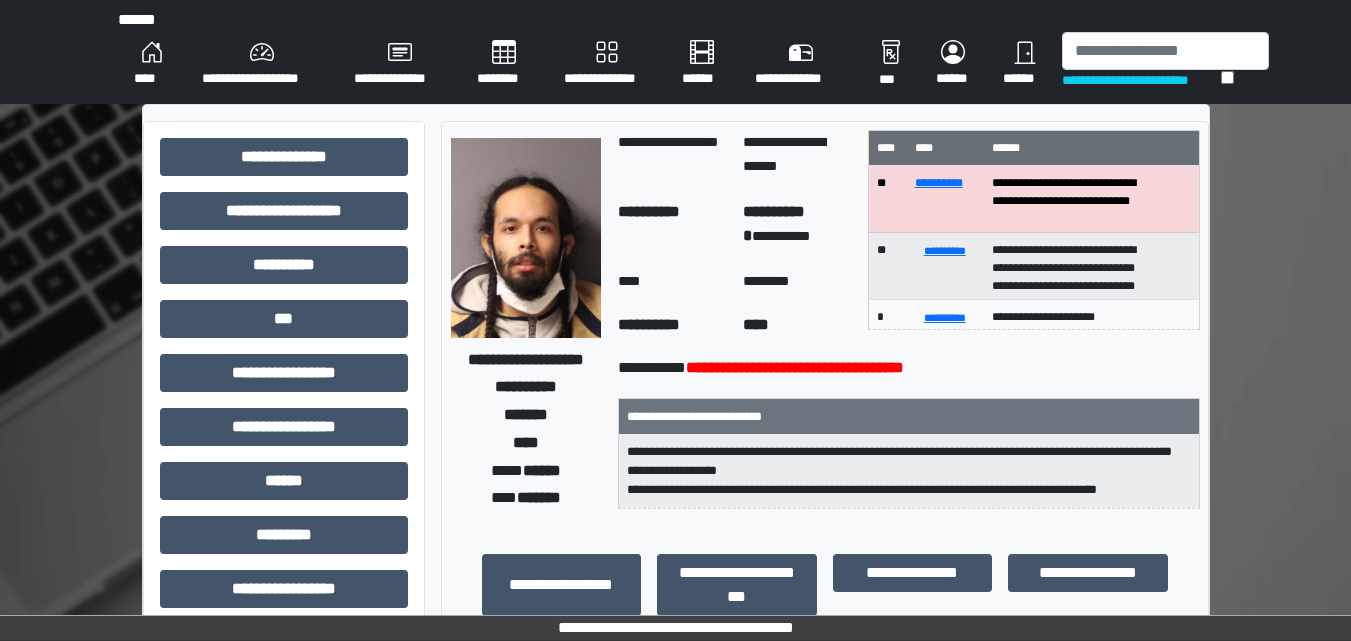 click on "********" at bounding box center [504, 64] 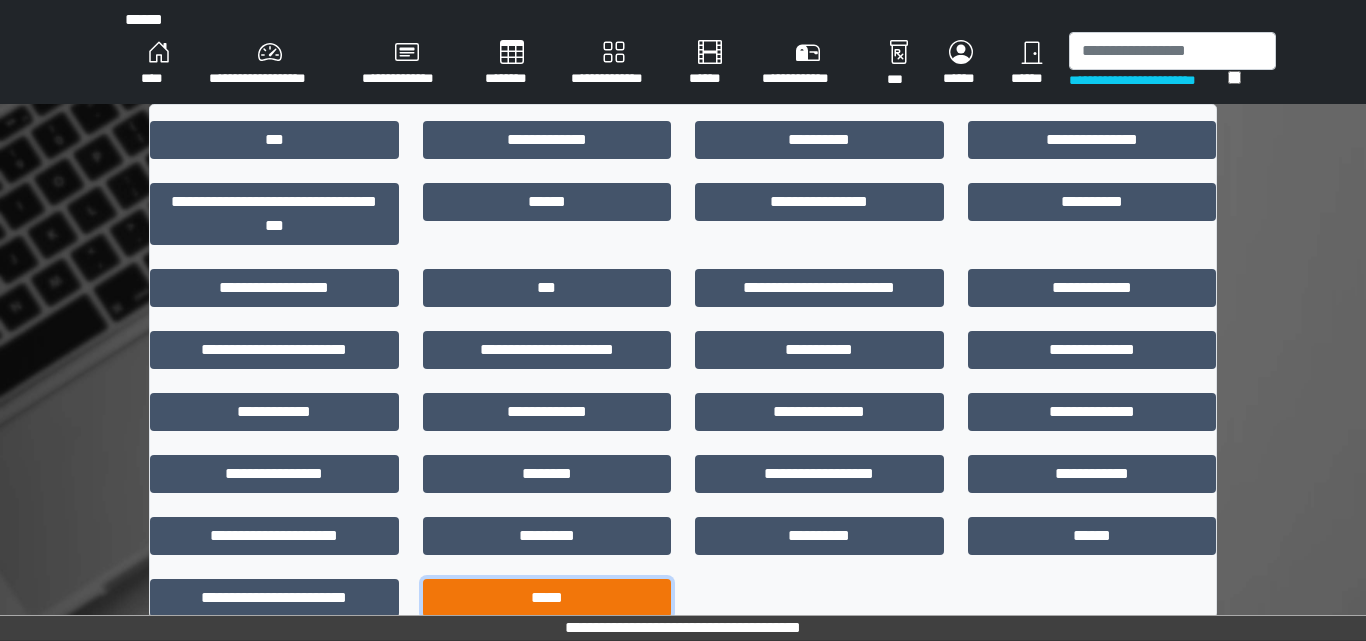 click on "*****" at bounding box center (547, 598) 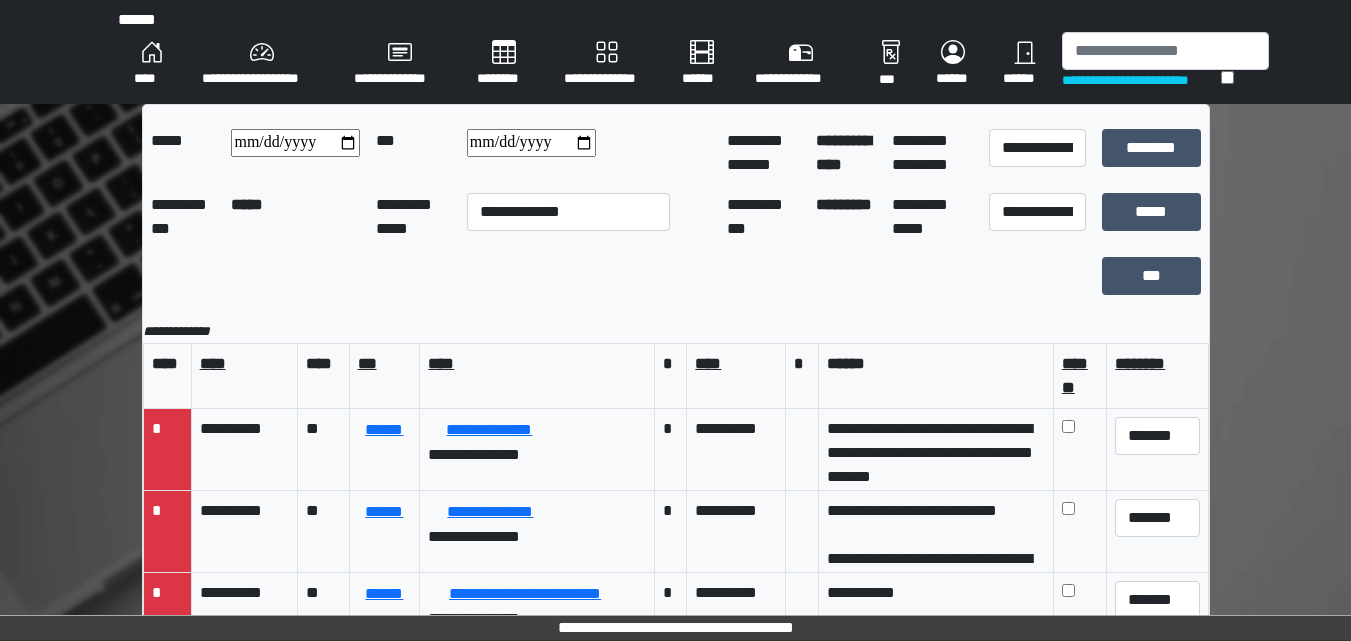 click on "**********" at bounding box center (607, 64) 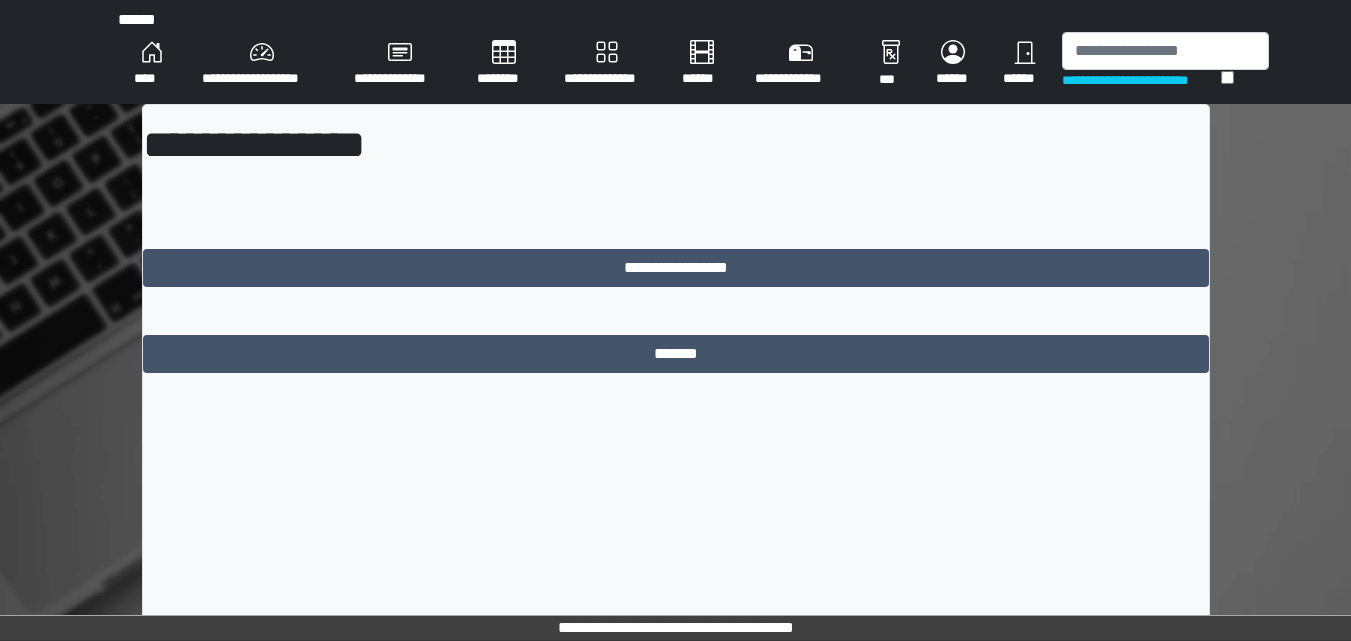 click on "********" at bounding box center (504, 64) 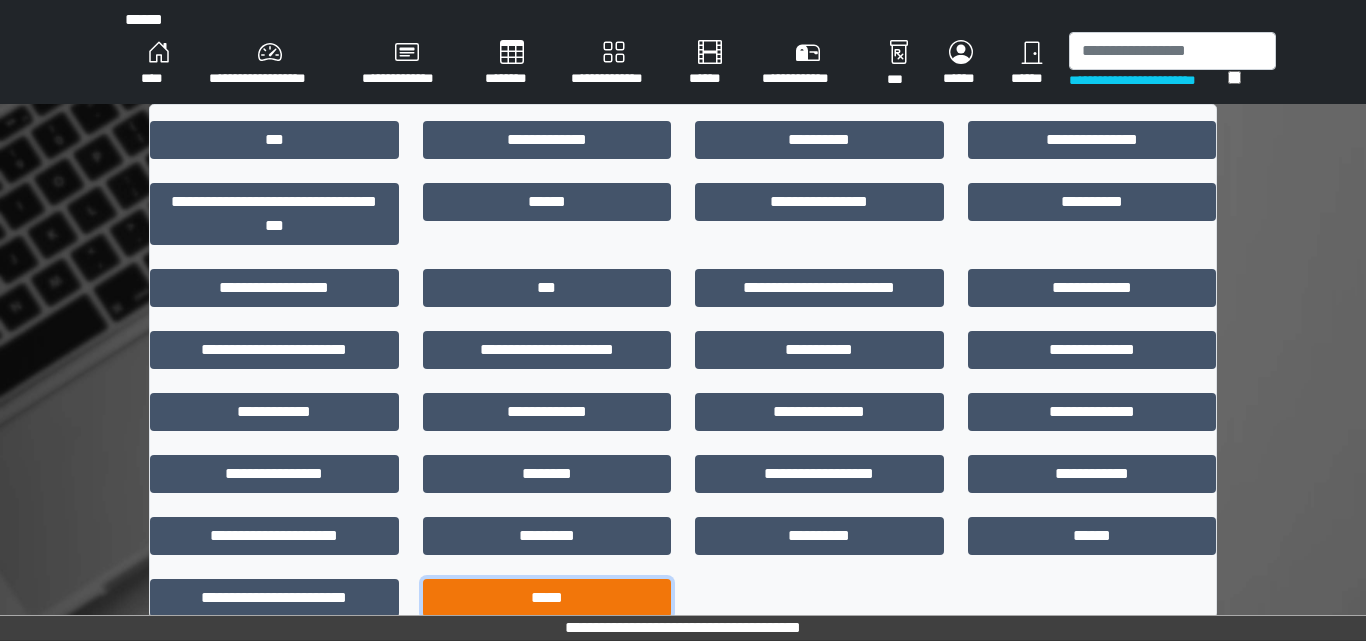 click on "*****" at bounding box center (547, 598) 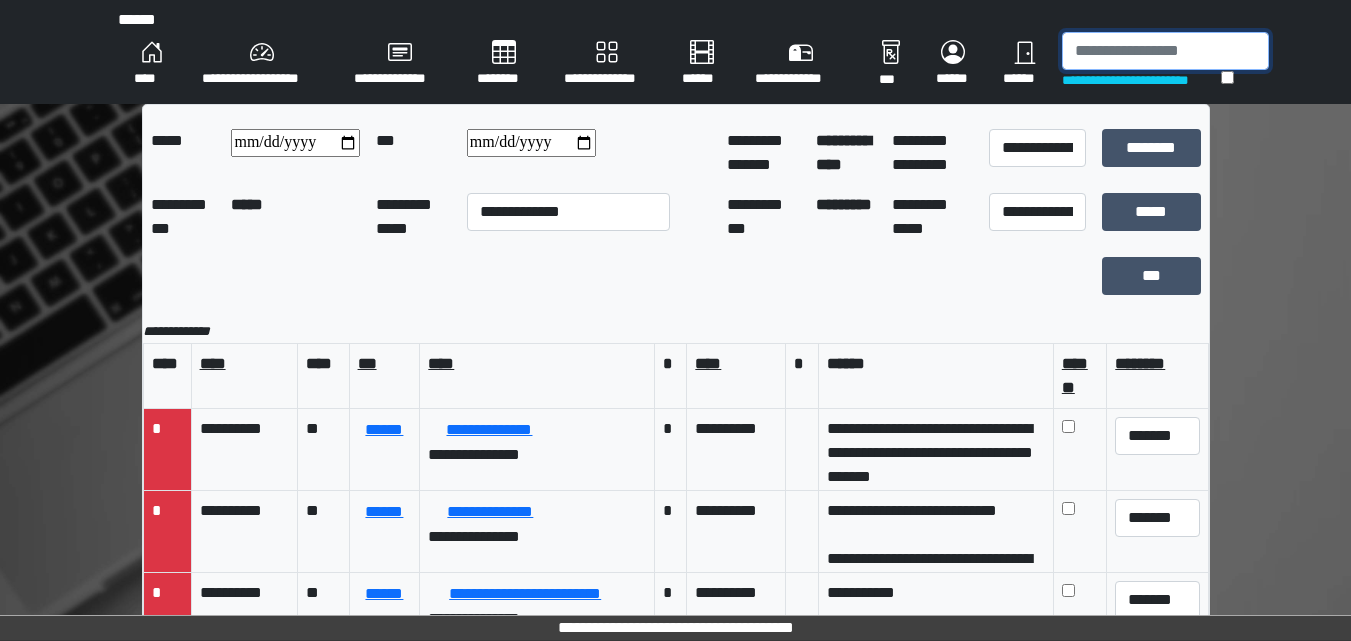 click at bounding box center (1165, 51) 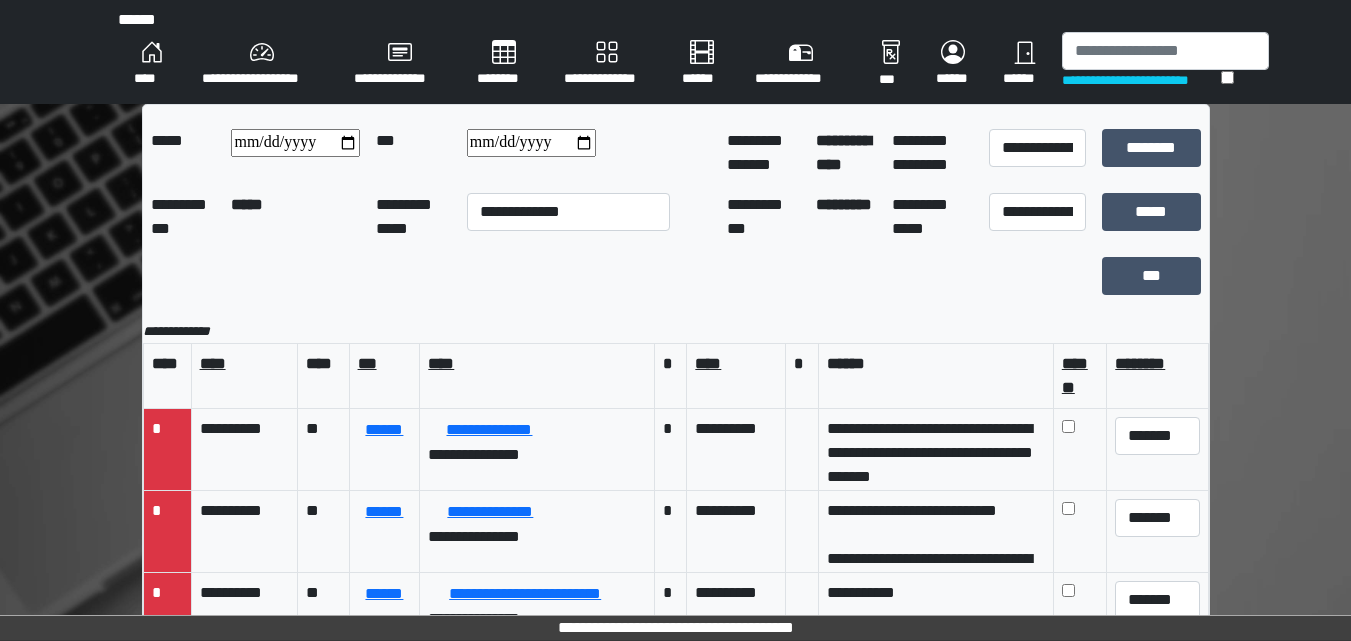 click on "****" at bounding box center (152, 64) 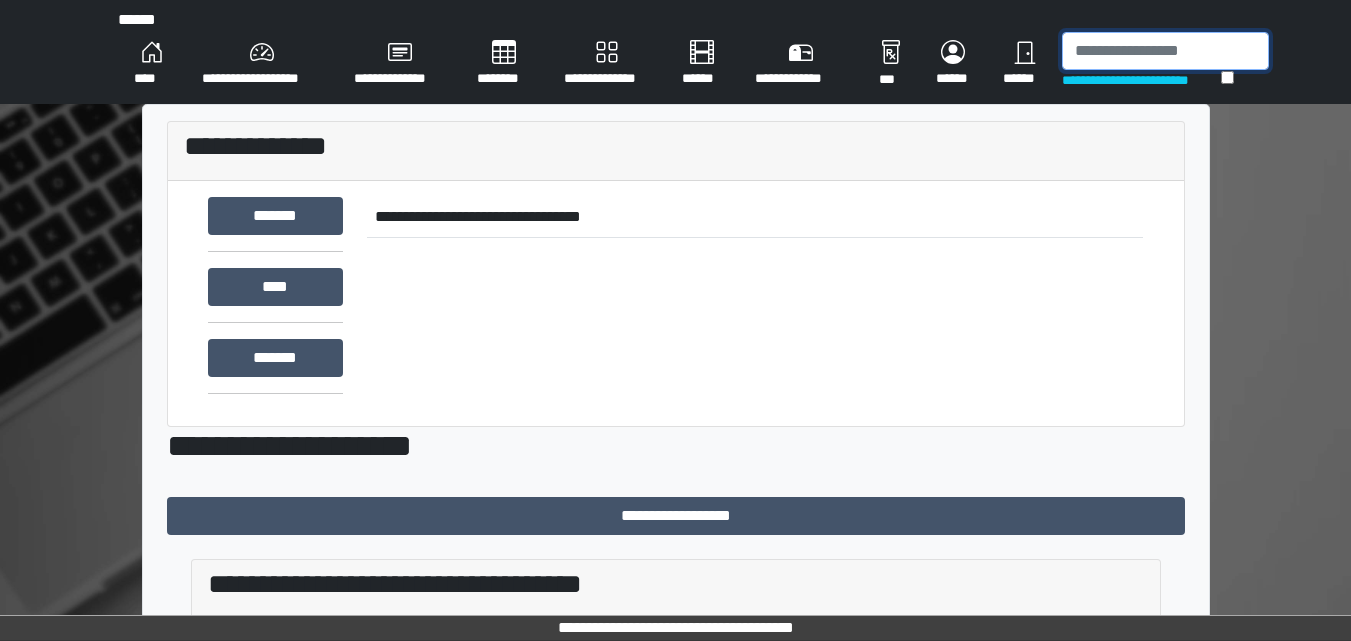 click at bounding box center [1165, 51] 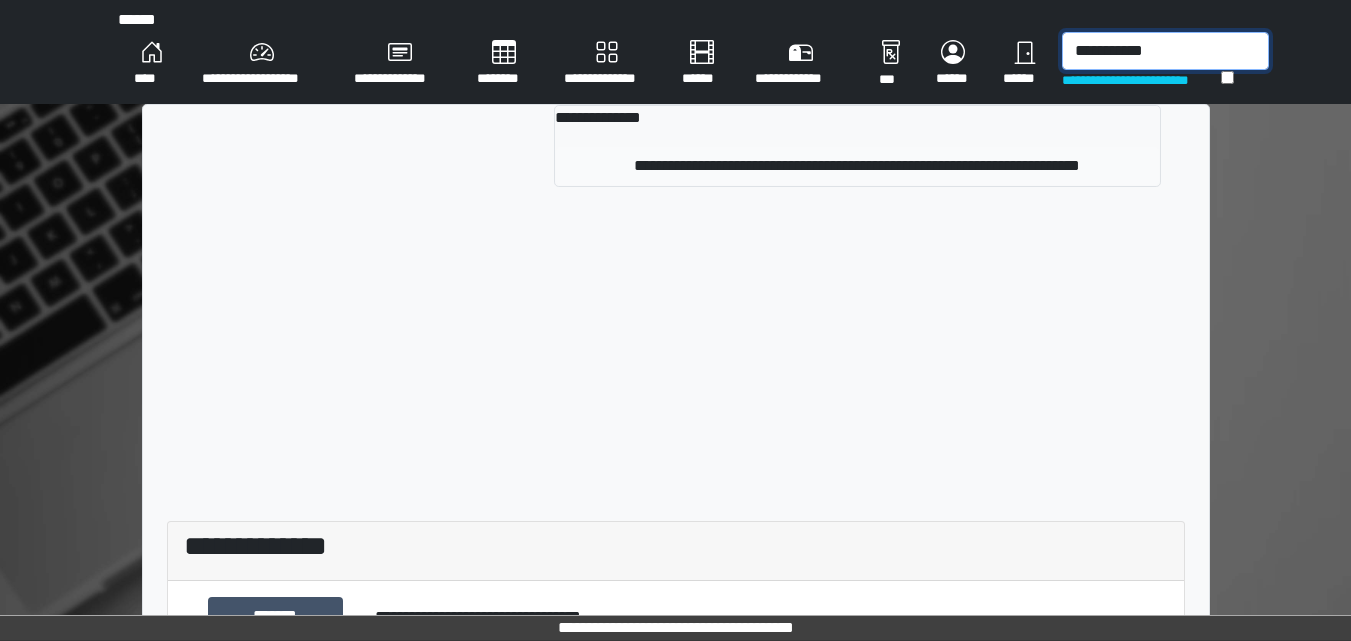 type on "**********" 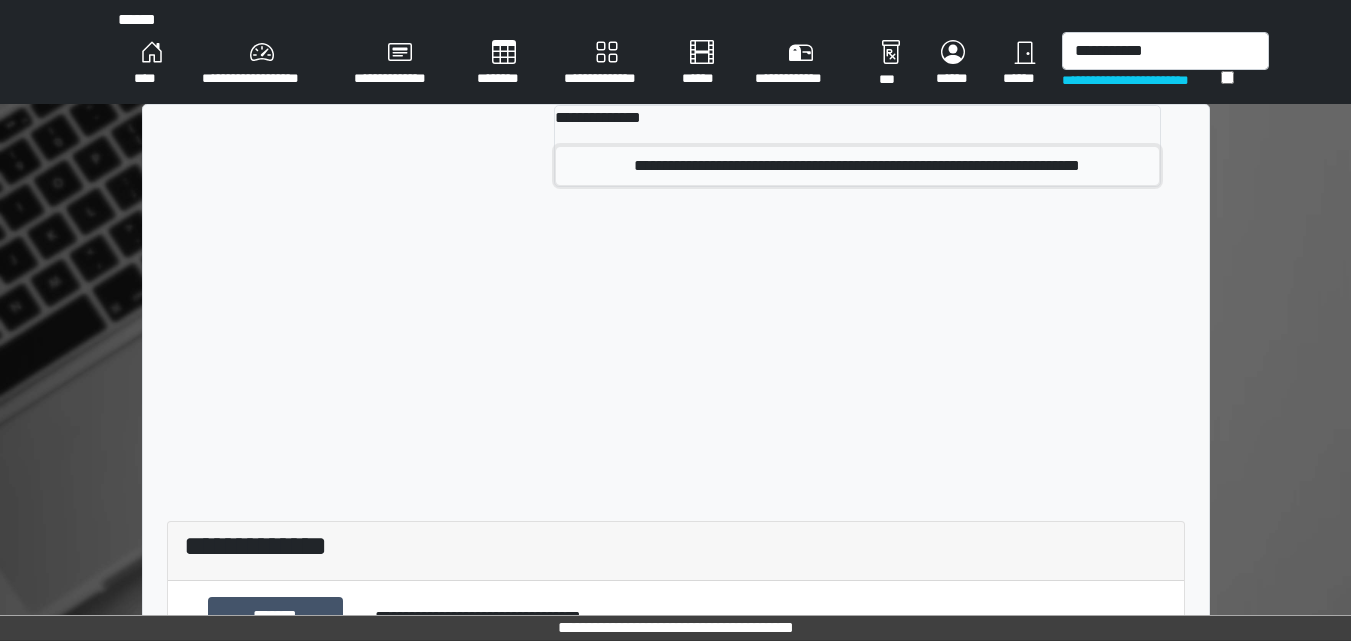 click on "**********" at bounding box center (857, 166) 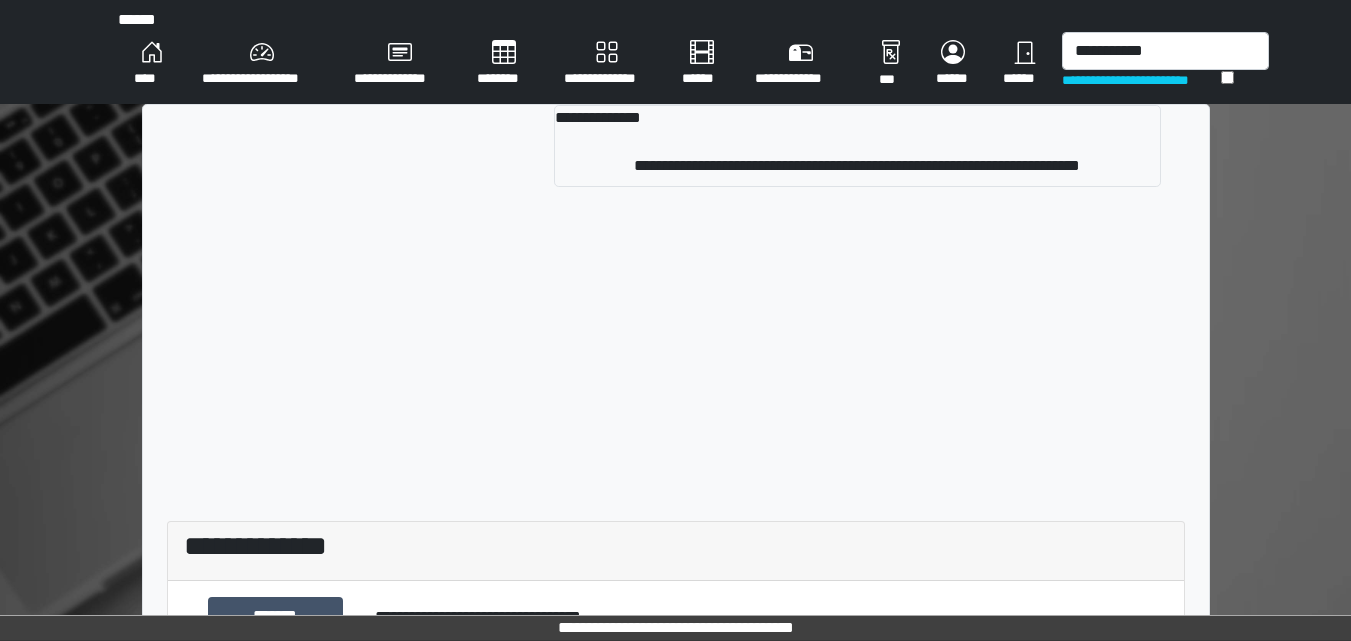 type 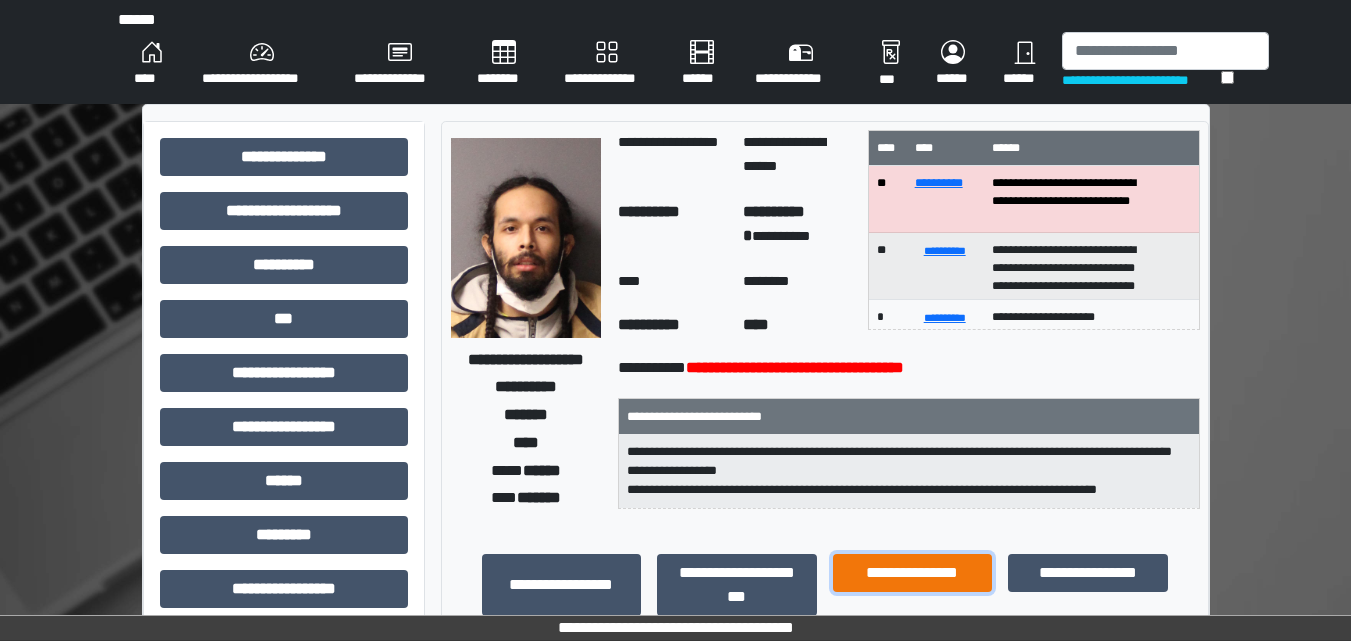 click on "**********" at bounding box center (913, 573) 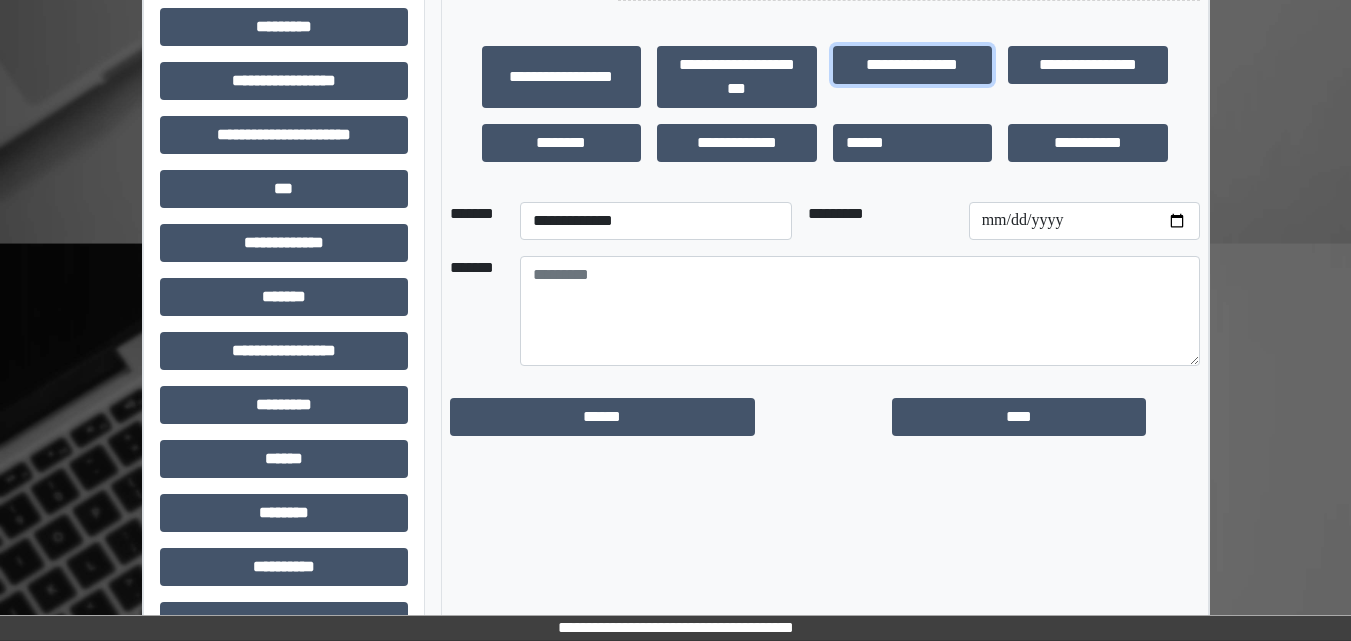 scroll, scrollTop: 557, scrollLeft: 0, axis: vertical 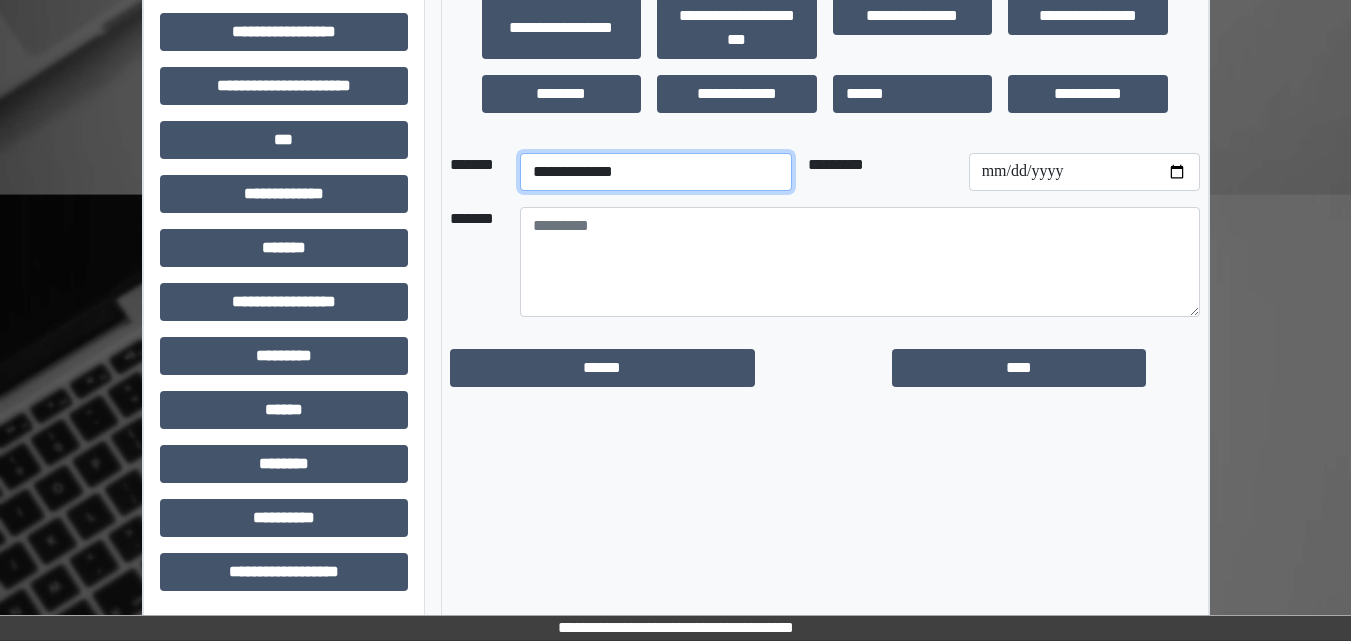 click on "**********" at bounding box center (656, 172) 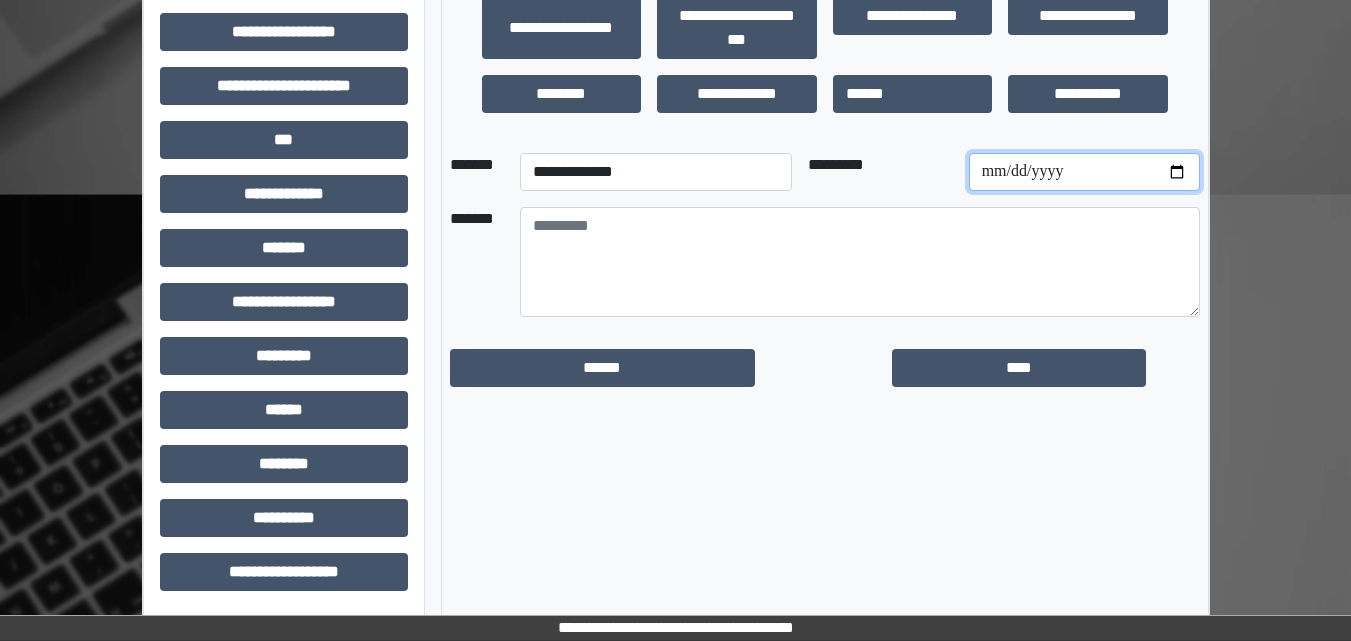 click at bounding box center [1084, 172] 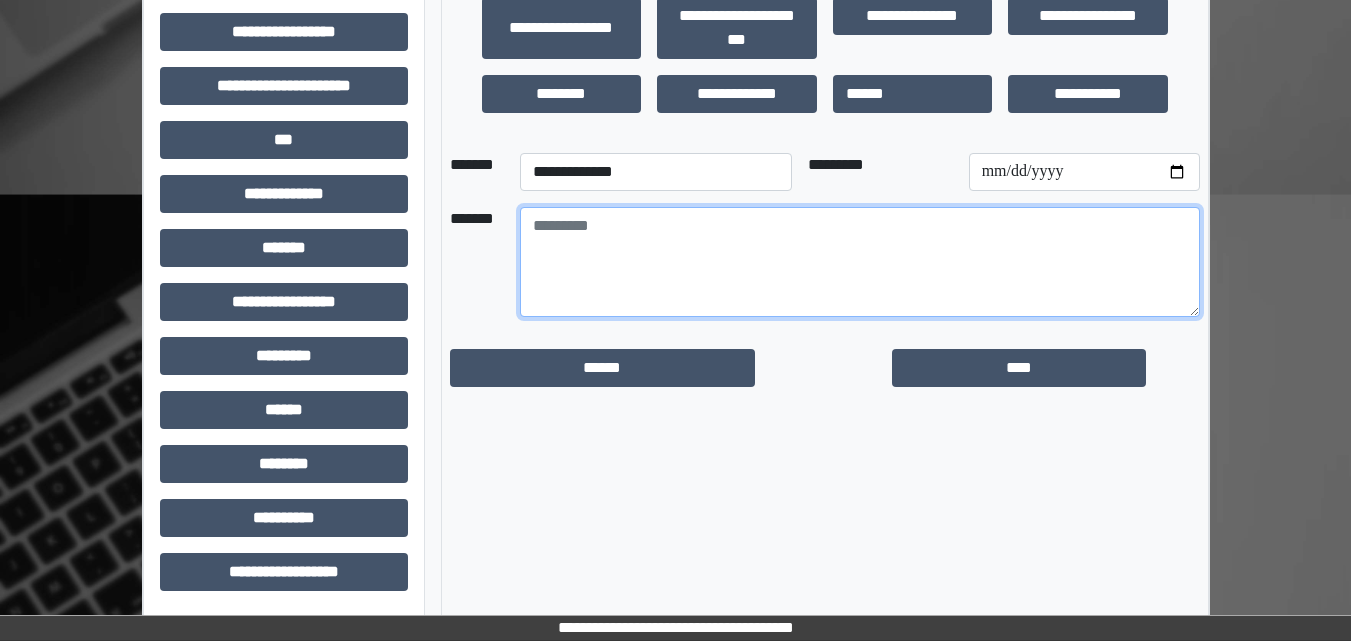 click at bounding box center [860, 262] 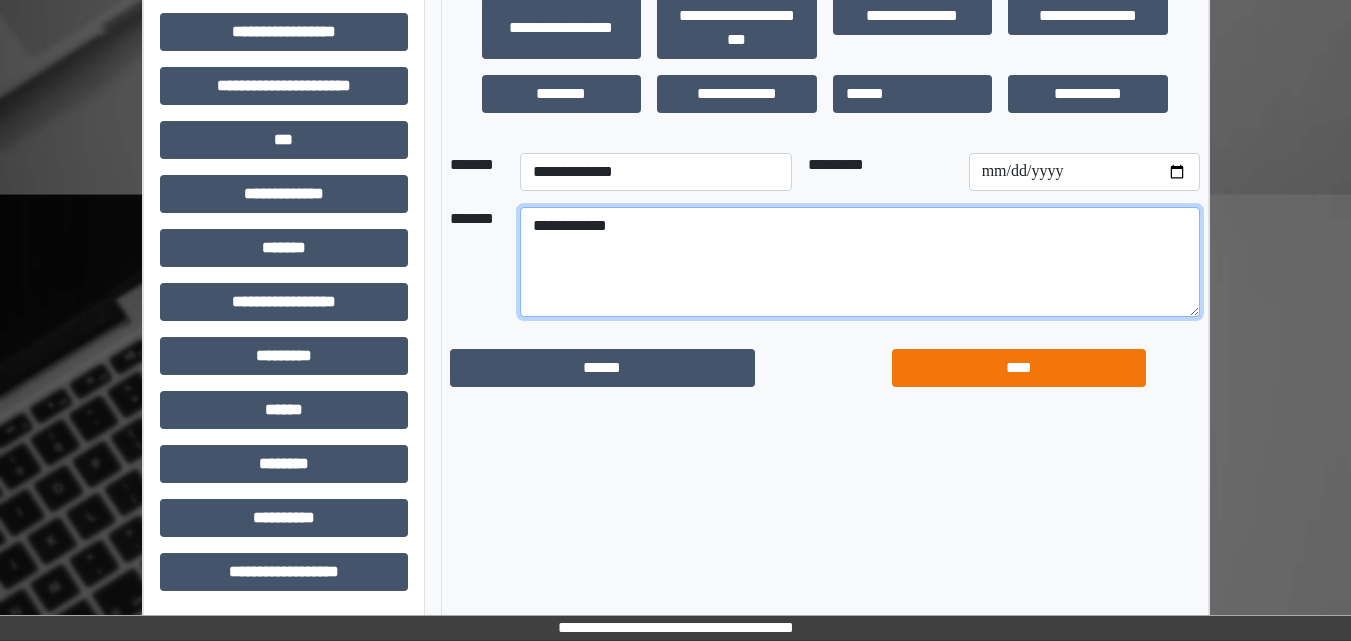 type on "**********" 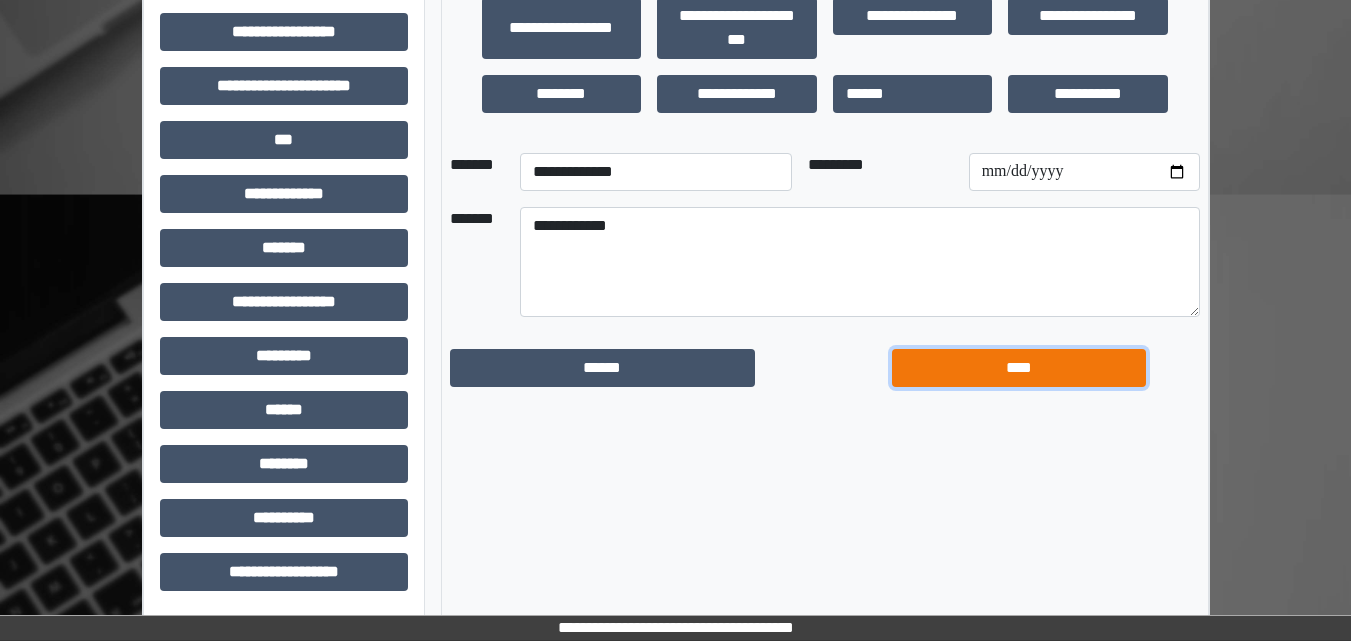 click on "****" at bounding box center [1019, 368] 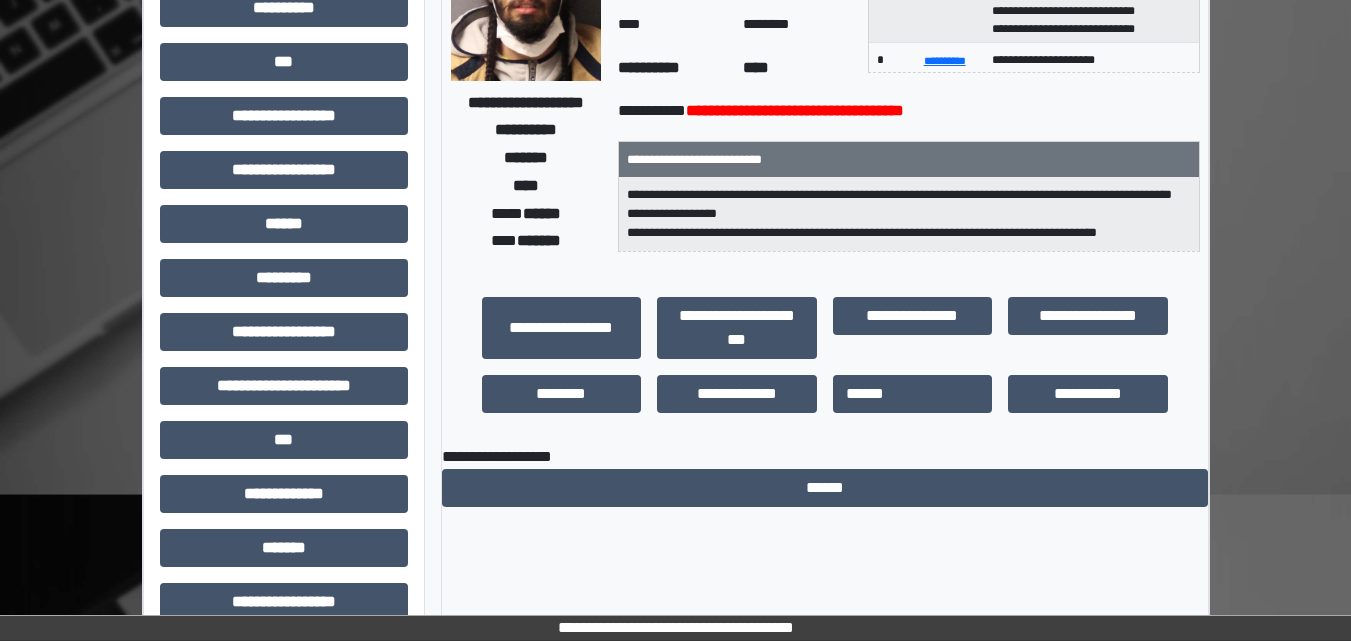scroll, scrollTop: 157, scrollLeft: 0, axis: vertical 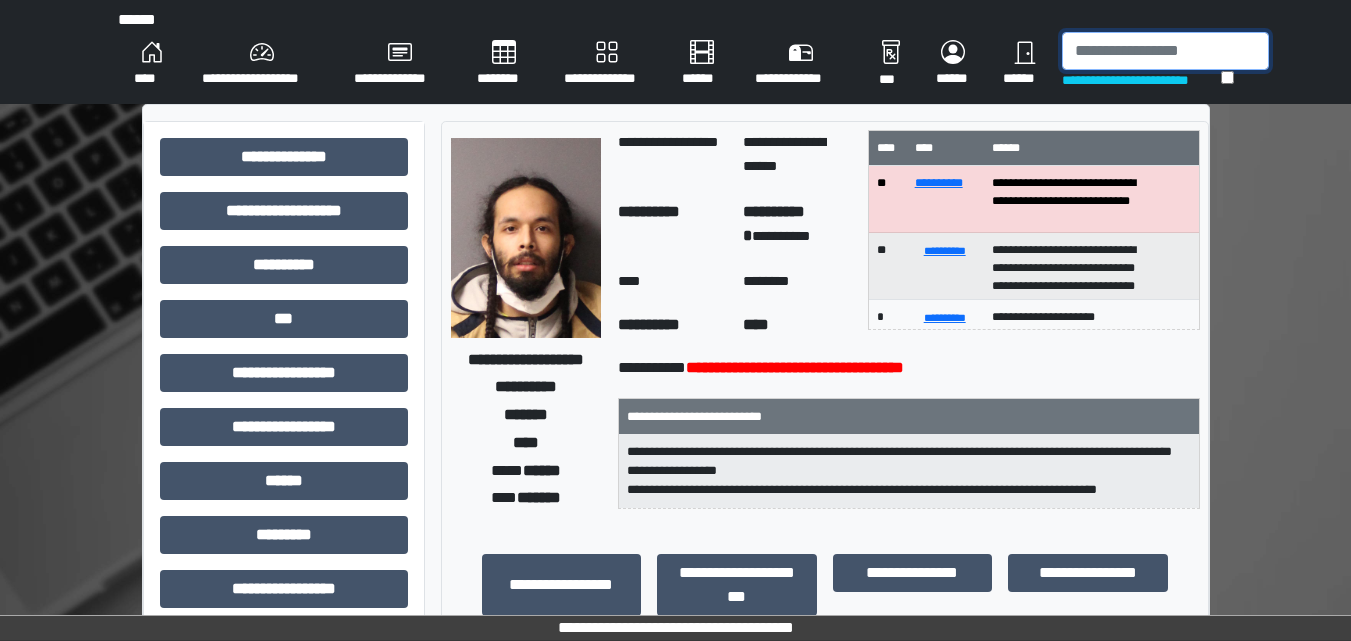 click at bounding box center [1165, 51] 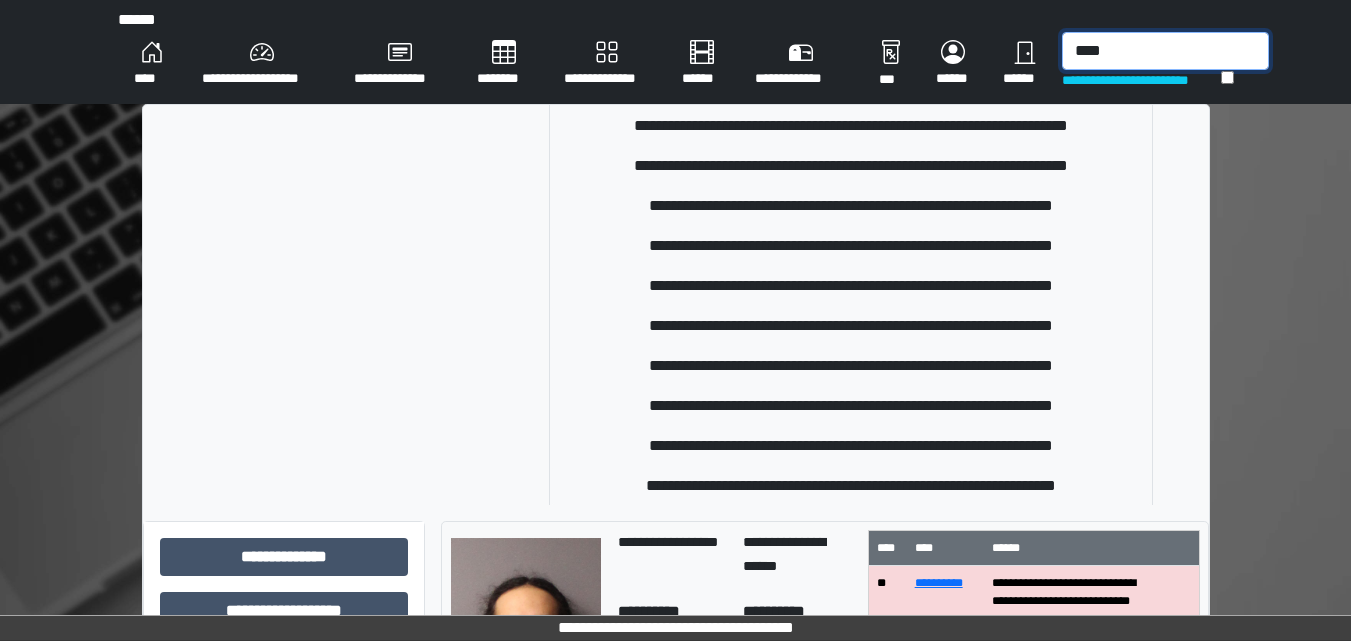 scroll, scrollTop: 160, scrollLeft: 0, axis: vertical 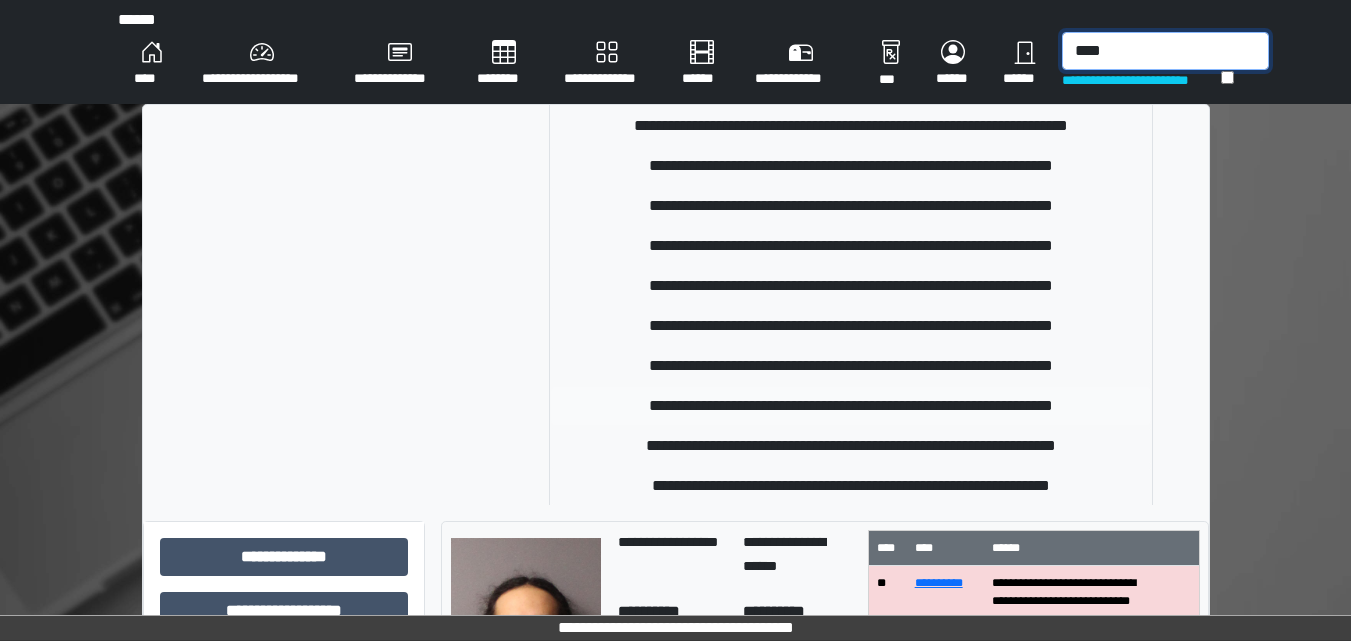 type on "****" 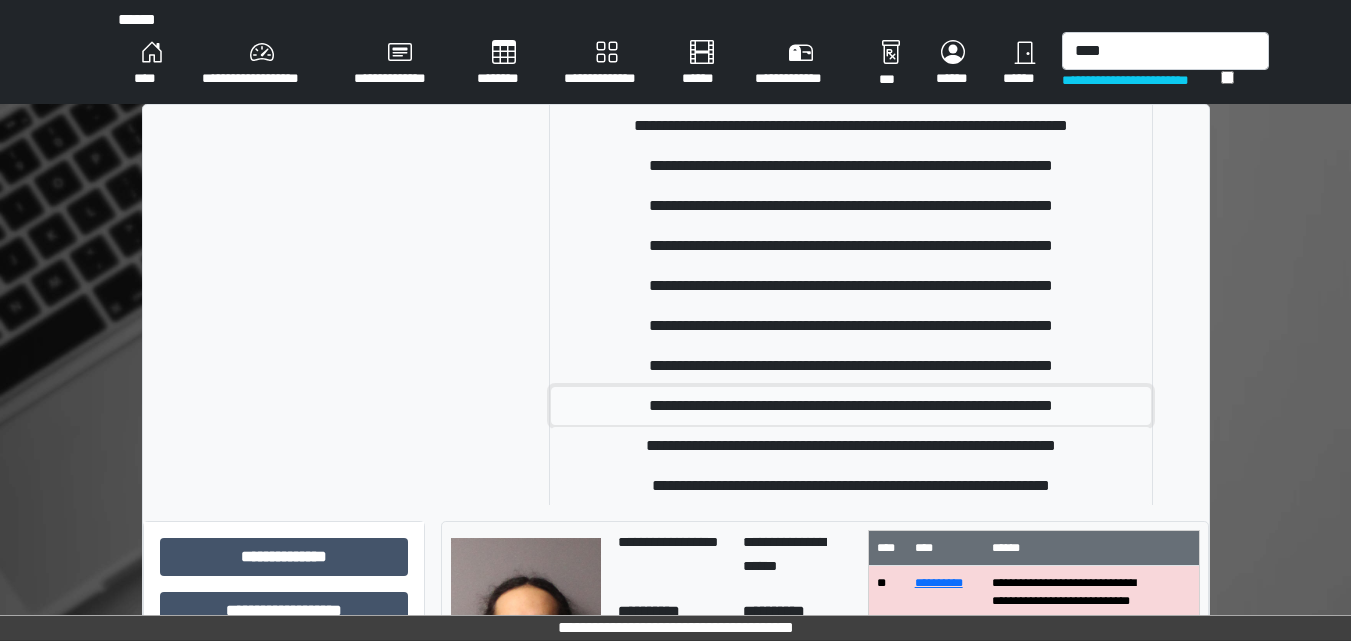 click on "**********" at bounding box center [851, 406] 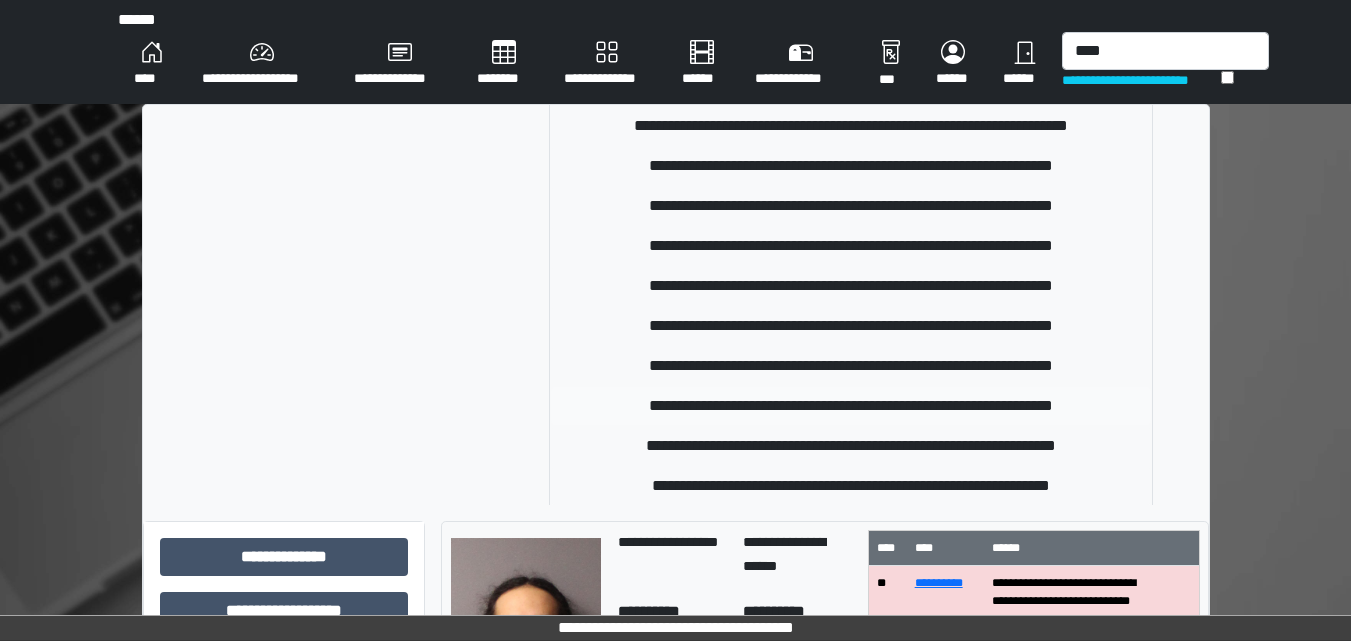 type 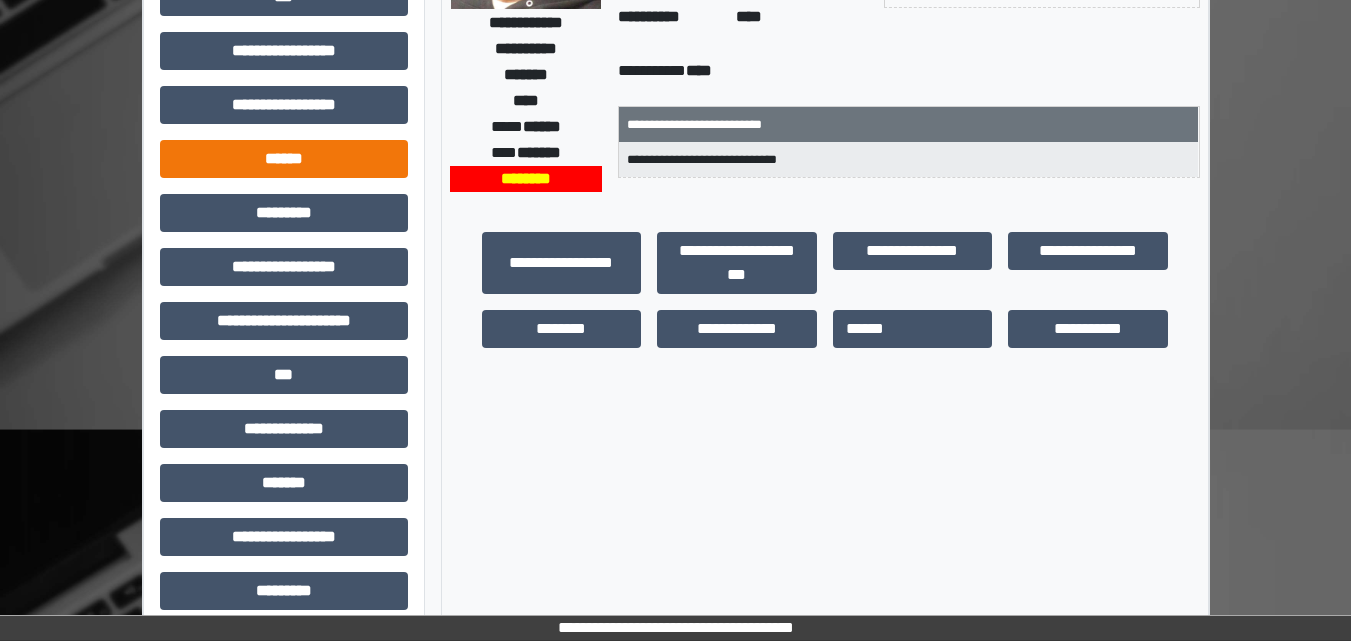 scroll, scrollTop: 200, scrollLeft: 0, axis: vertical 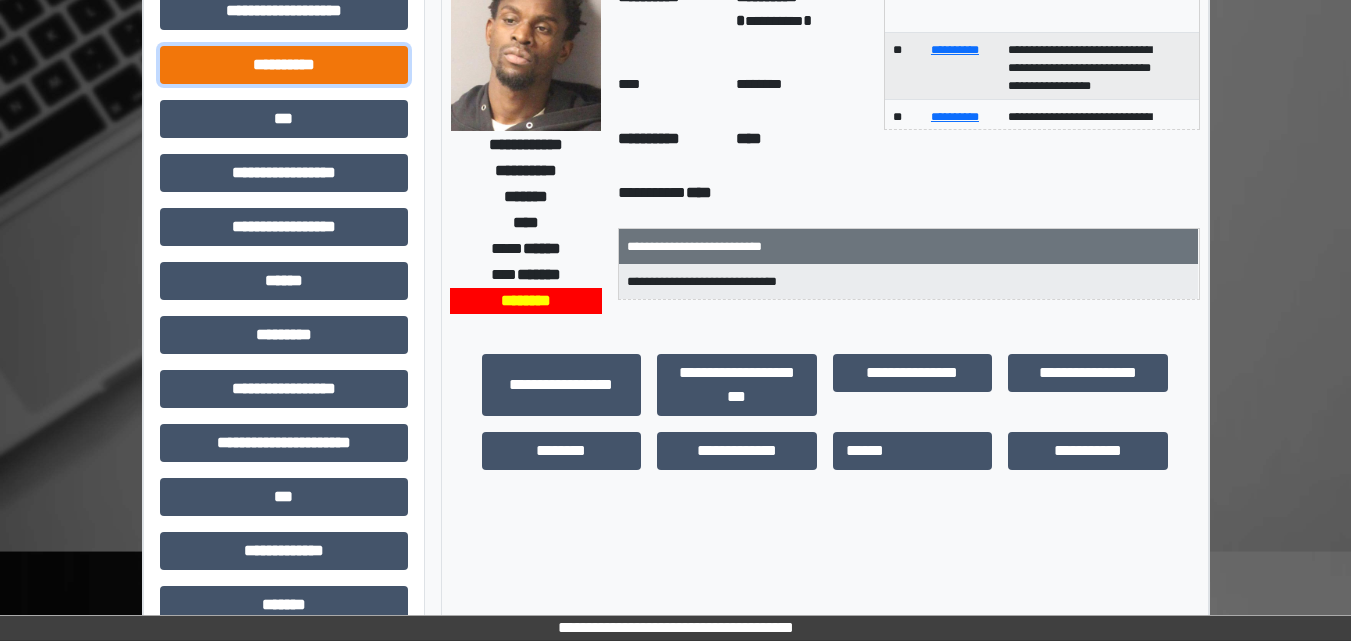 click on "**********" at bounding box center [284, 65] 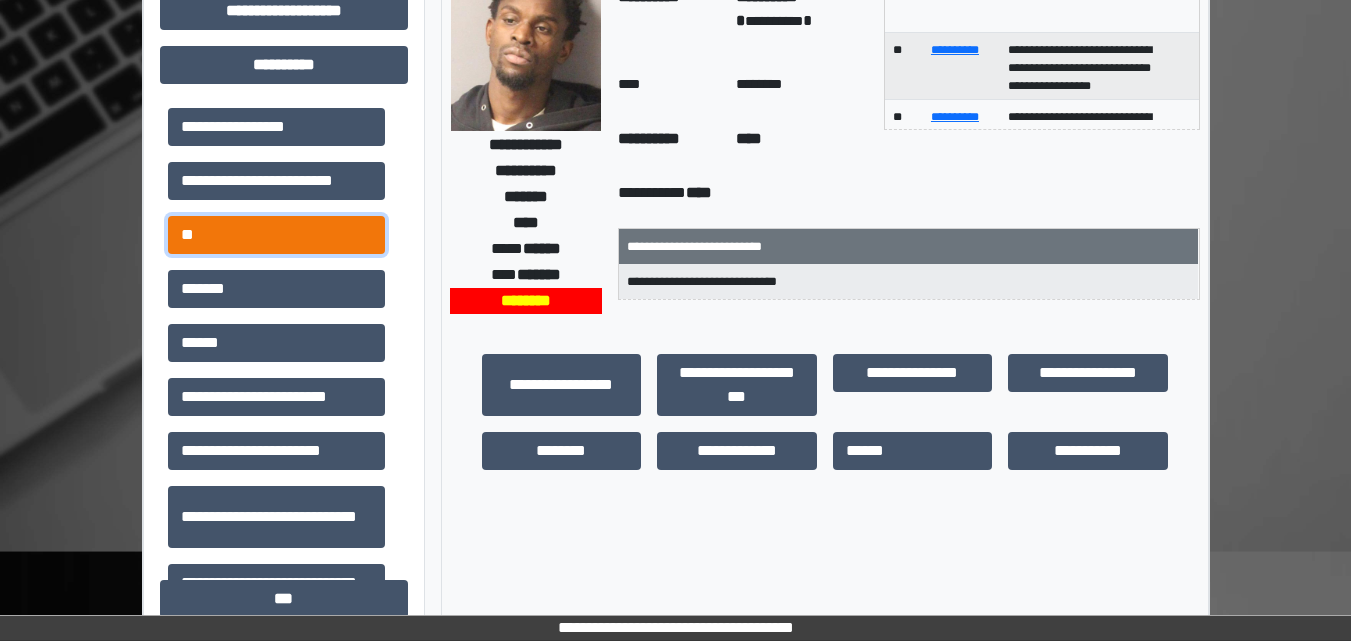 click on "**" at bounding box center (276, 235) 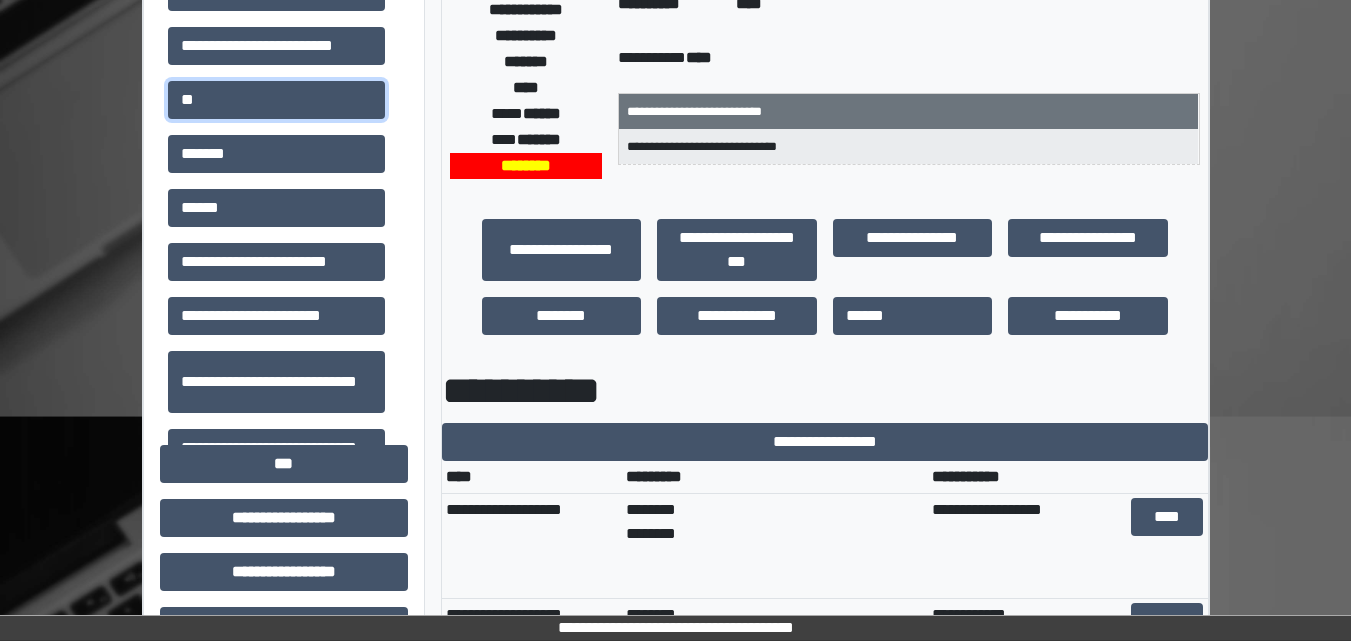 scroll, scrollTop: 300, scrollLeft: 0, axis: vertical 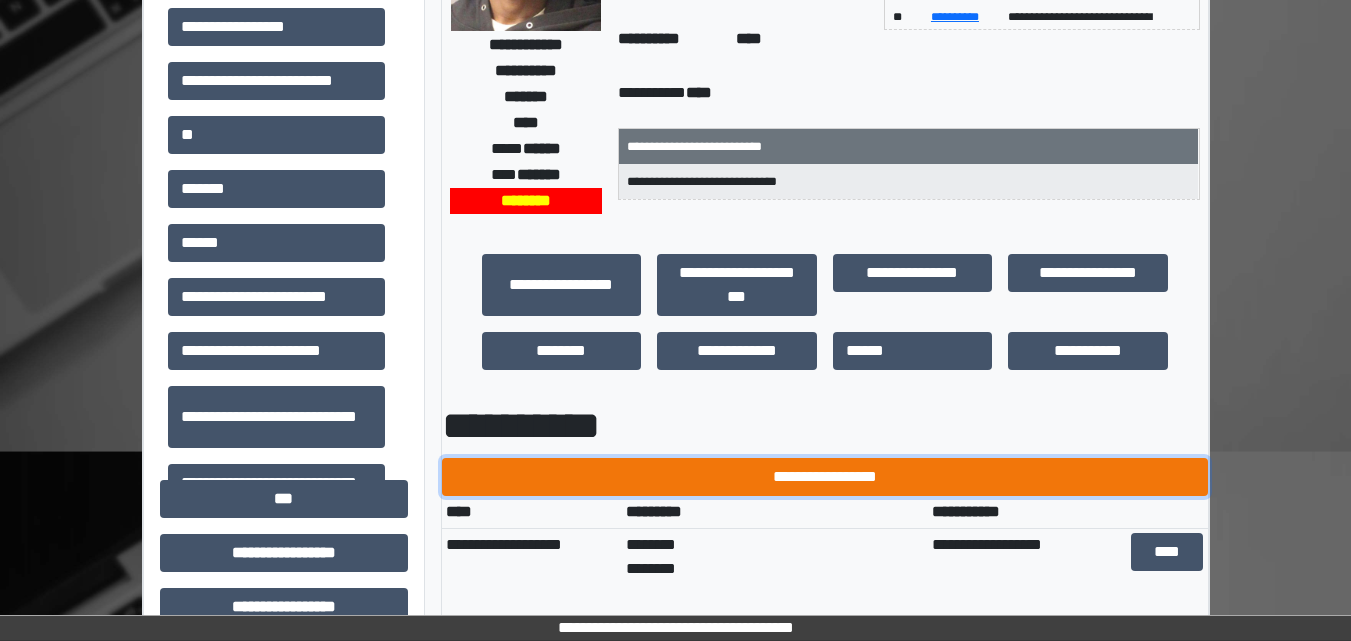 click on "**********" at bounding box center [825, 477] 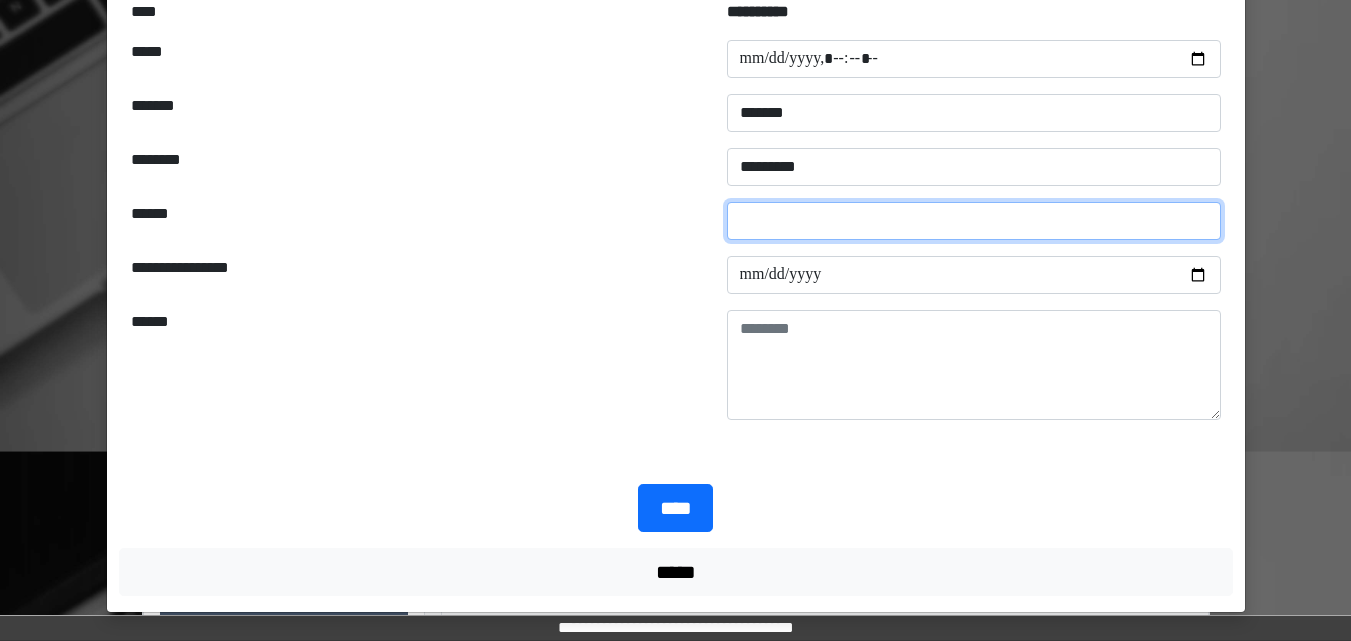 click at bounding box center (974, 221) 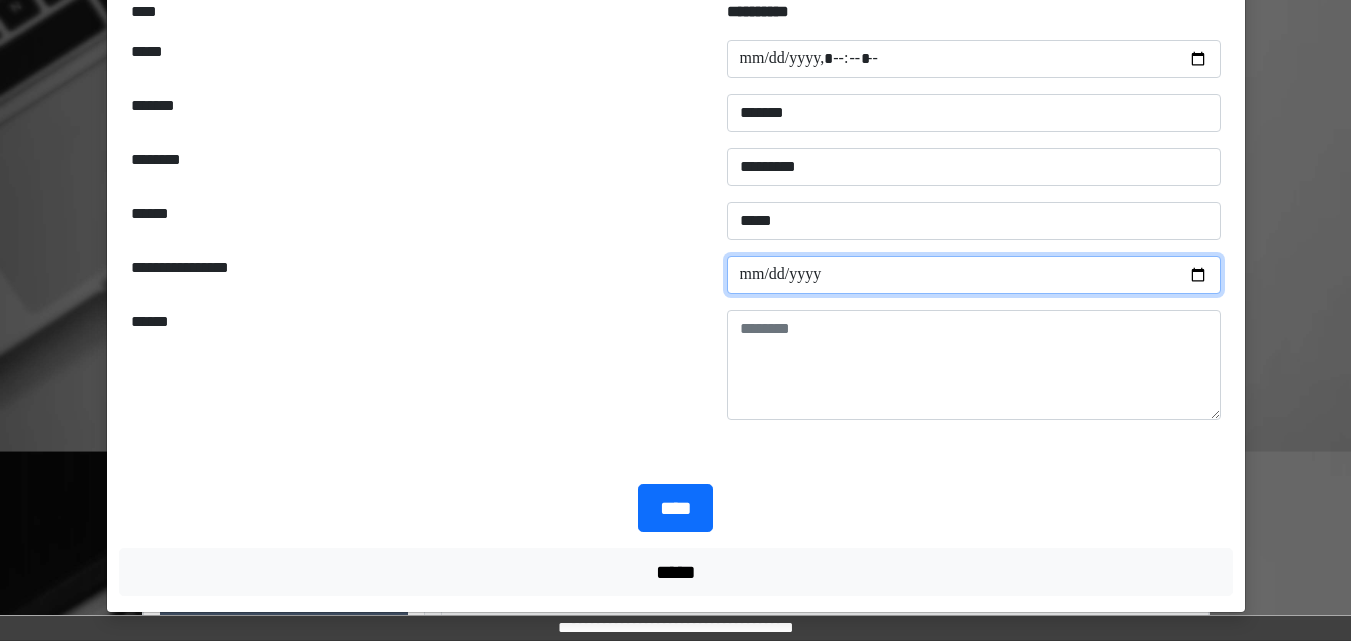 click at bounding box center [974, 275] 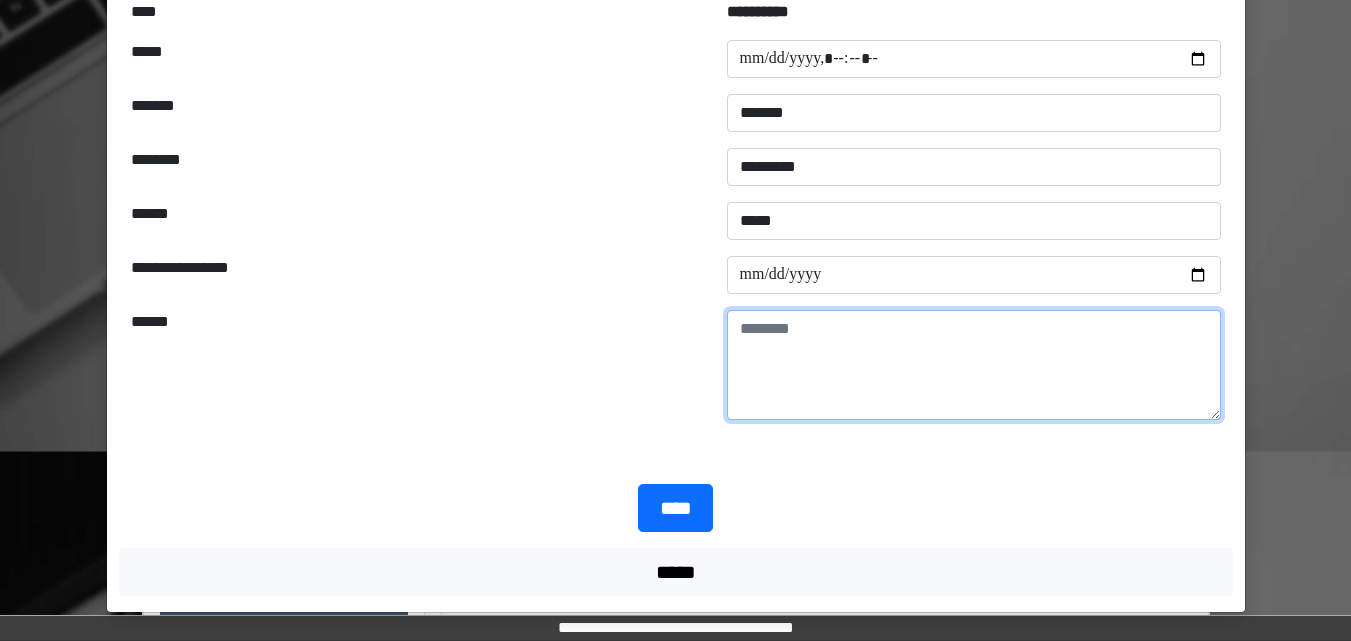 click at bounding box center (974, 365) 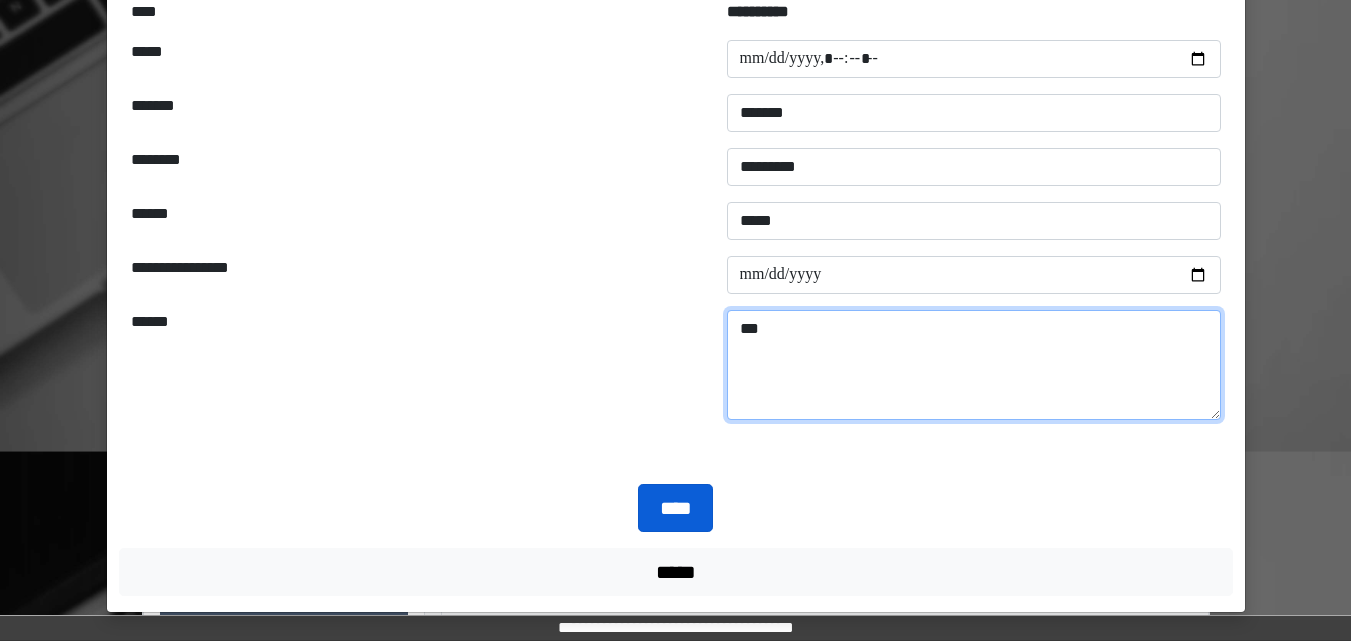type on "***" 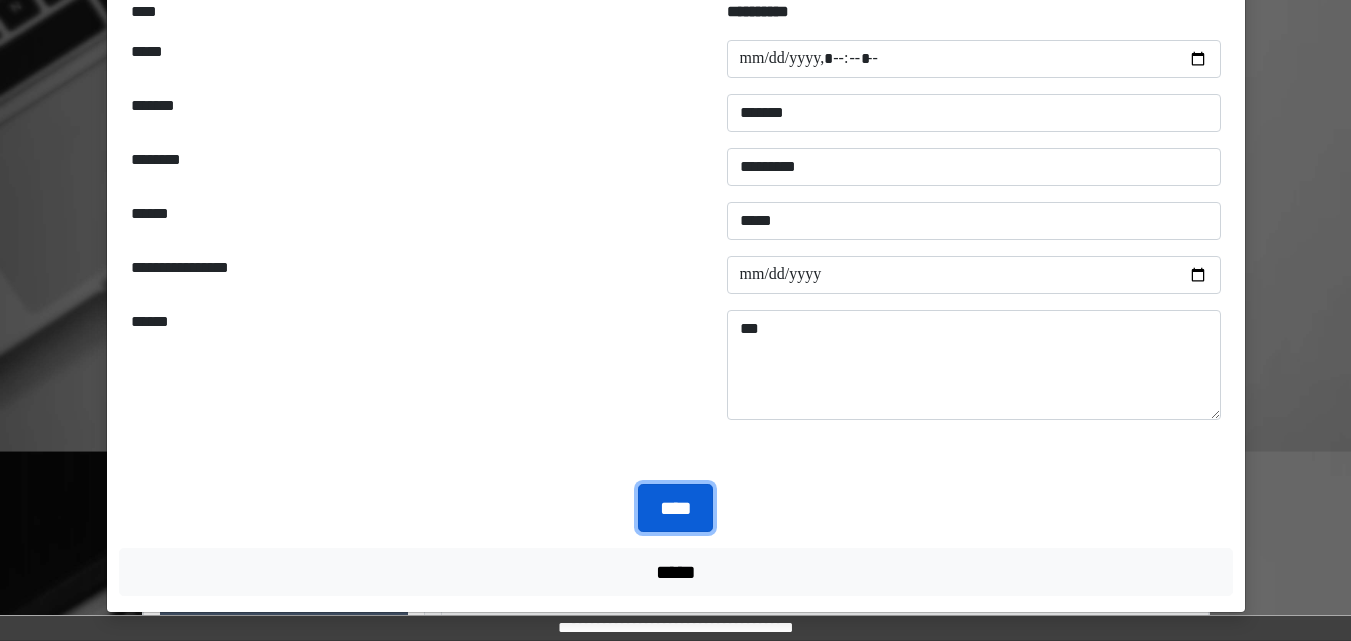 click on "****" at bounding box center (675, 508) 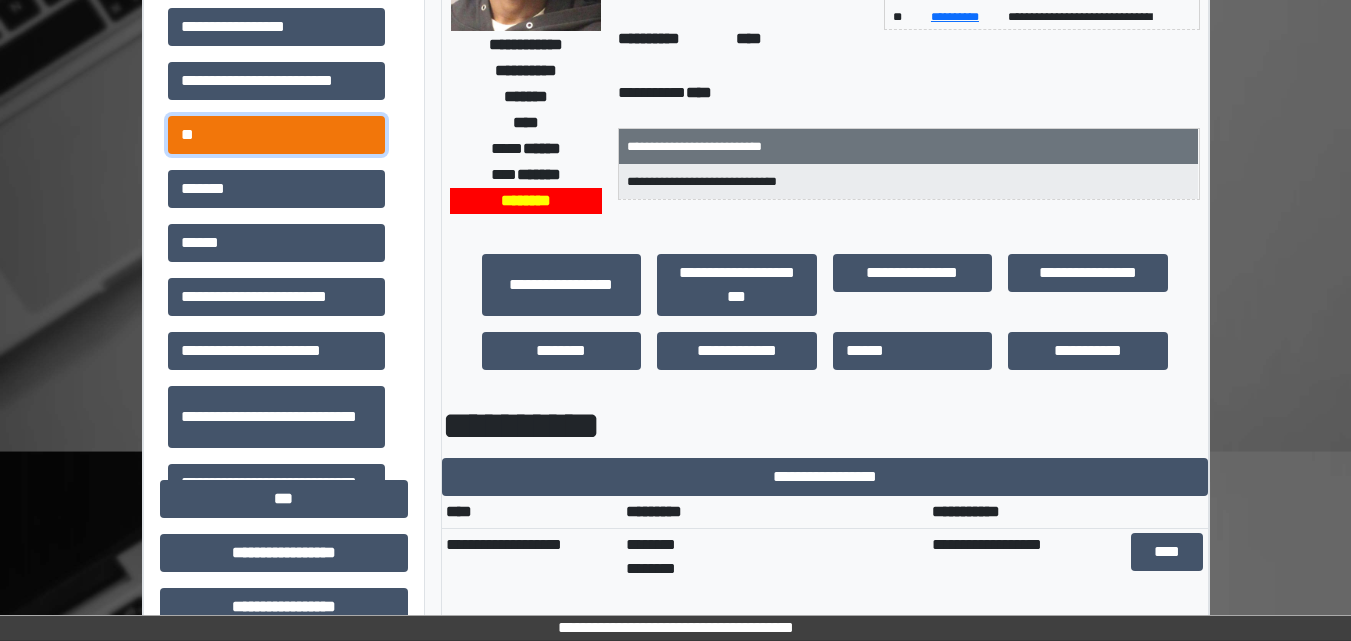 click on "**" at bounding box center [276, 135] 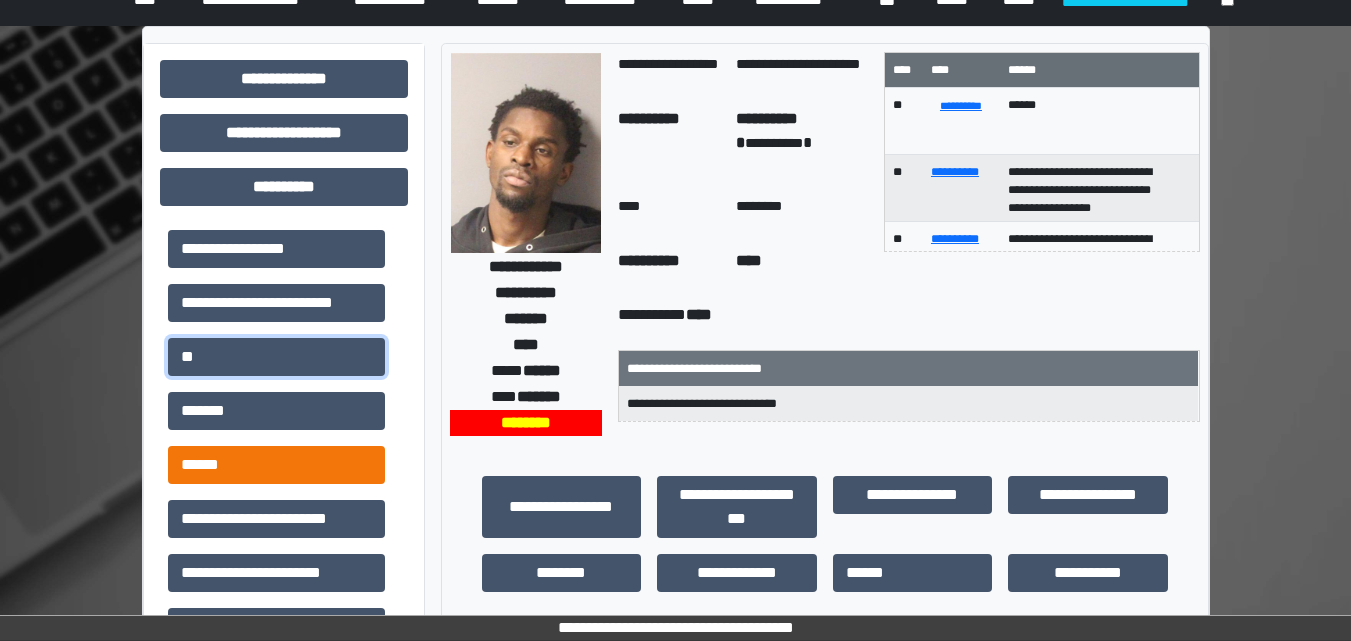 scroll, scrollTop: 0, scrollLeft: 0, axis: both 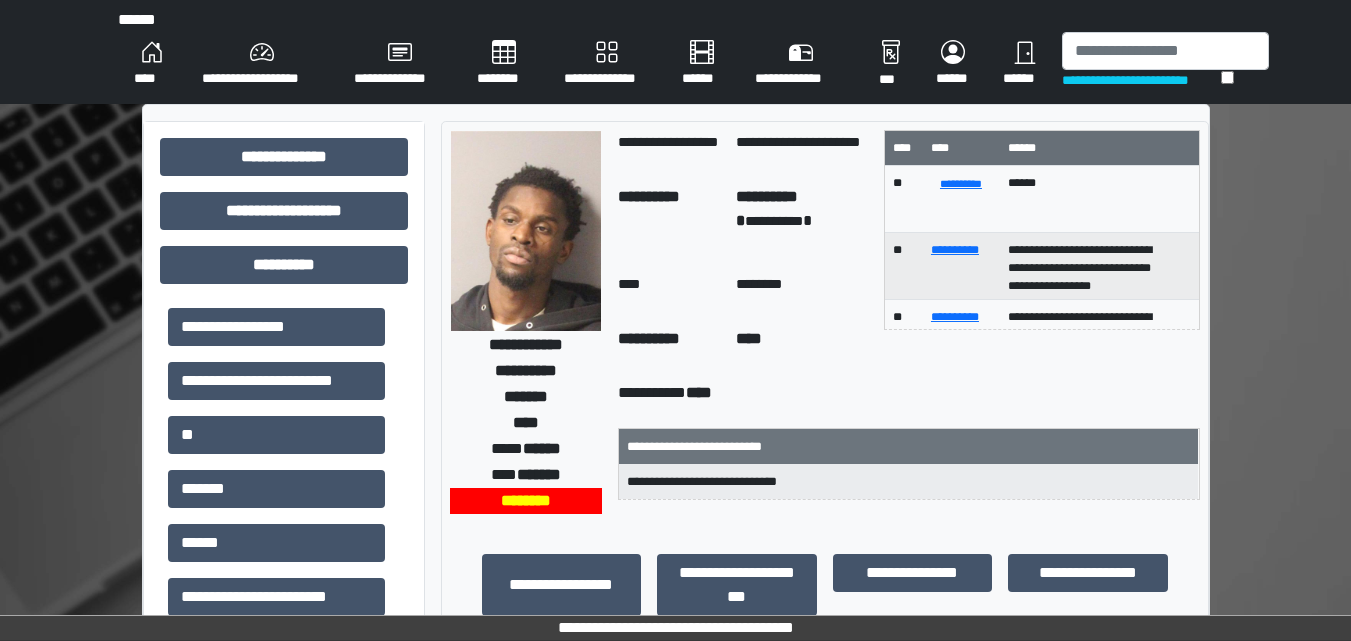 click on "**********" at bounding box center [607, 64] 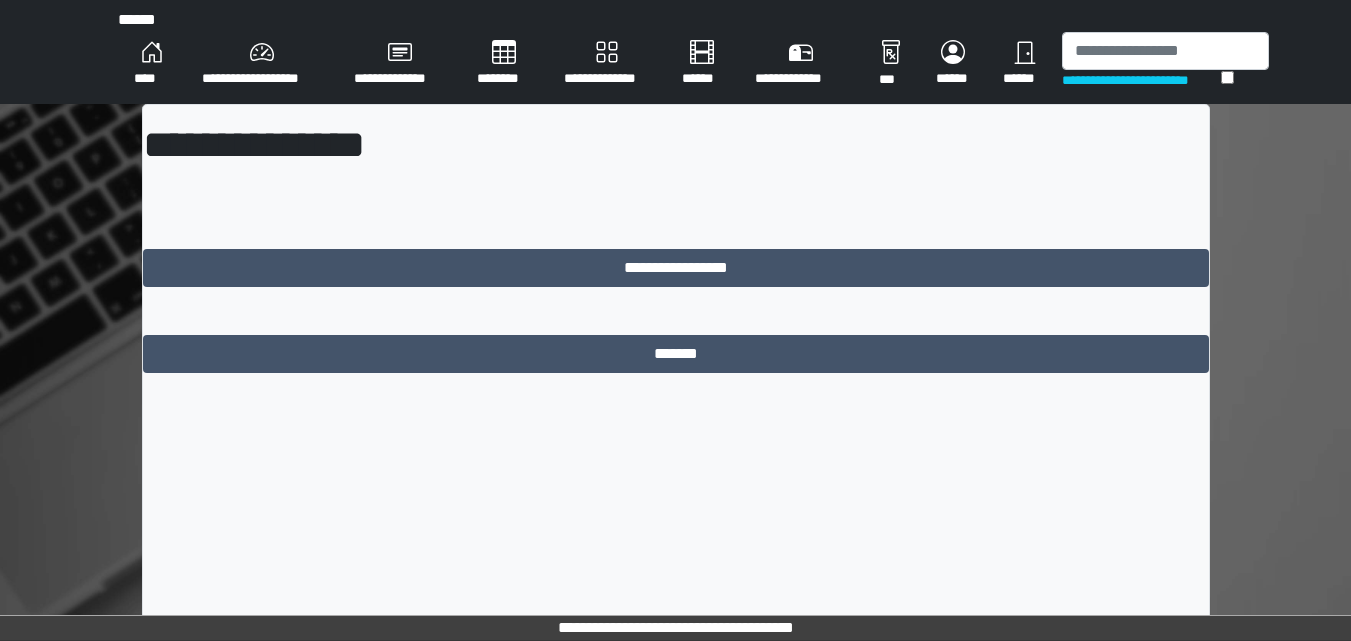 click on "********" at bounding box center (504, 64) 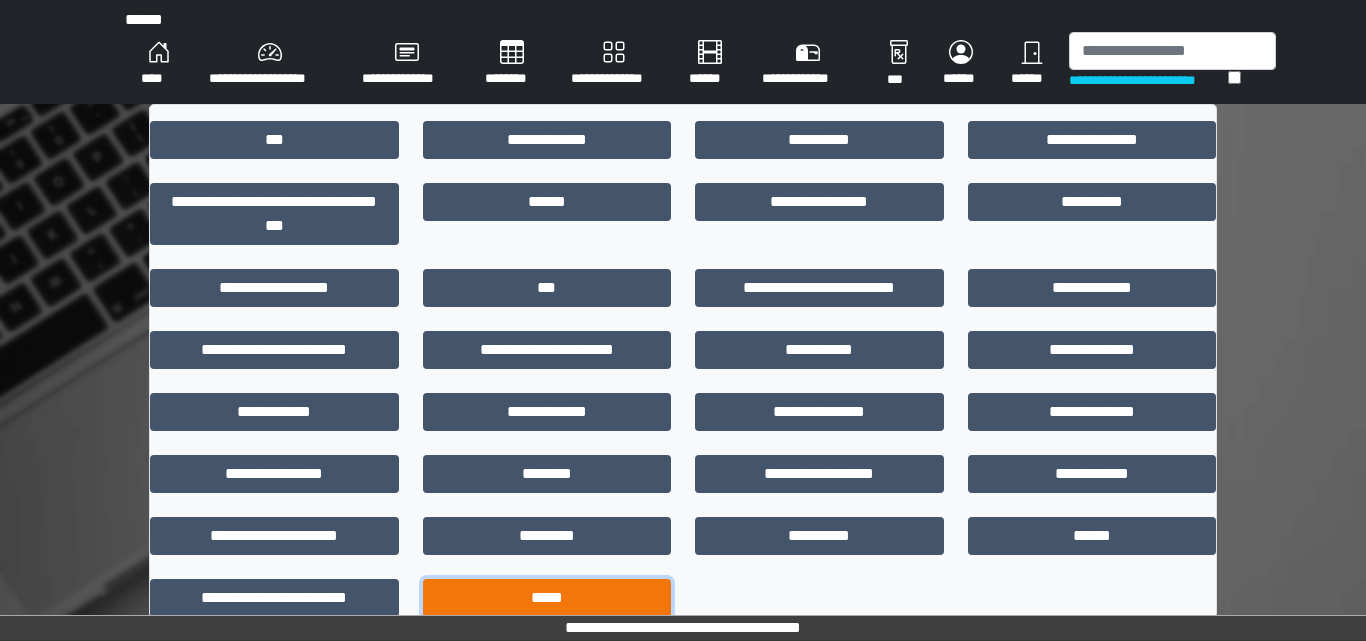 click on "*****" at bounding box center [547, 598] 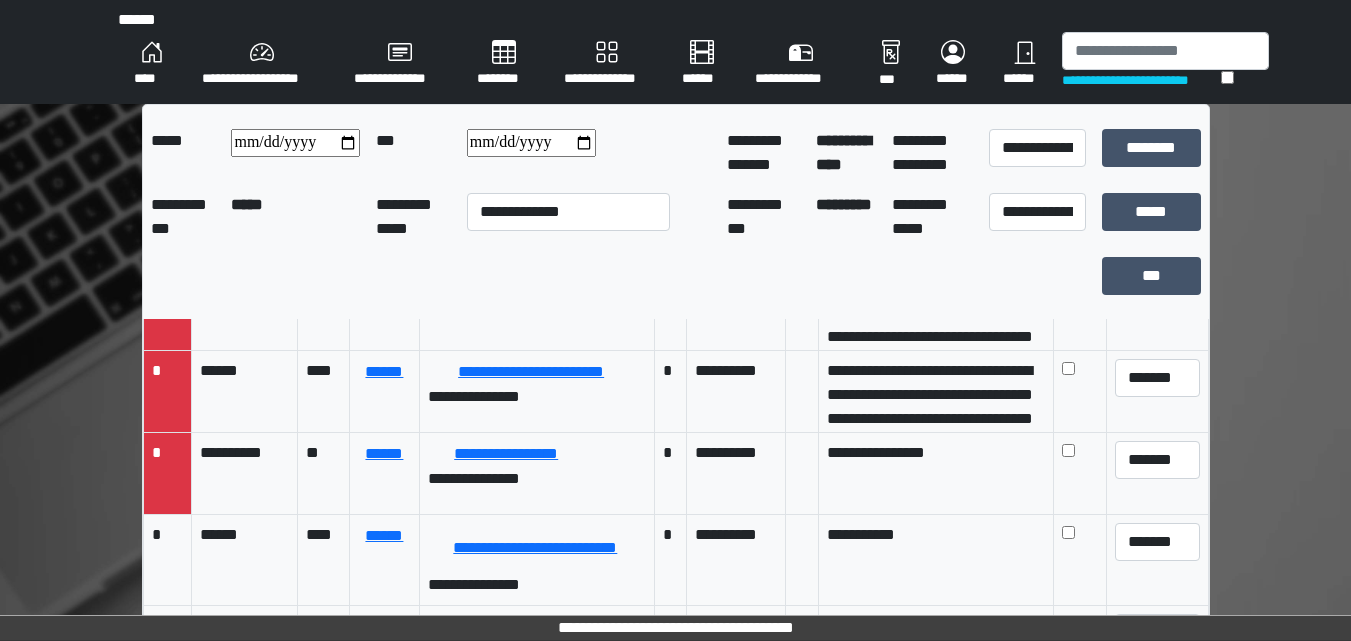 scroll, scrollTop: 1700, scrollLeft: 0, axis: vertical 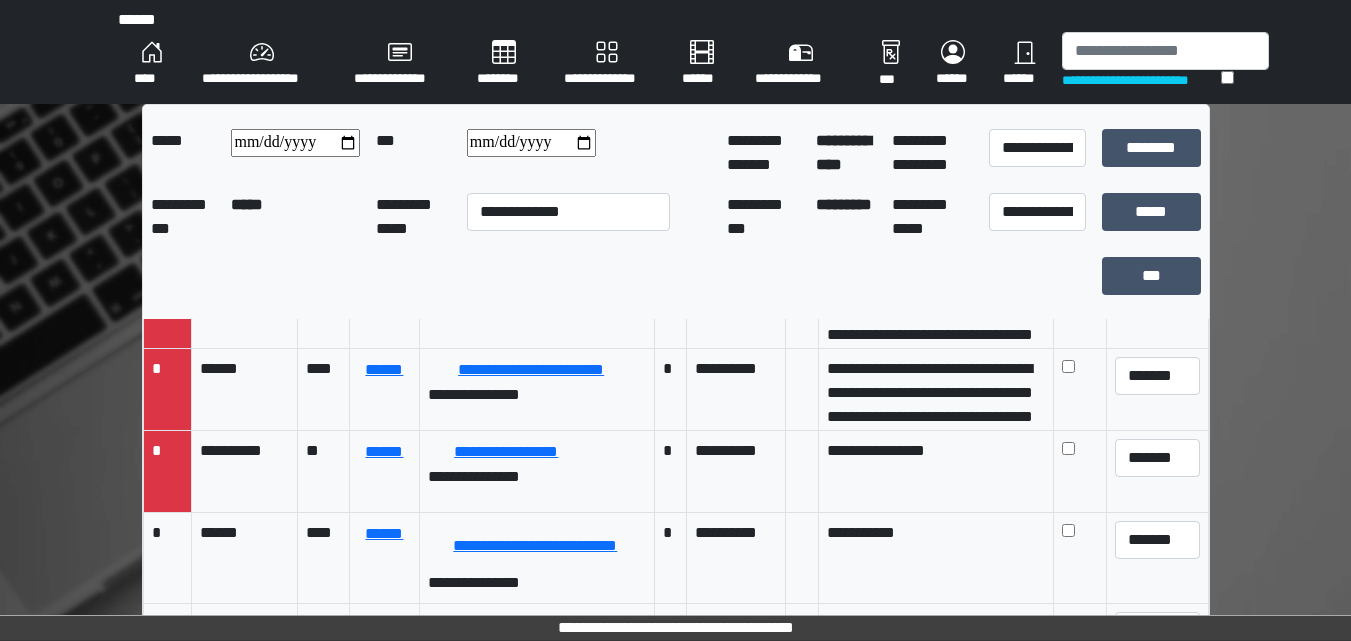 click at bounding box center (295, 143) 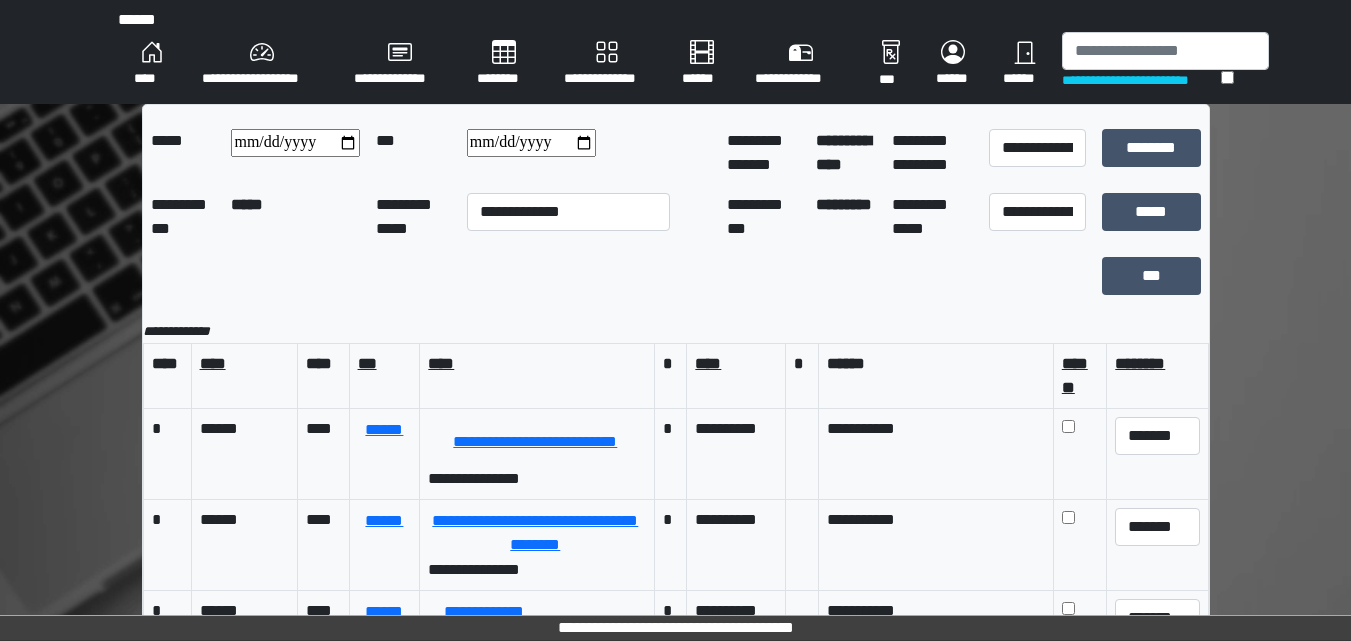 click at bounding box center (531, 143) 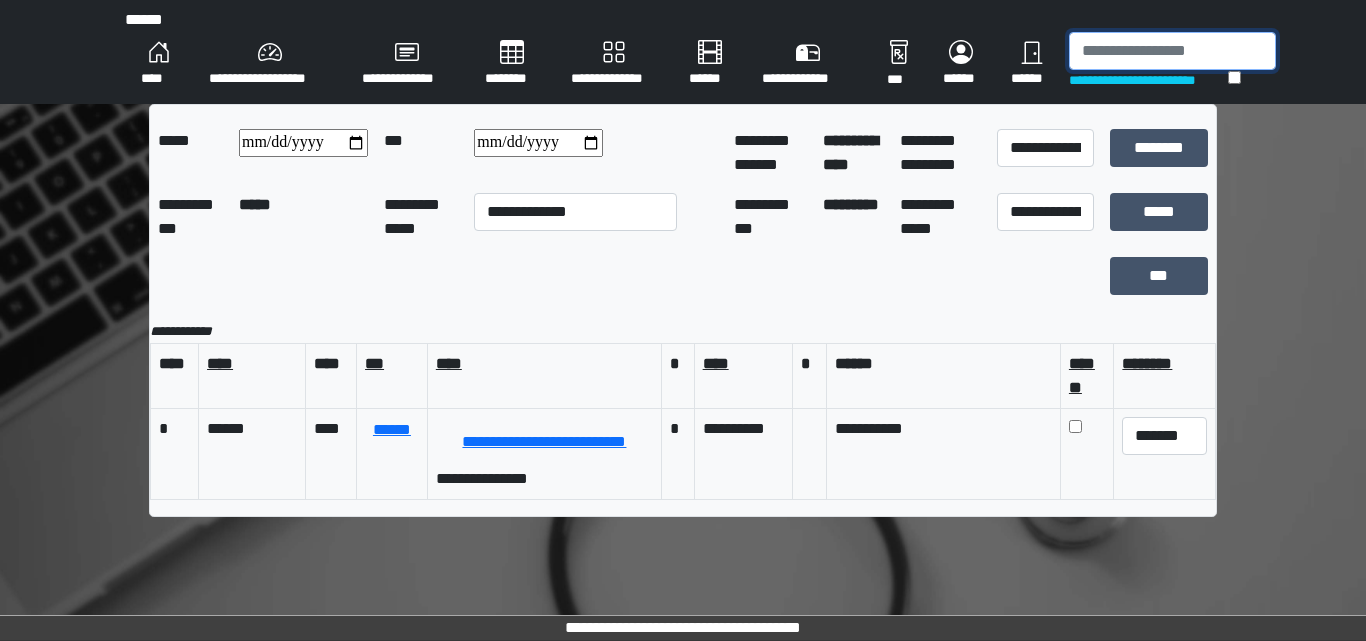 click at bounding box center [1172, 51] 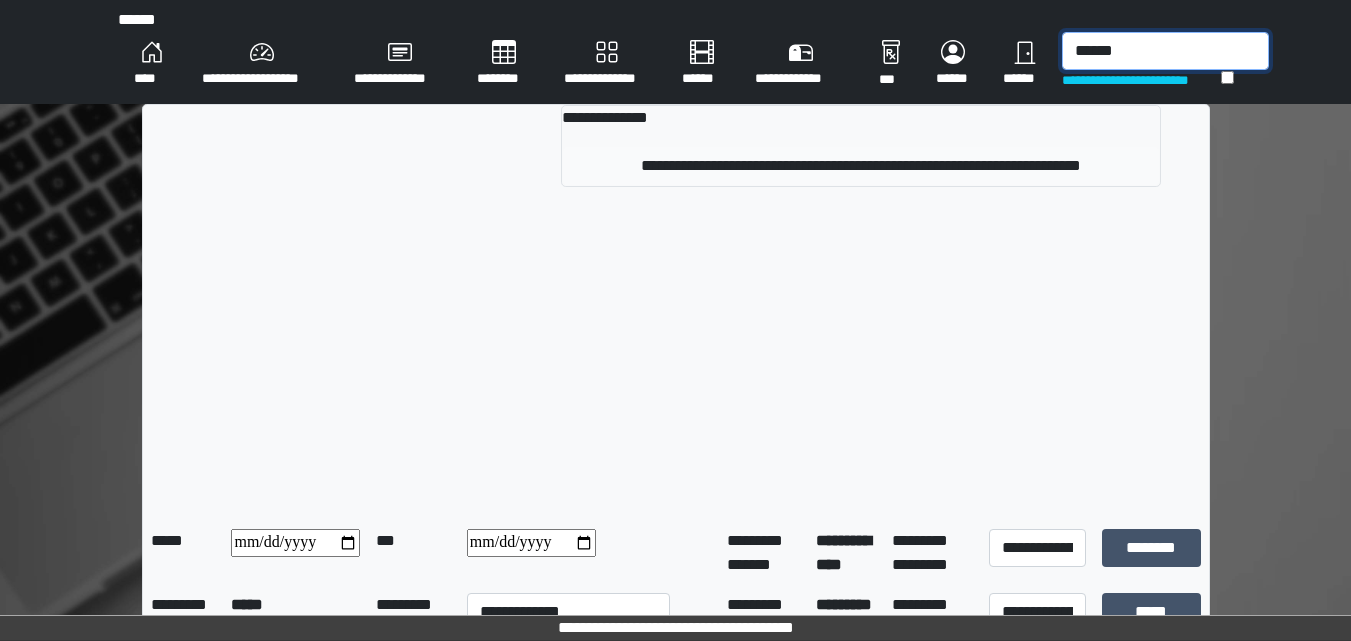 type on "******" 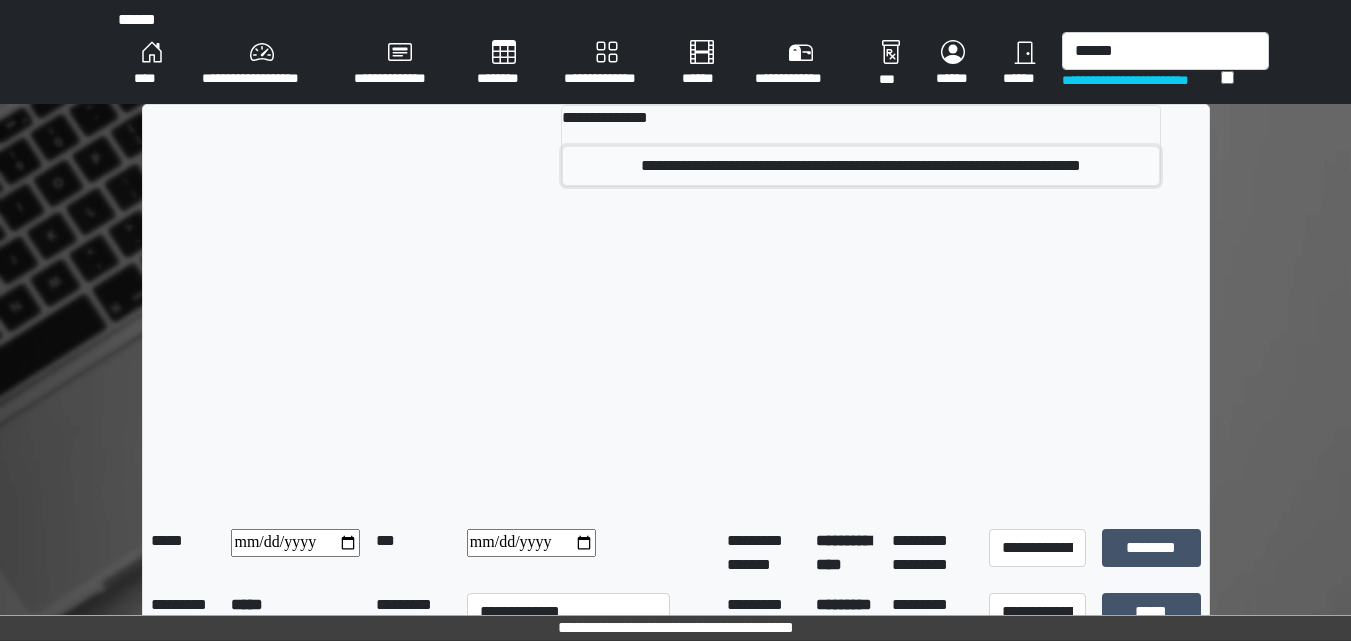 click on "**********" at bounding box center [861, 166] 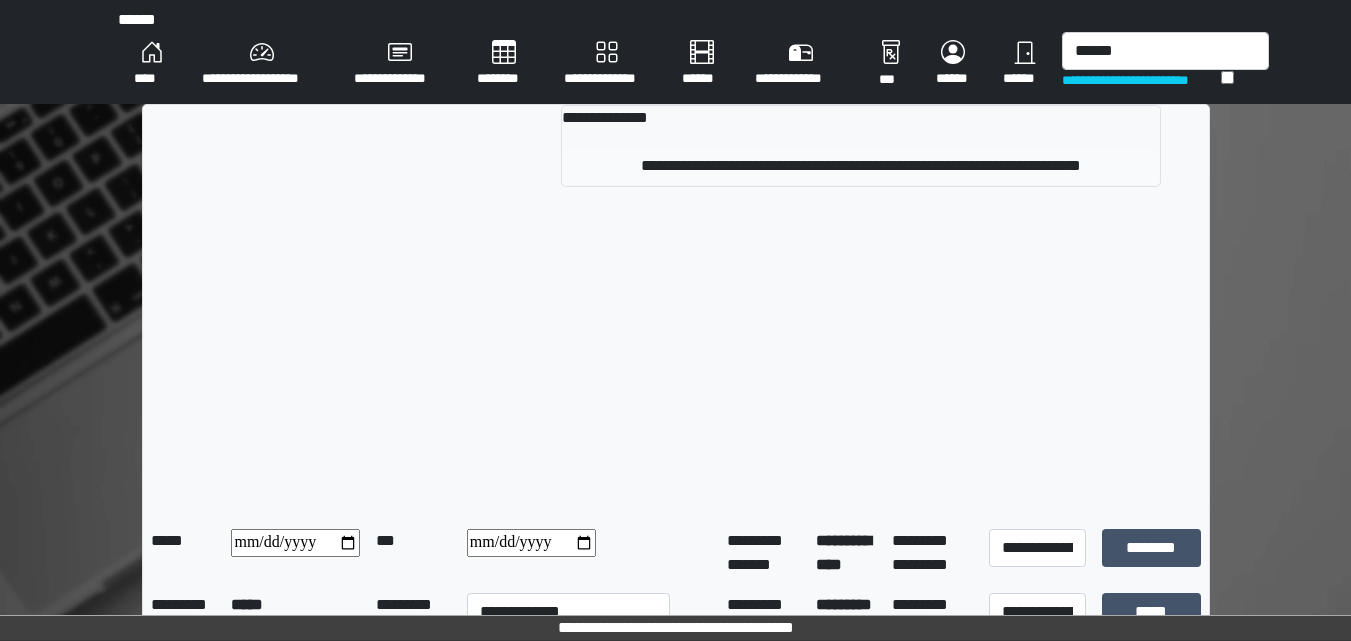 type 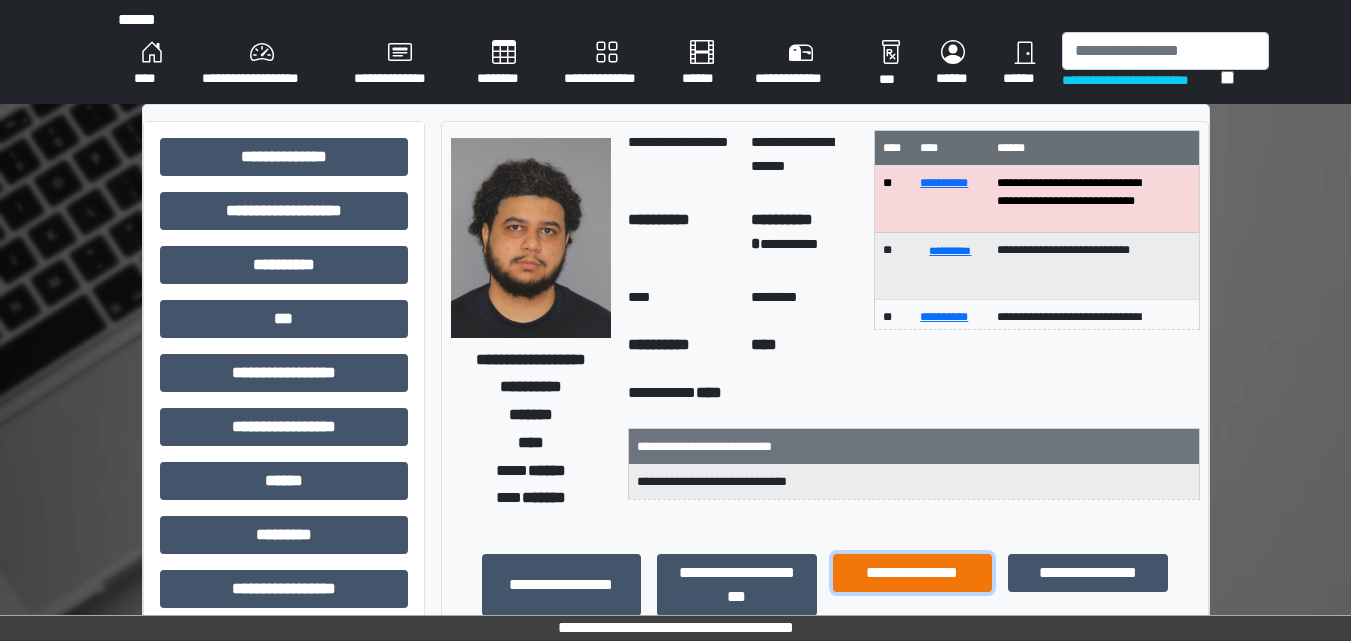 click on "**********" at bounding box center [913, 573] 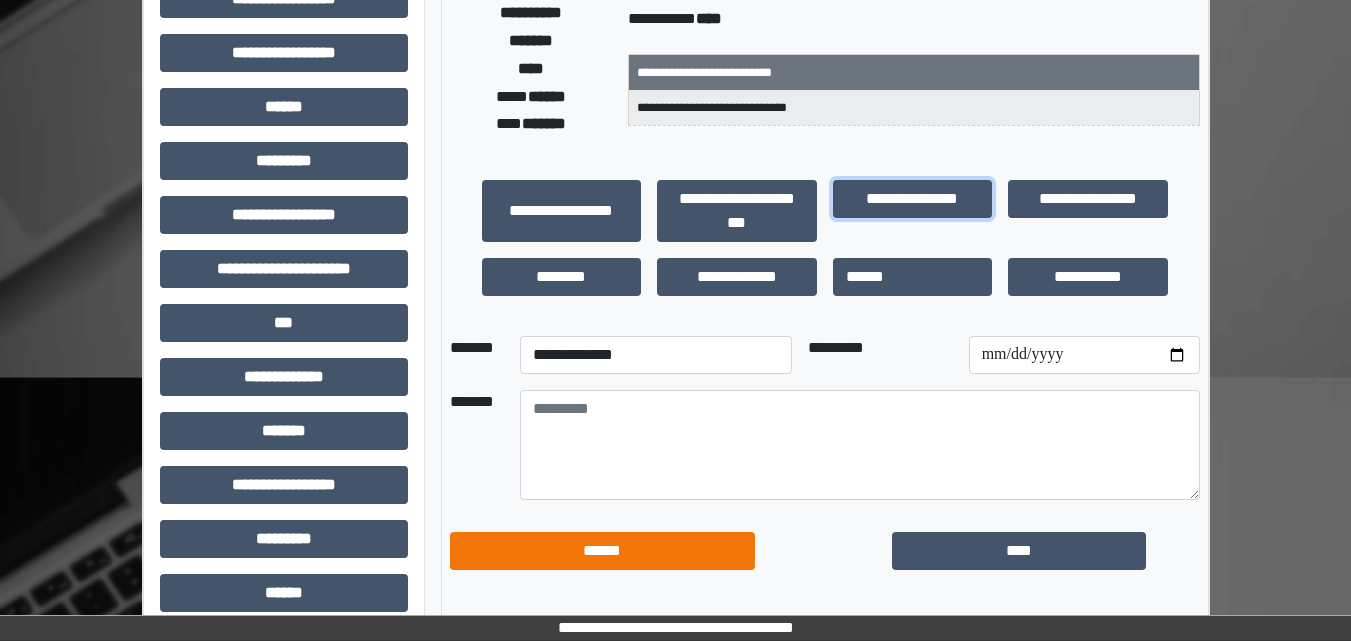 scroll, scrollTop: 400, scrollLeft: 0, axis: vertical 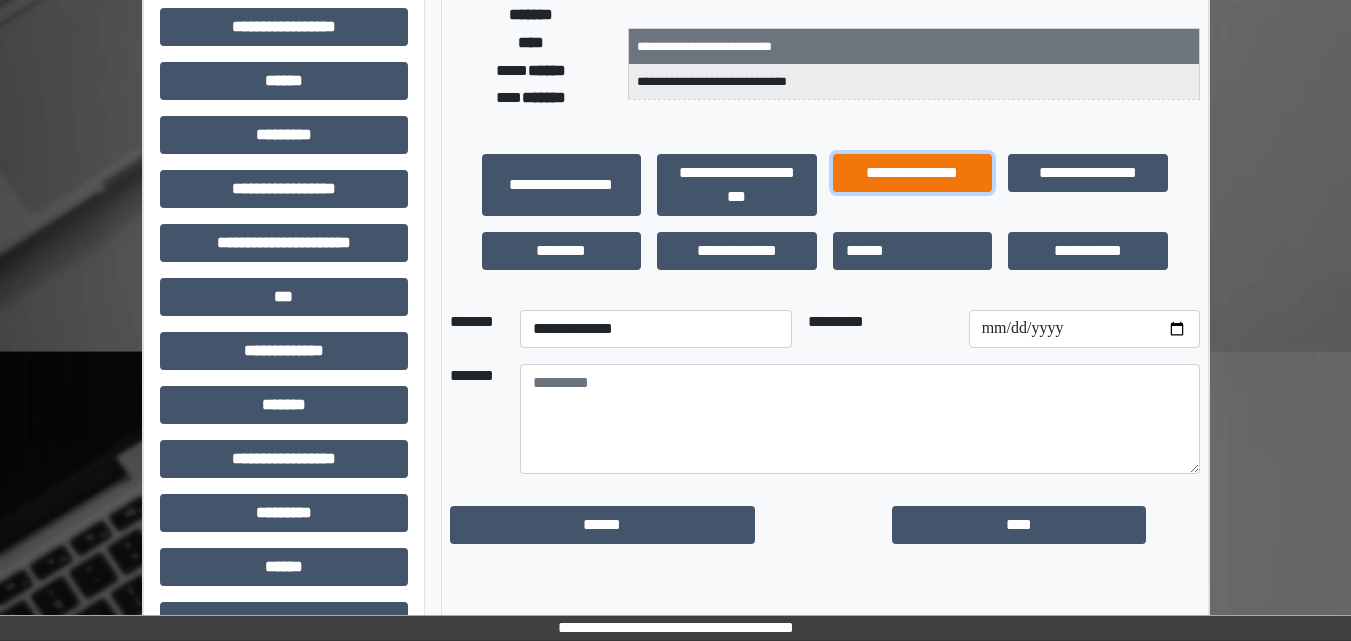 click on "**********" at bounding box center (913, 173) 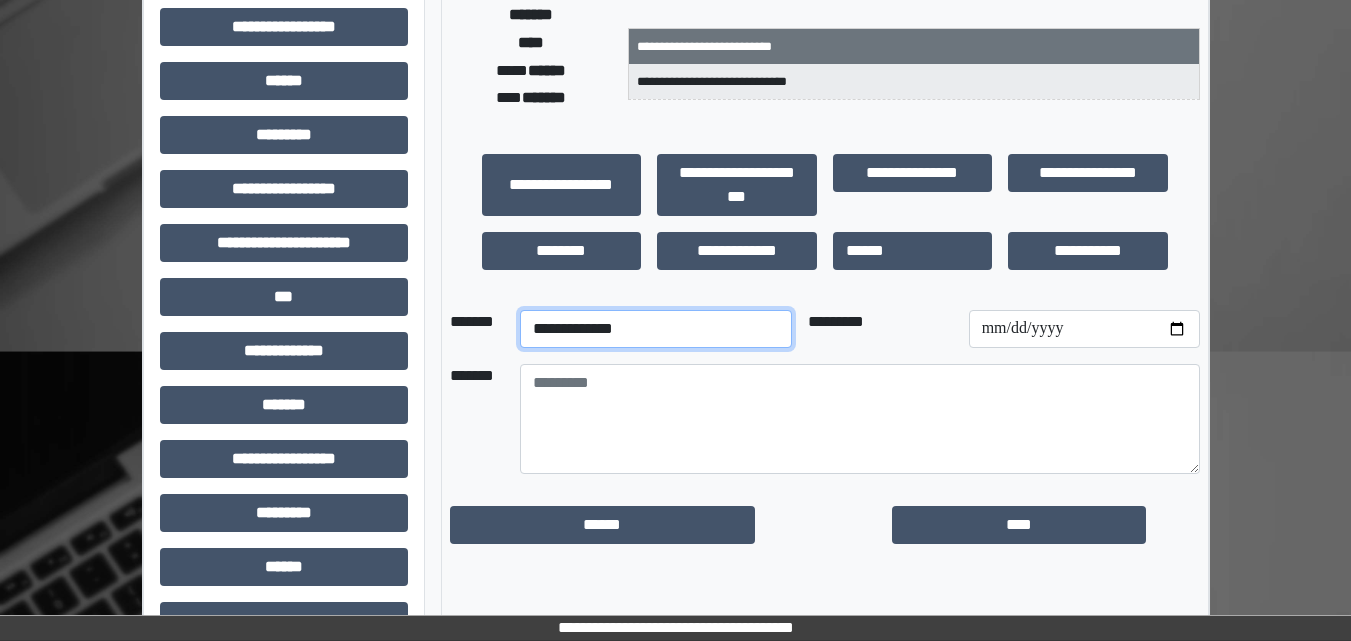 click on "**********" at bounding box center [656, 329] 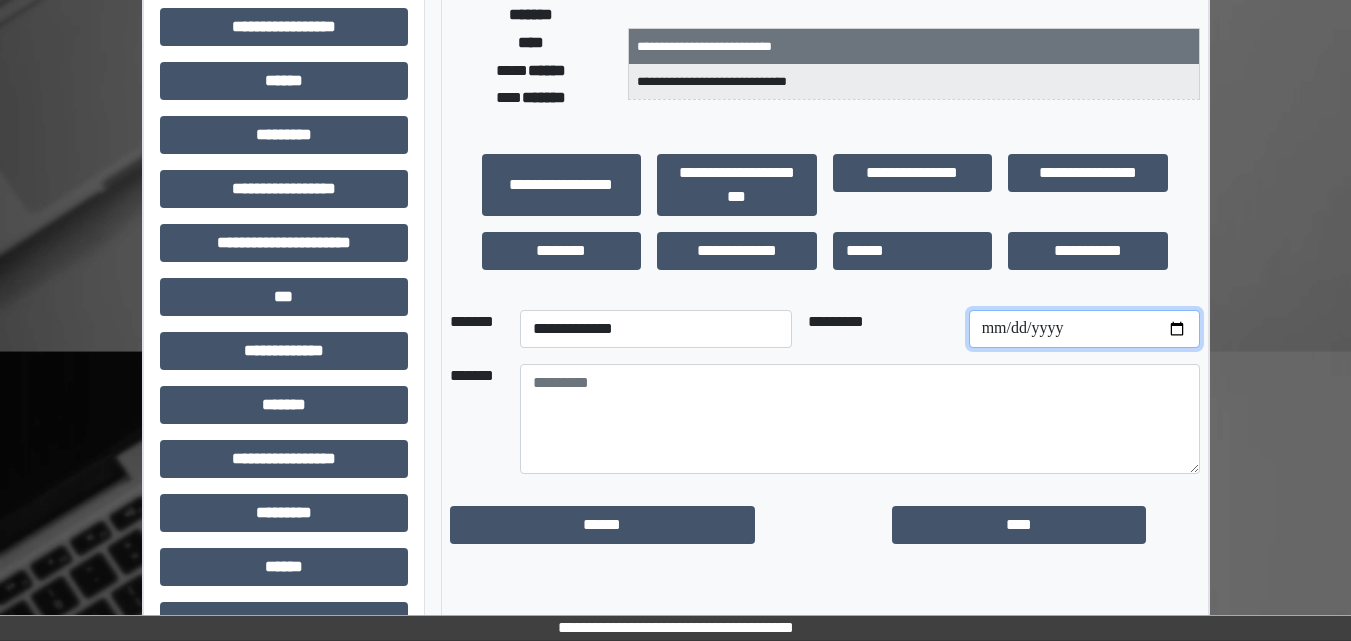 click at bounding box center (1084, 329) 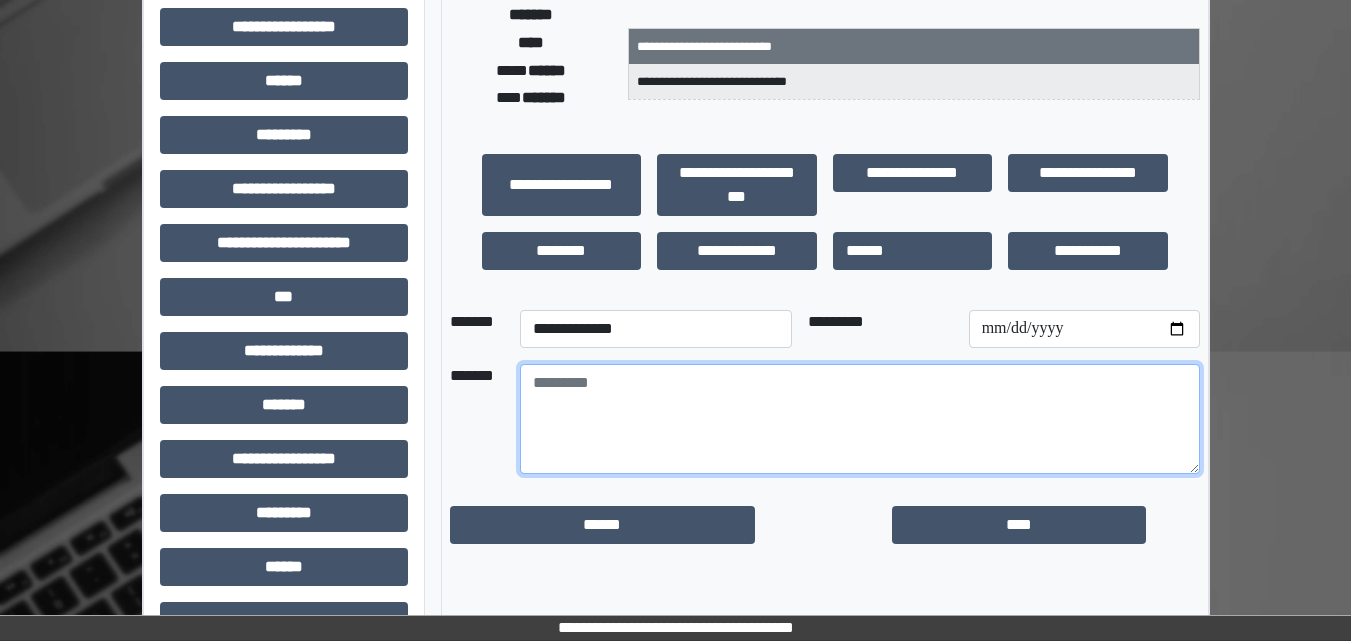 click at bounding box center (860, 419) 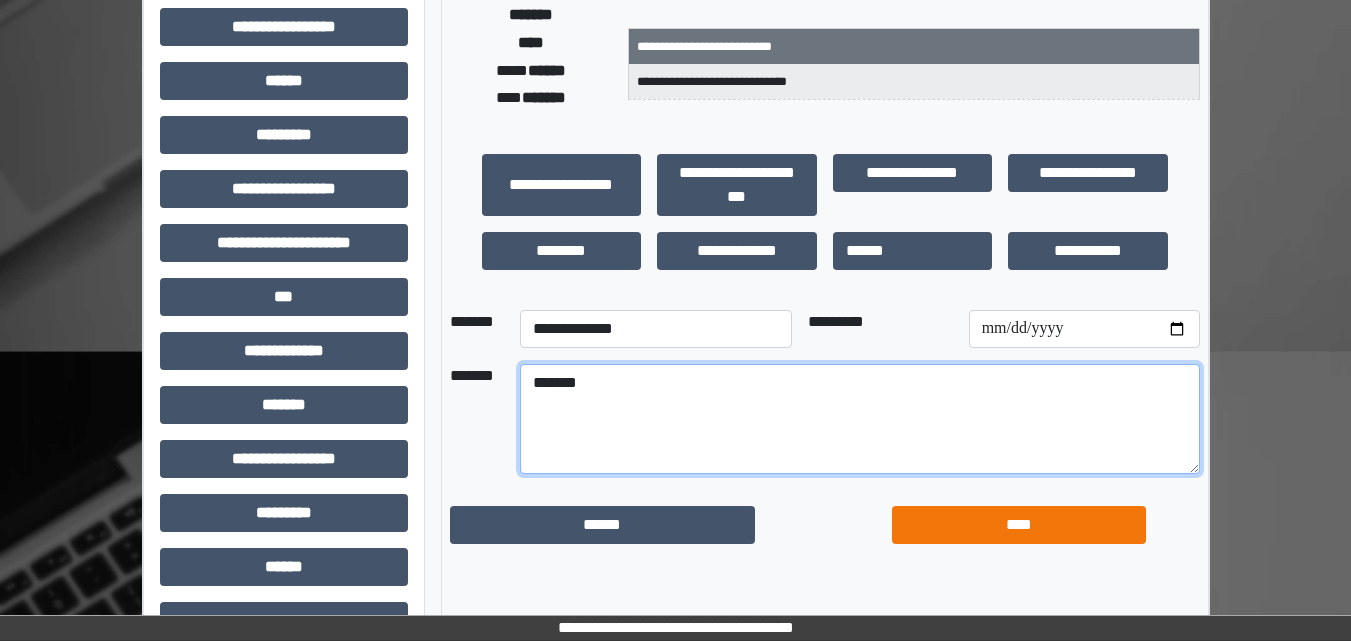 type on "*******" 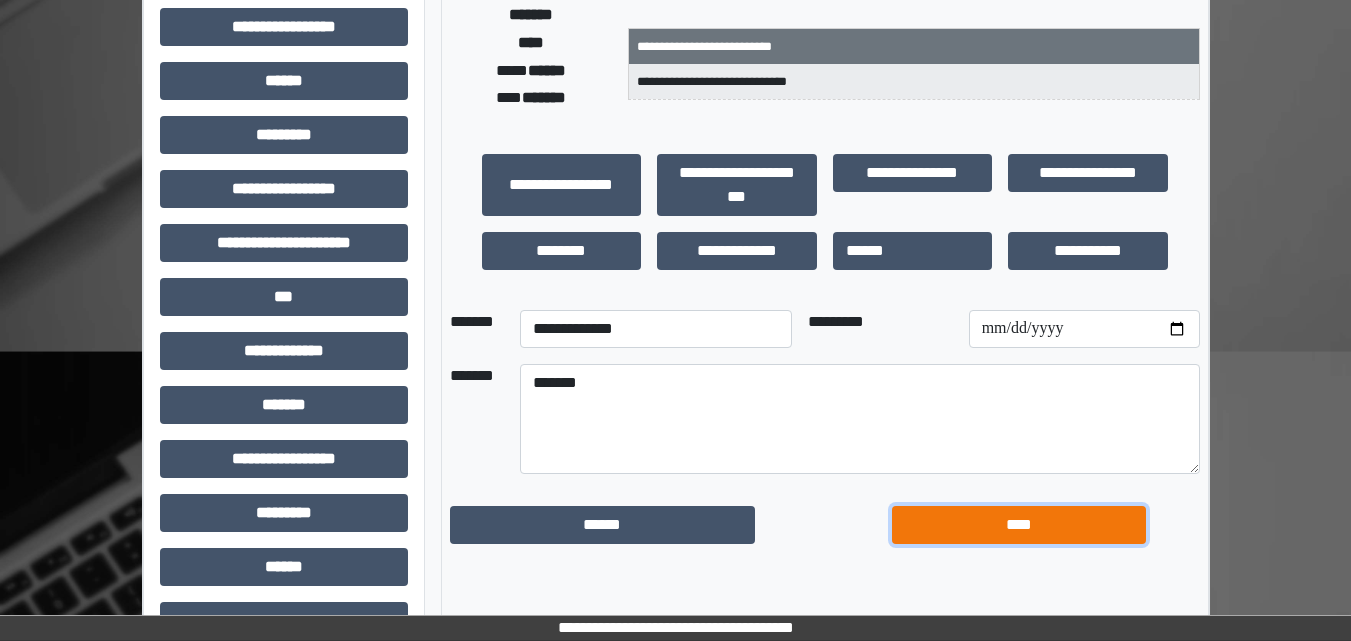 click on "****" at bounding box center (1019, 525) 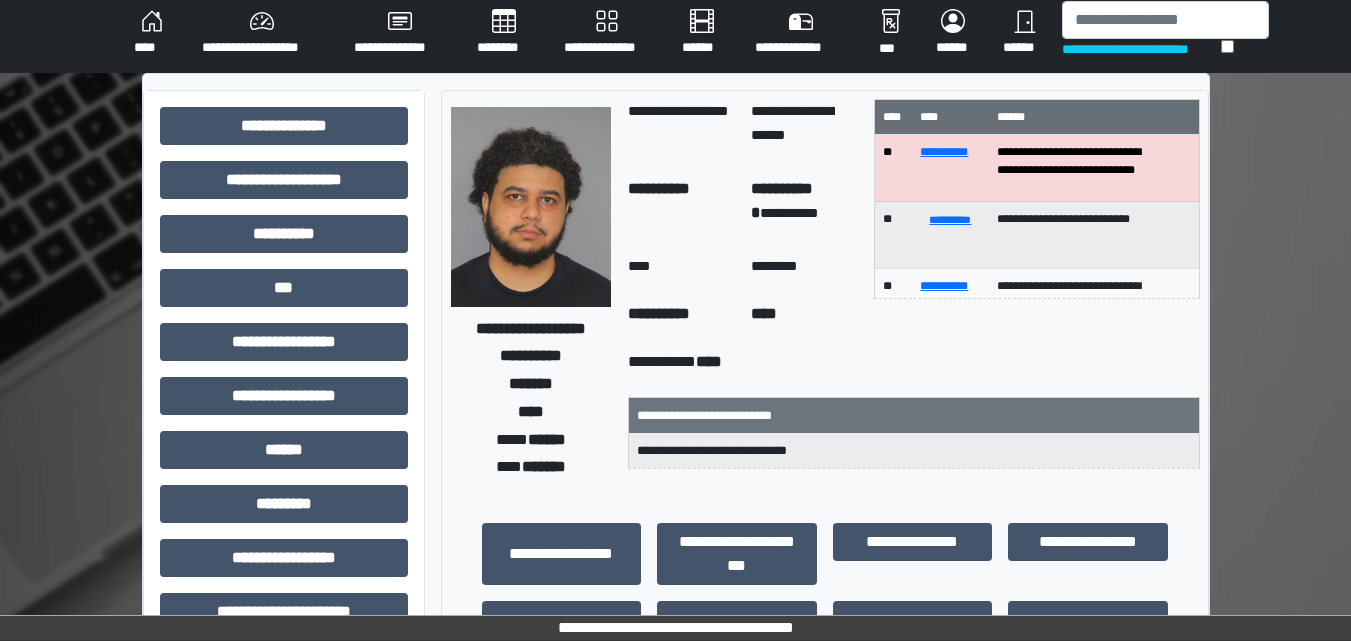 scroll, scrollTop: 0, scrollLeft: 0, axis: both 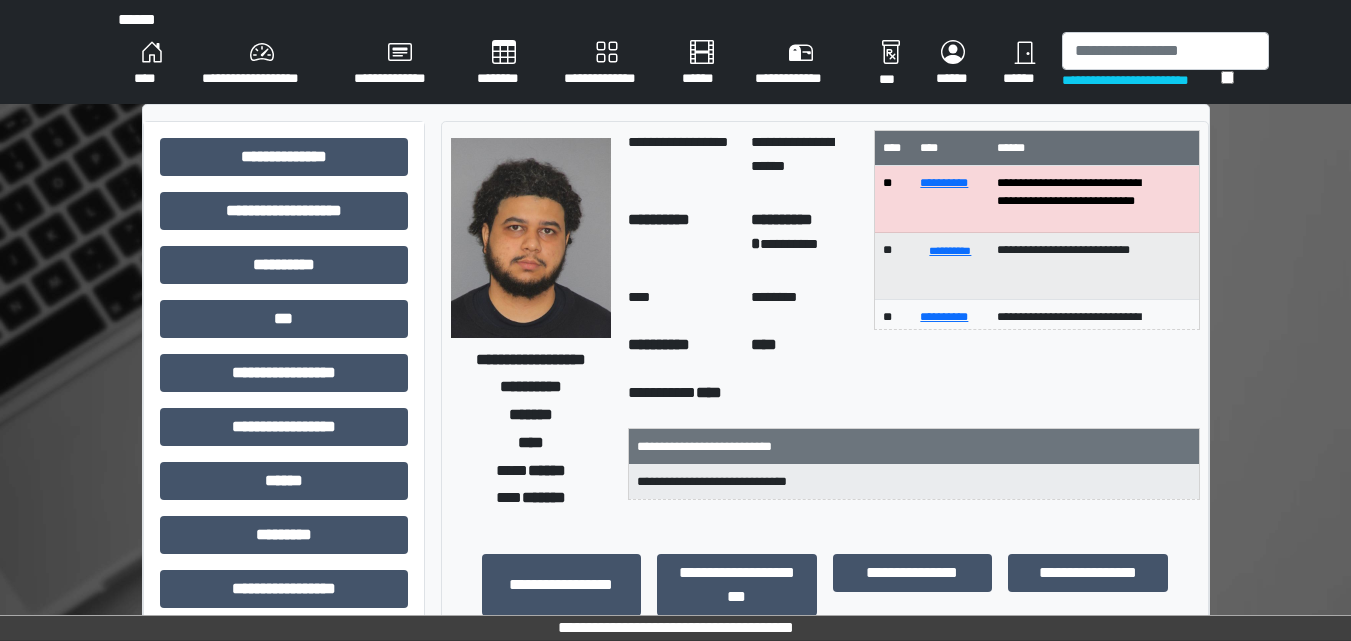 click on "********" at bounding box center [504, 64] 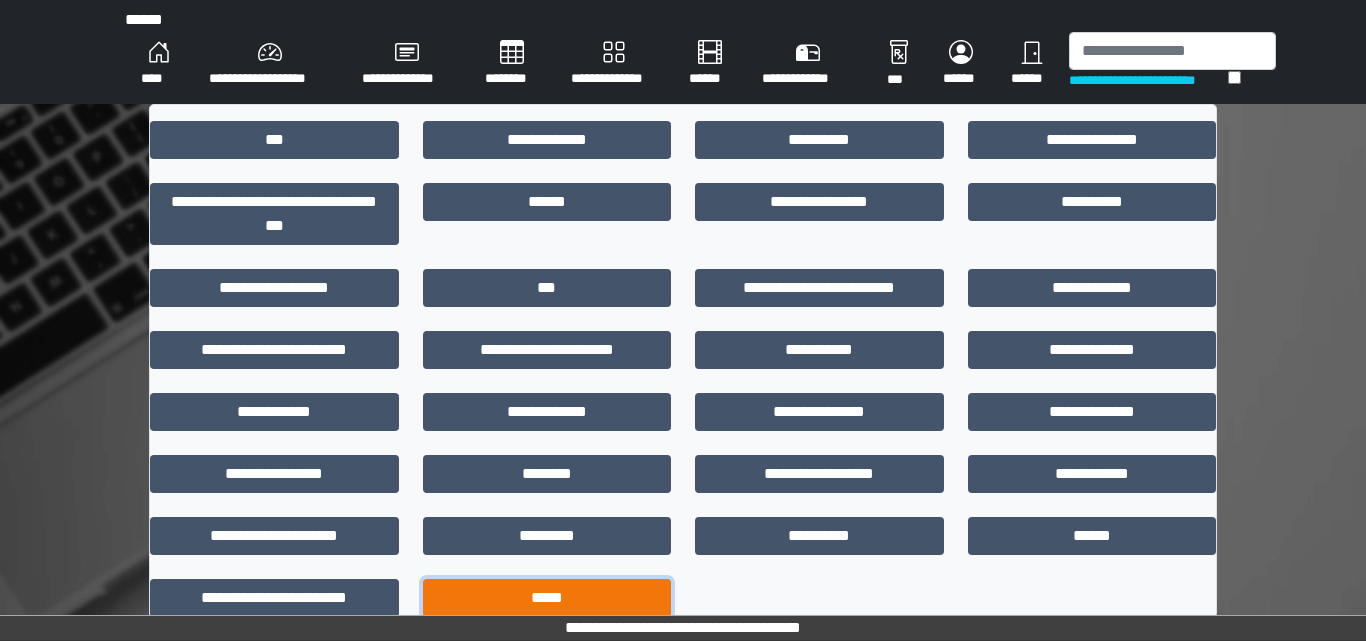click on "*****" at bounding box center (547, 598) 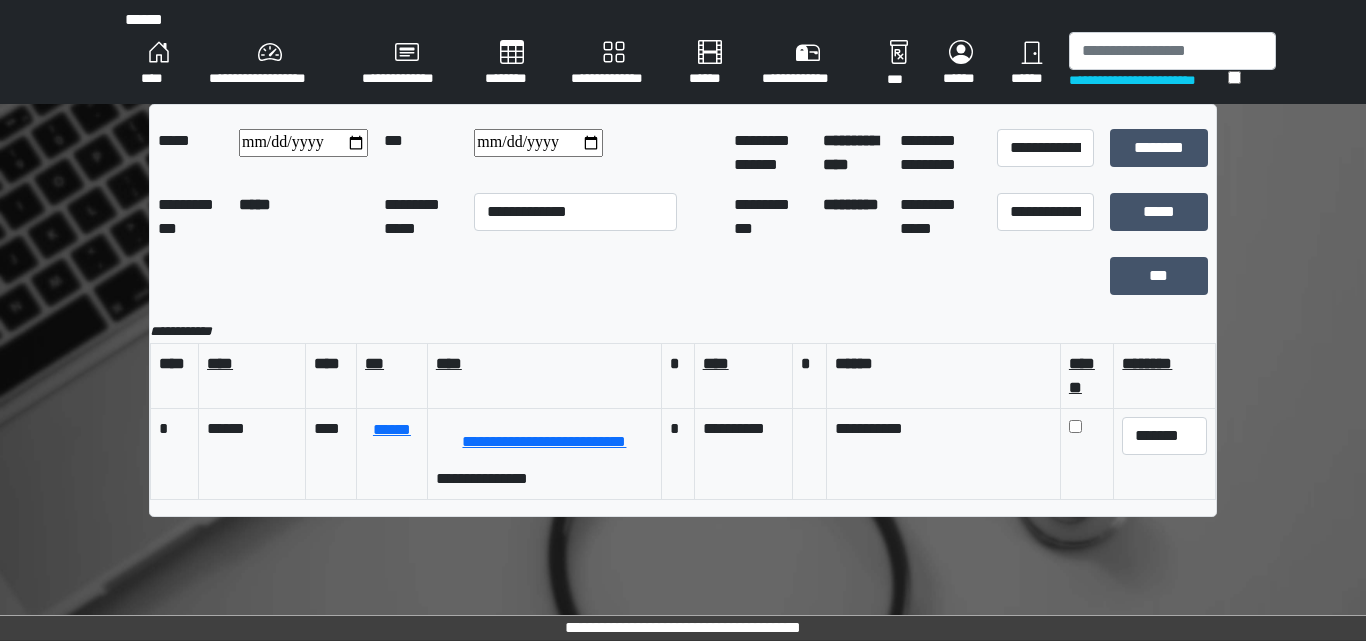click on "**********" at bounding box center (538, 143) 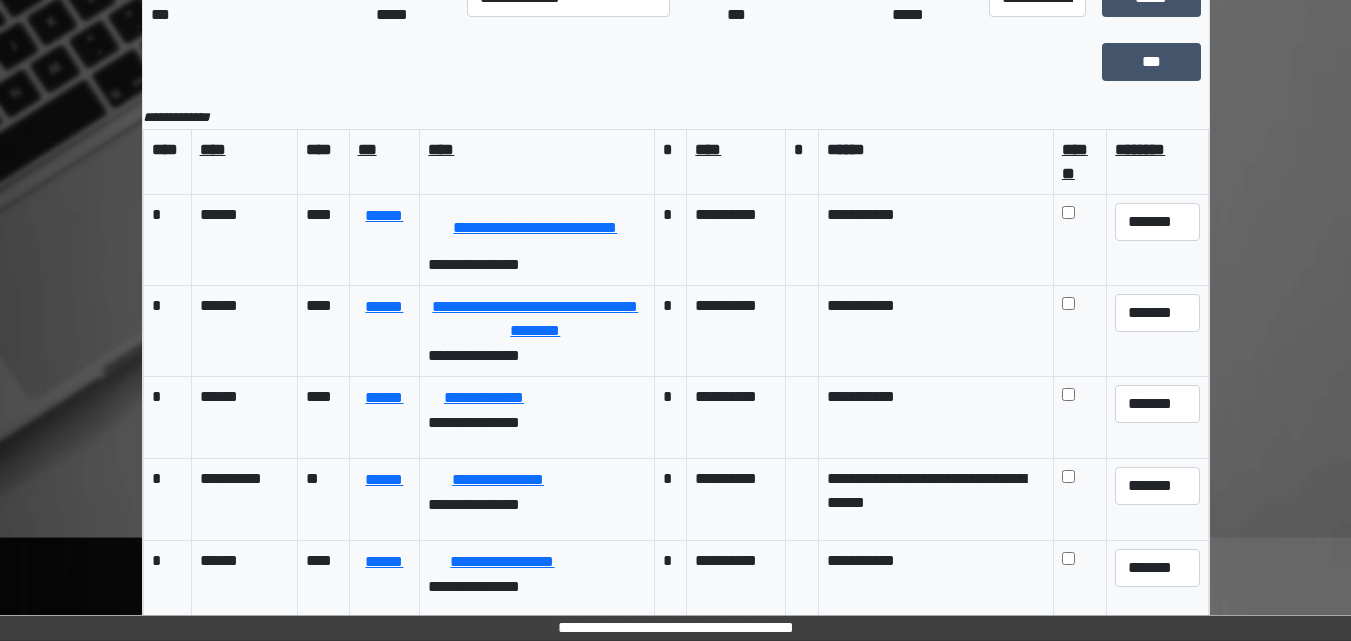 scroll, scrollTop: 295, scrollLeft: 0, axis: vertical 